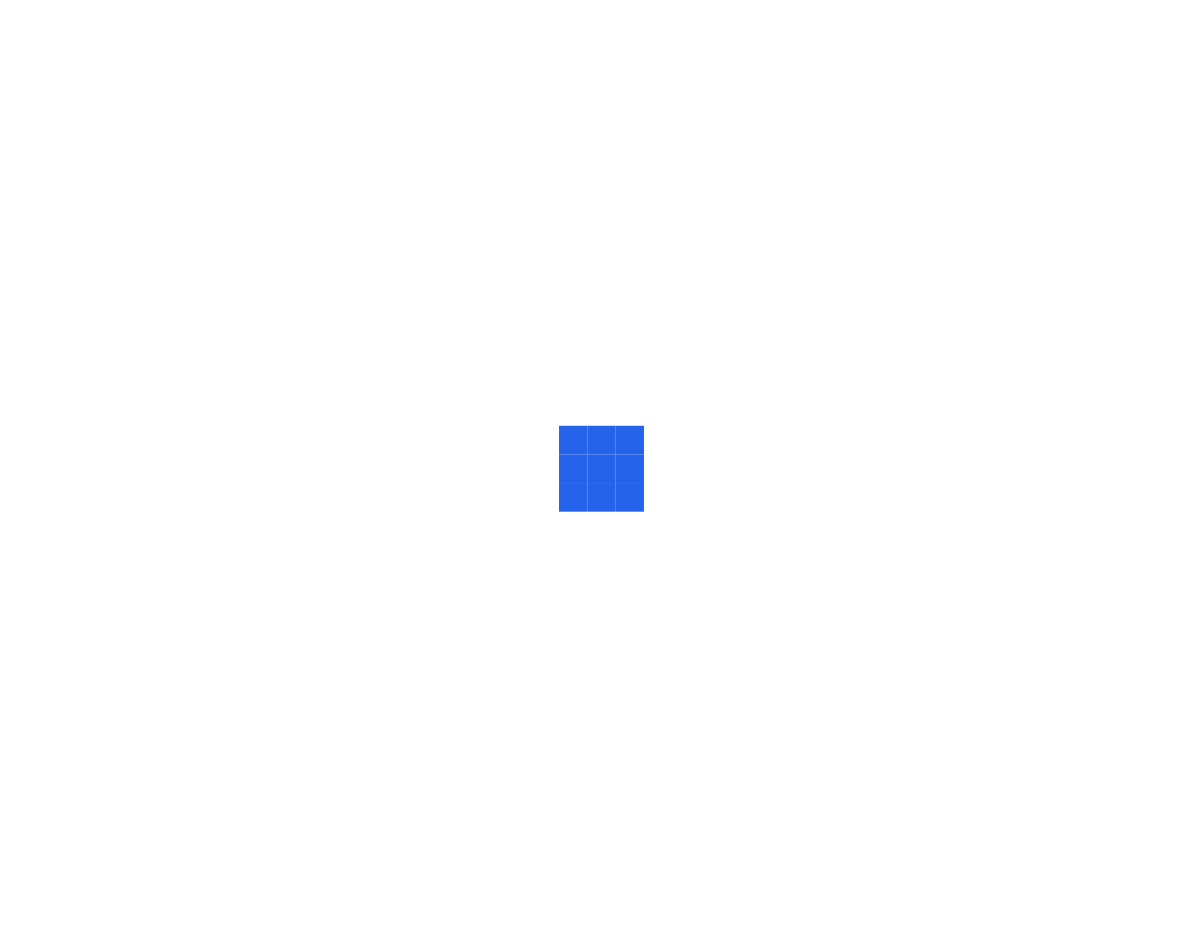 scroll, scrollTop: 0, scrollLeft: 0, axis: both 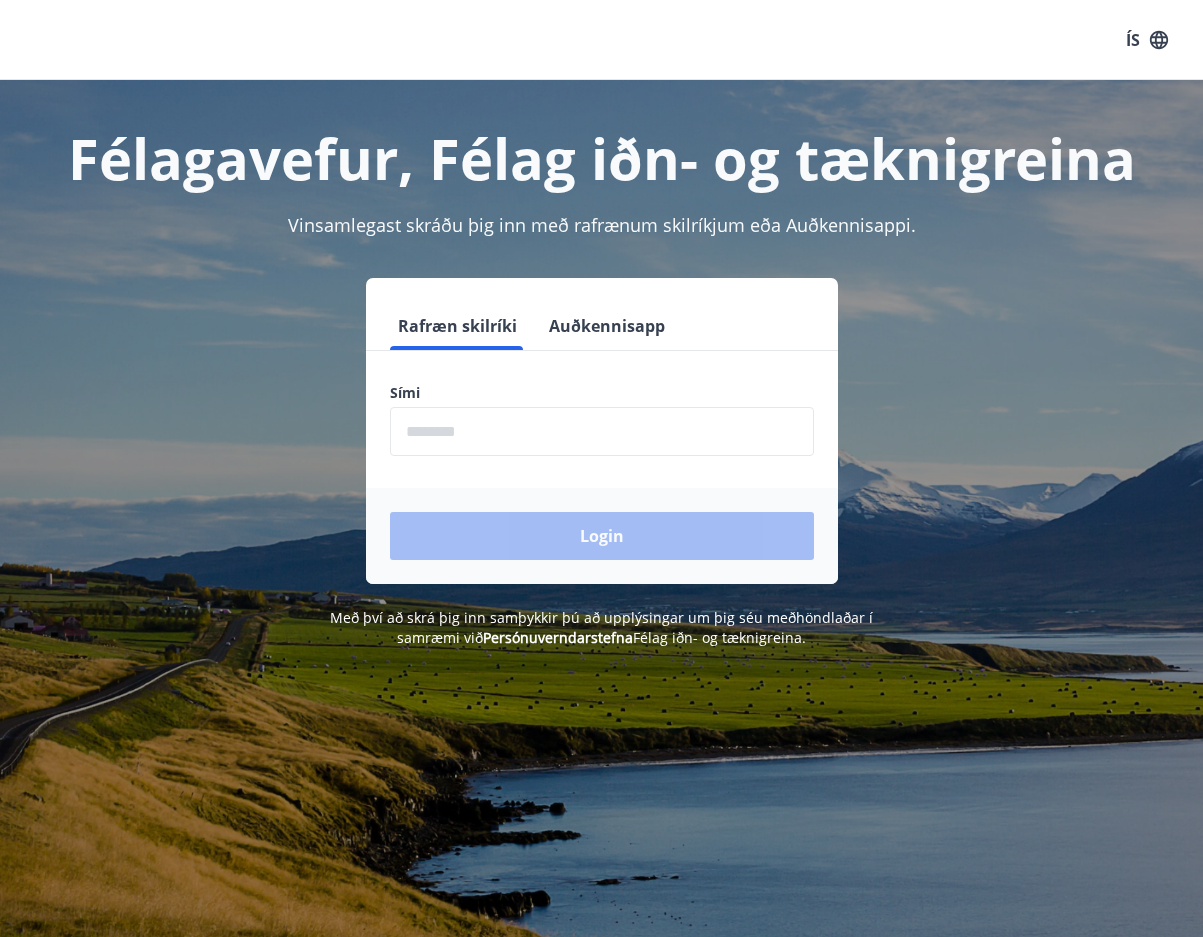 click at bounding box center (602, 431) 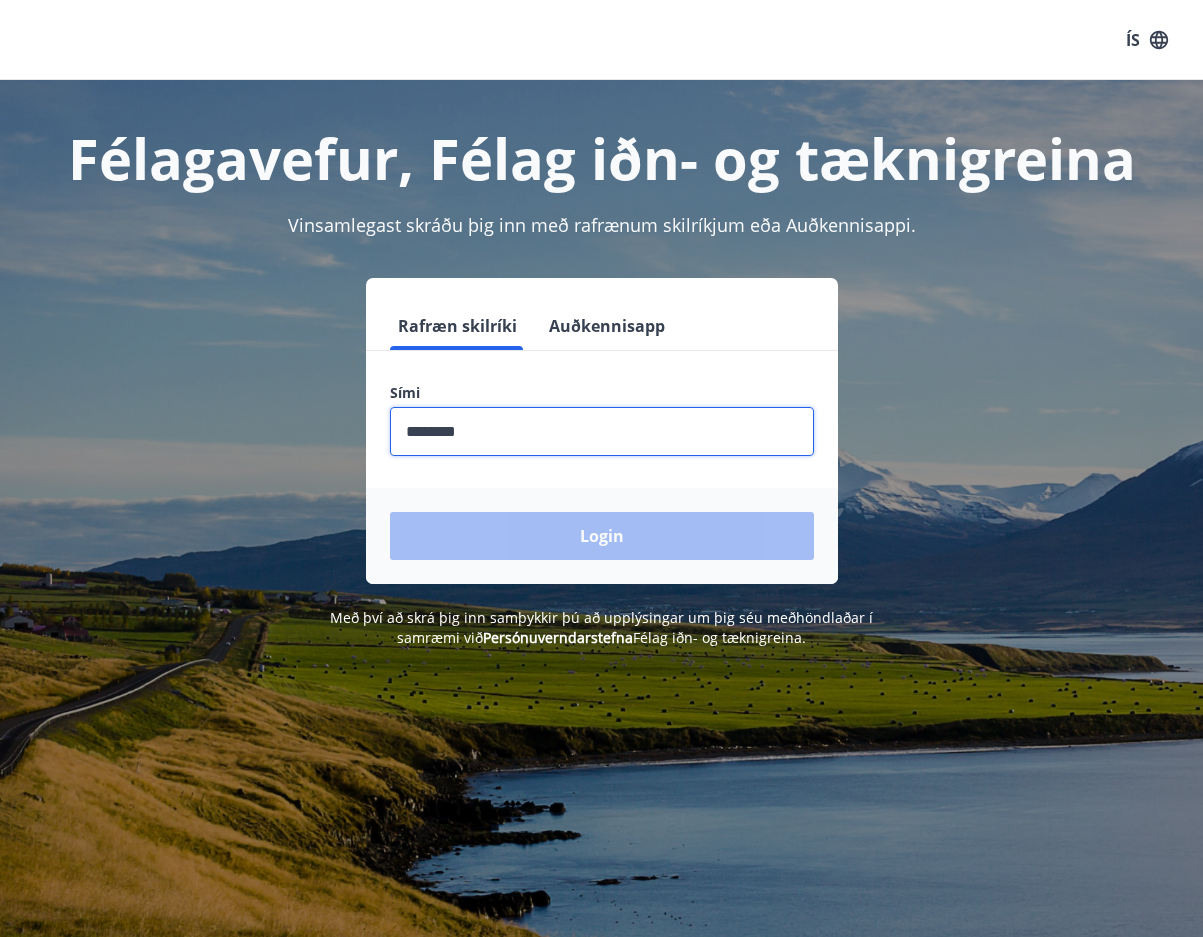 click at bounding box center [602, 431] 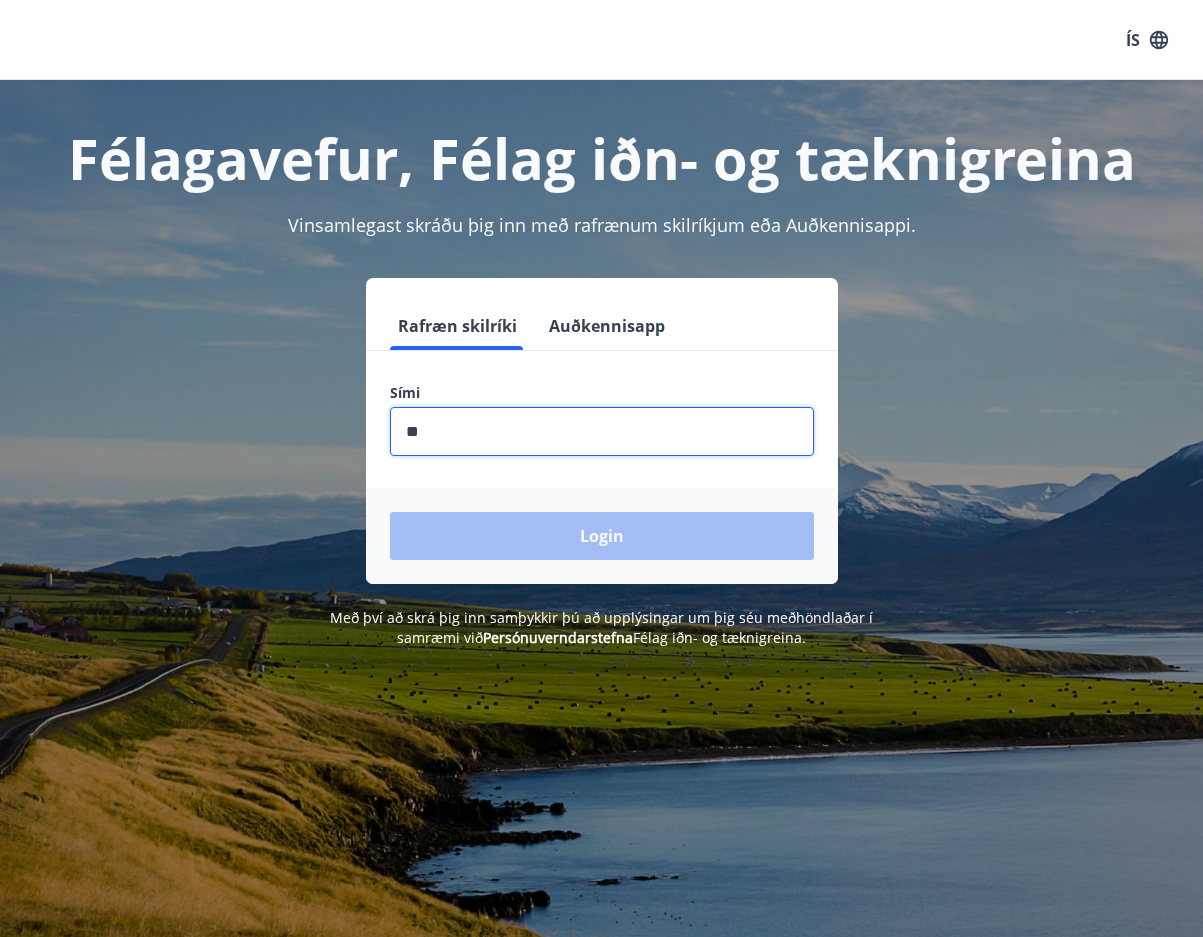 type on "*" 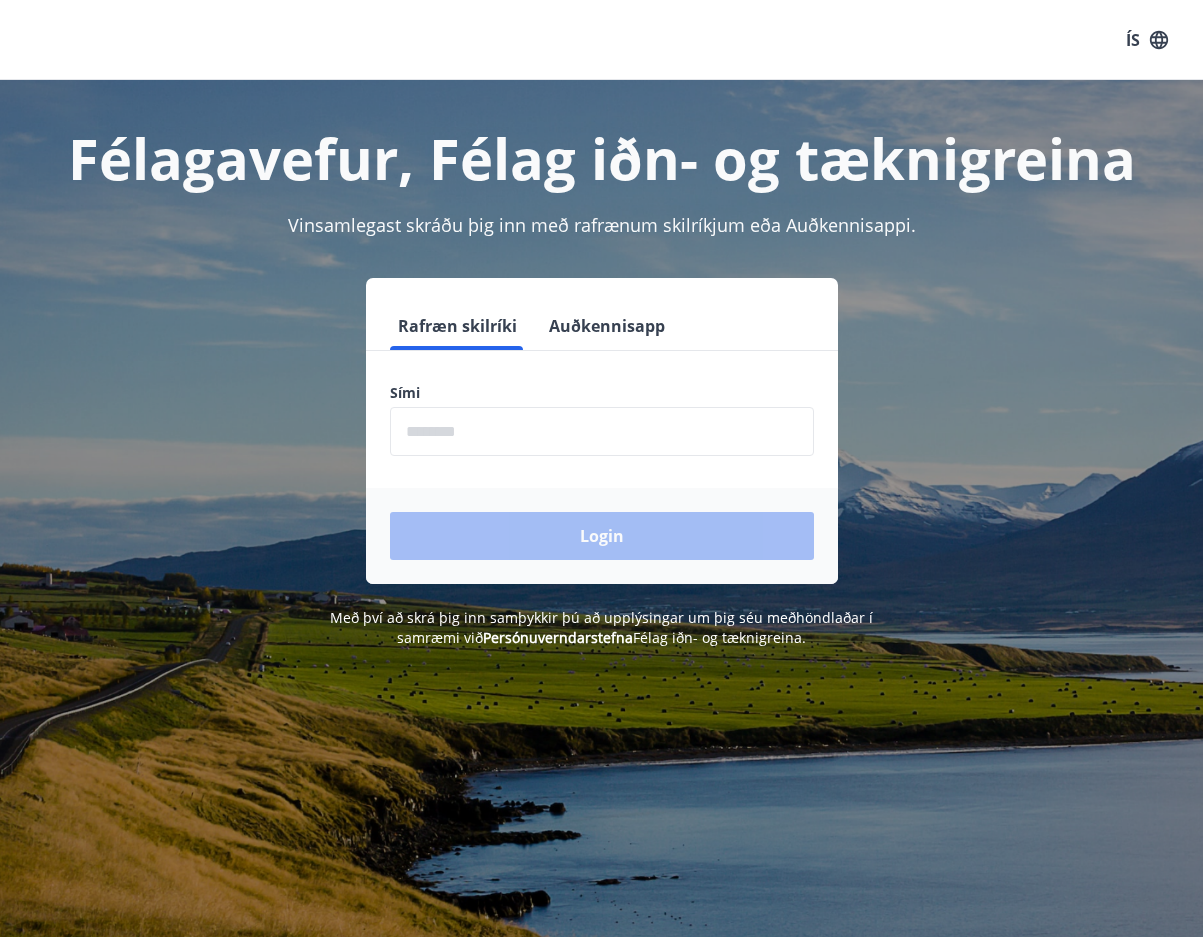 drag, startPoint x: 479, startPoint y: 428, endPoint x: 1036, endPoint y: 429, distance: 557.0009 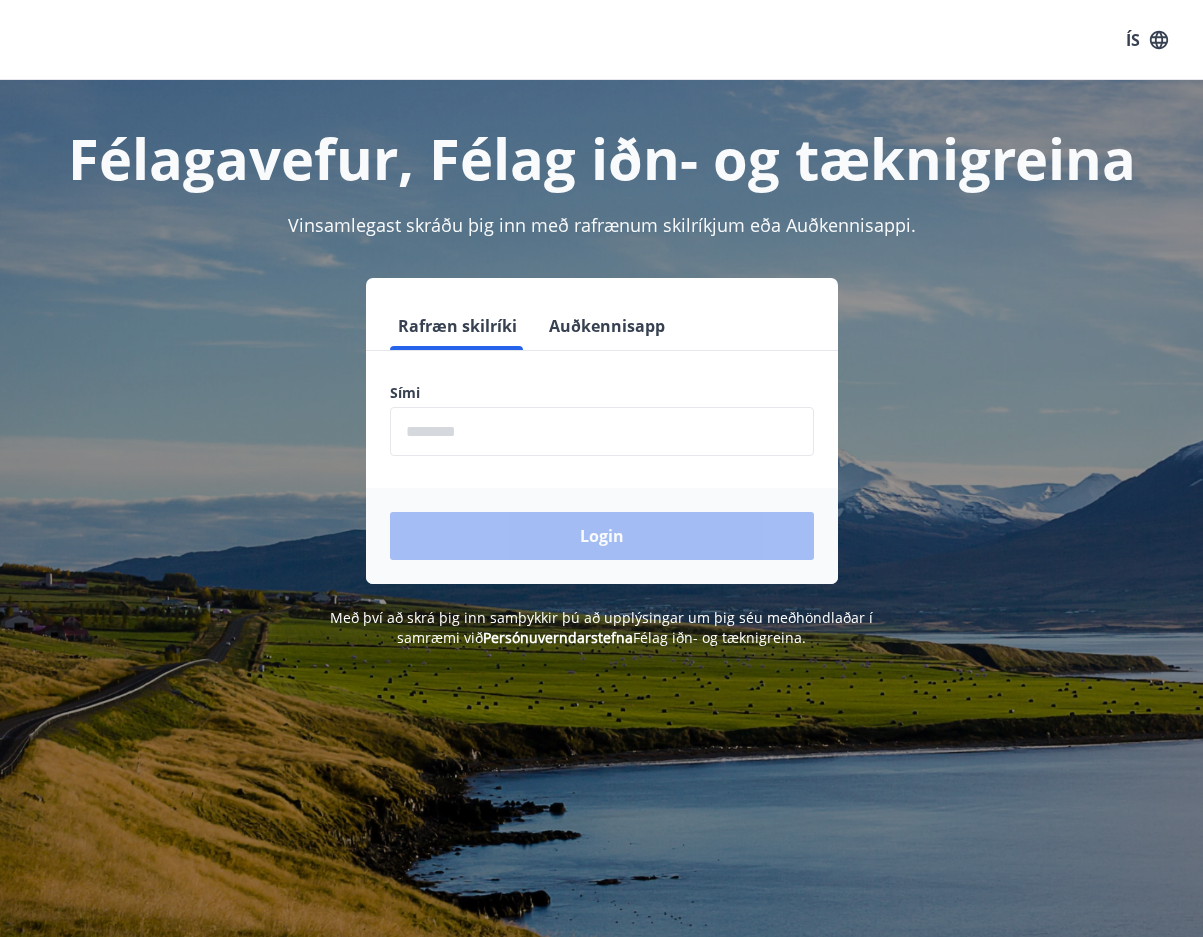 click on "Rafræn skilríki Auðkennisapp Sími ​ Login" at bounding box center (601, 431) 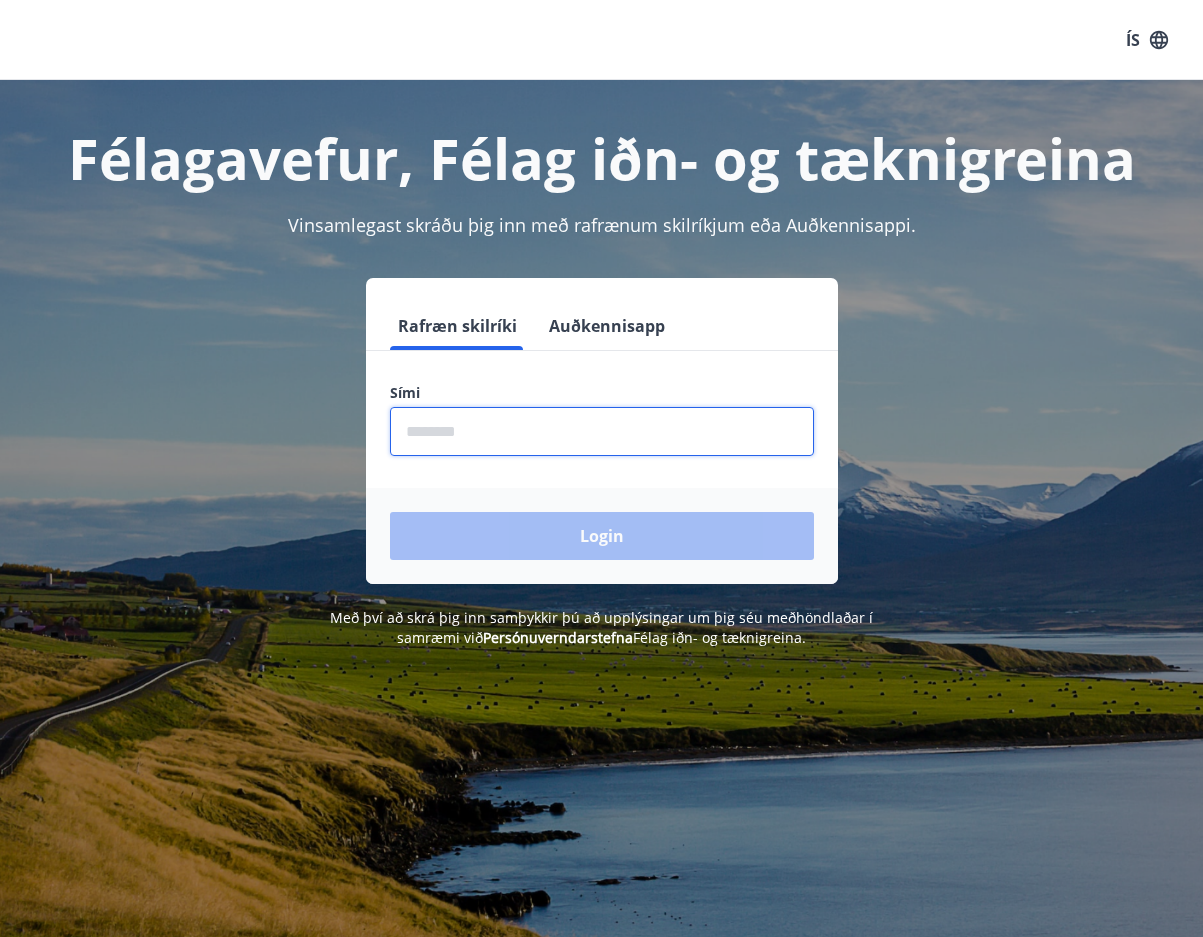 click at bounding box center (602, 431) 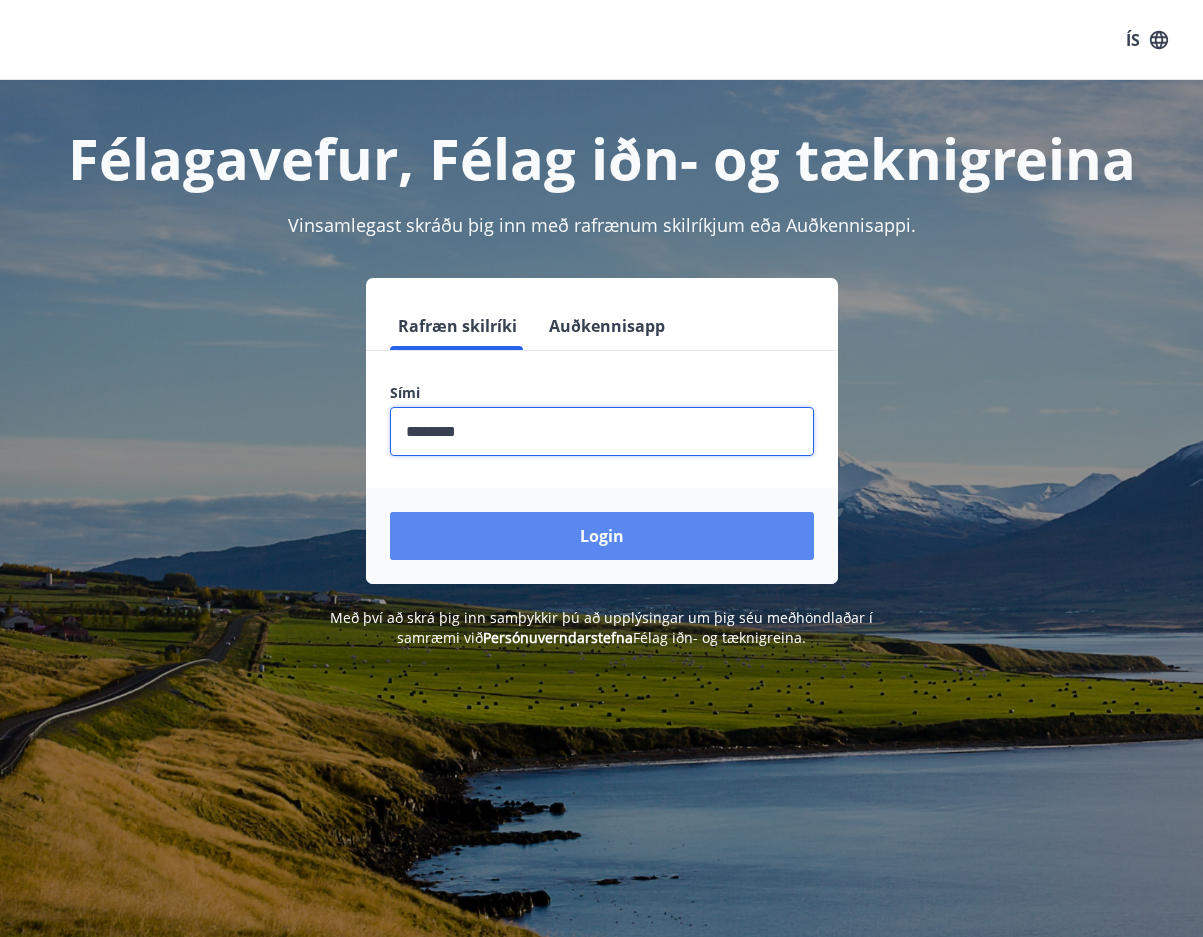 type on "********" 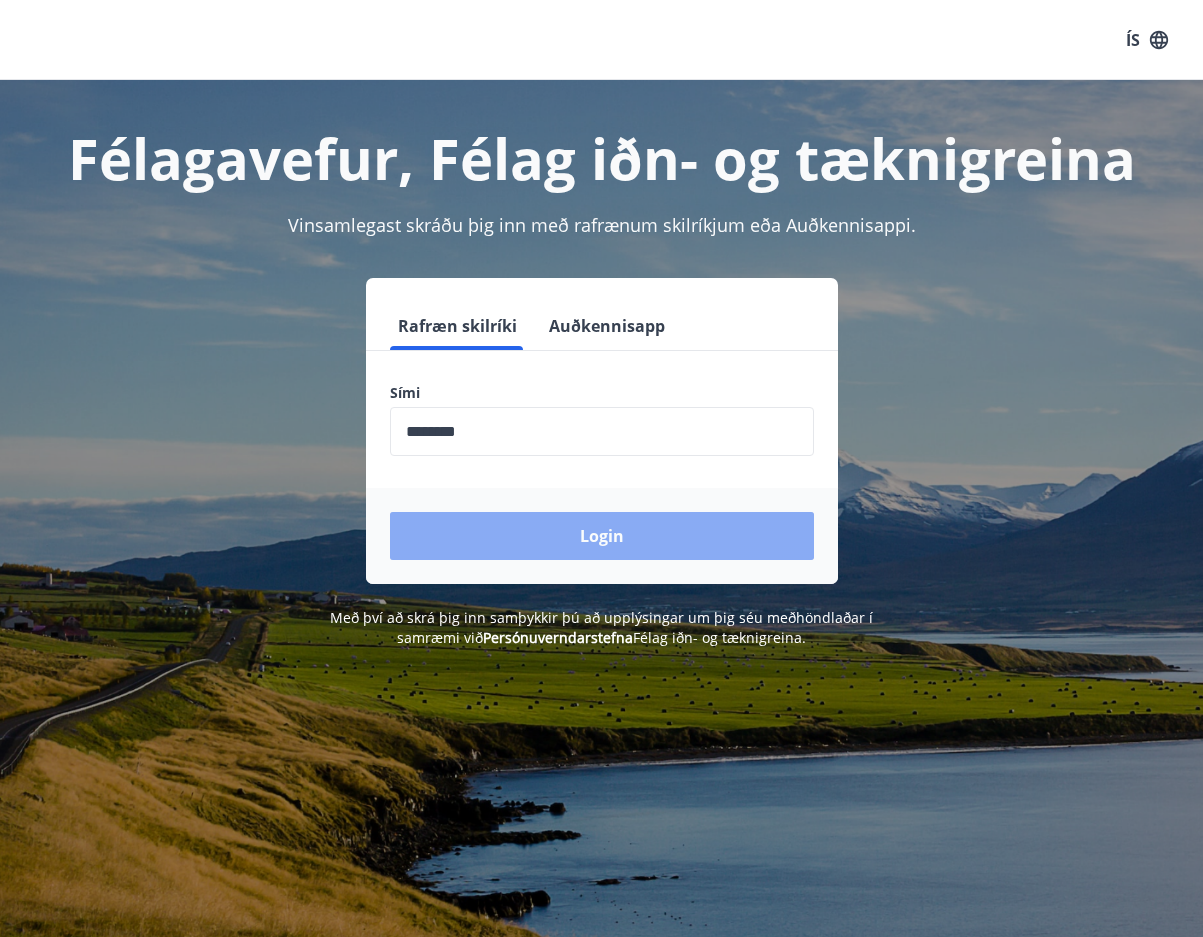 click on "Login" at bounding box center (602, 536) 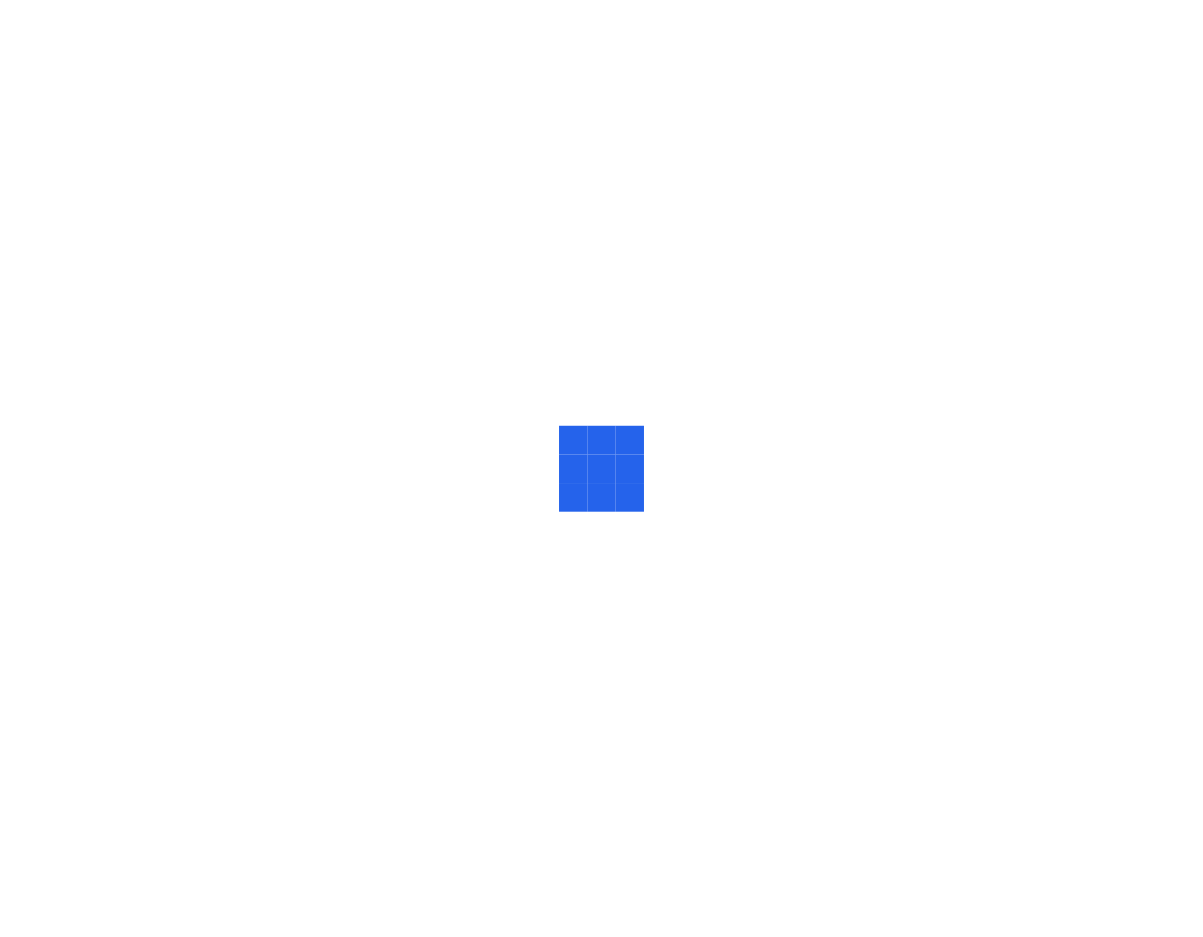 scroll, scrollTop: 0, scrollLeft: 0, axis: both 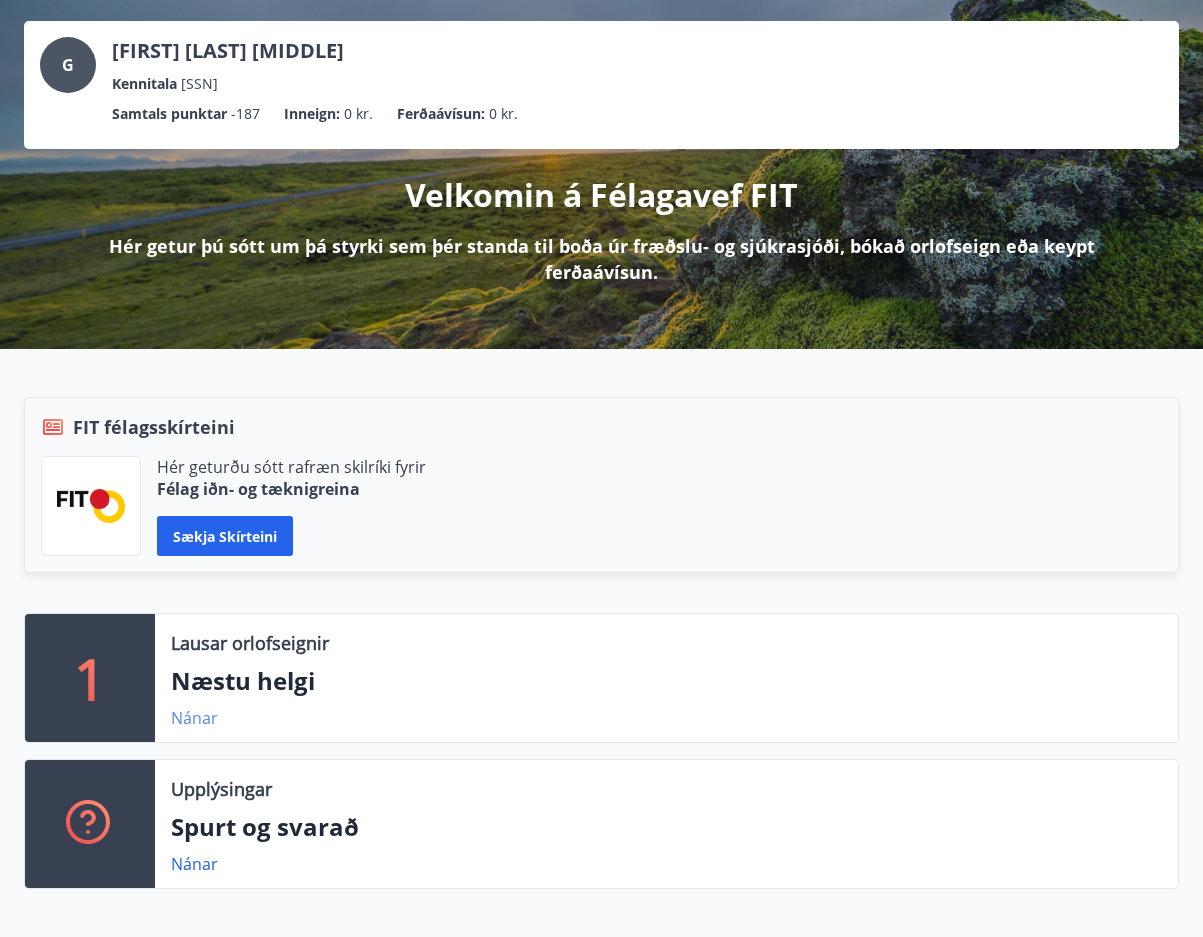 click on "Nánar" at bounding box center (194, 718) 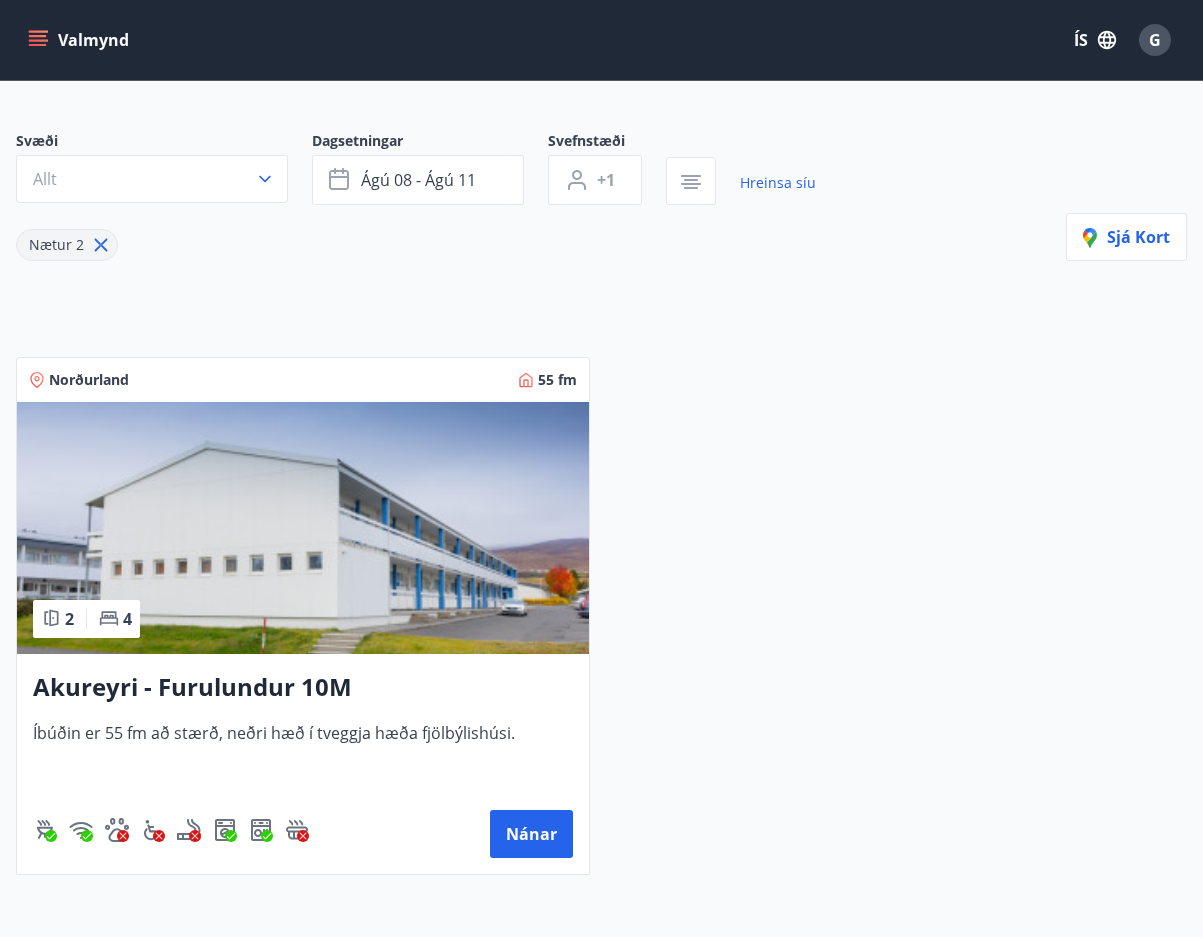 scroll, scrollTop: 0, scrollLeft: 0, axis: both 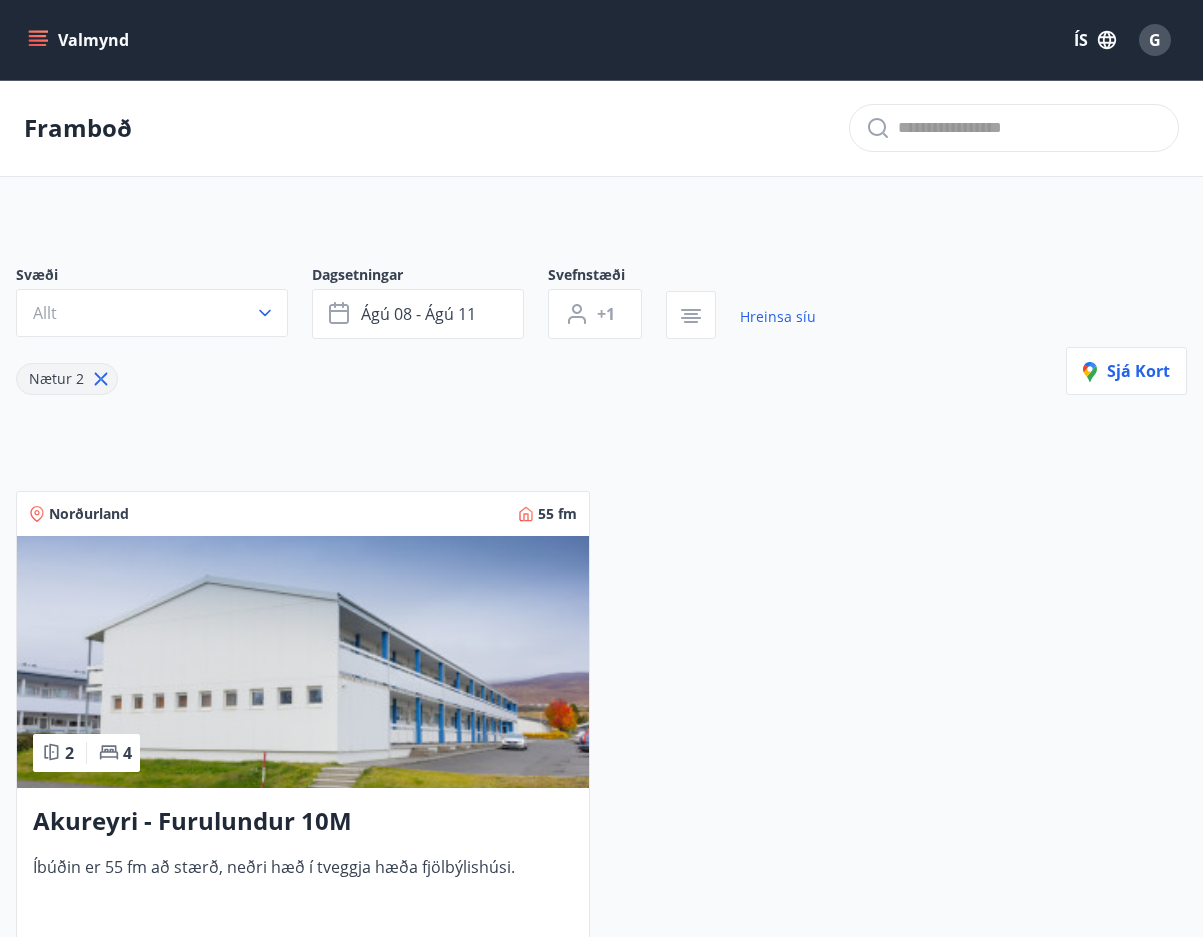 click 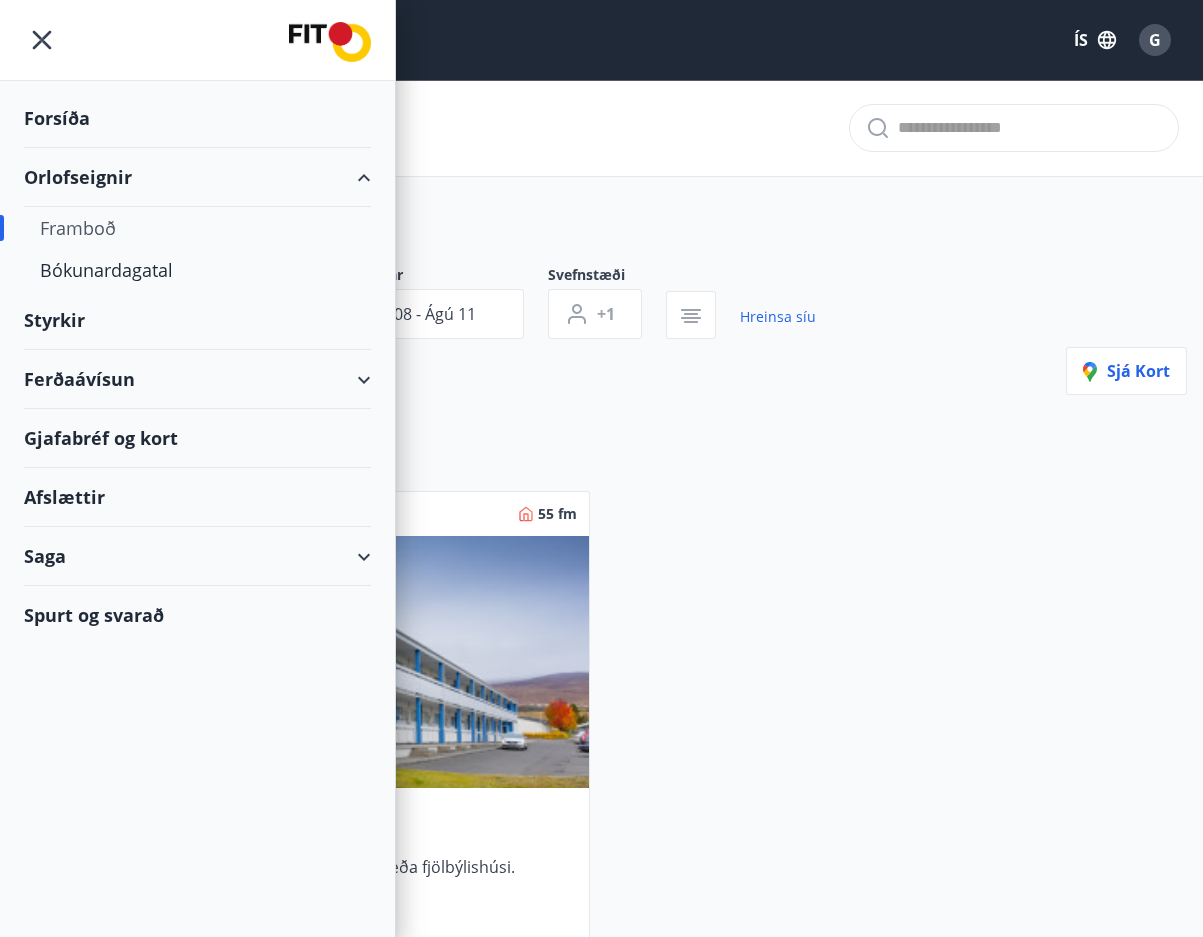 click on "Orlofseignir" at bounding box center [197, 177] 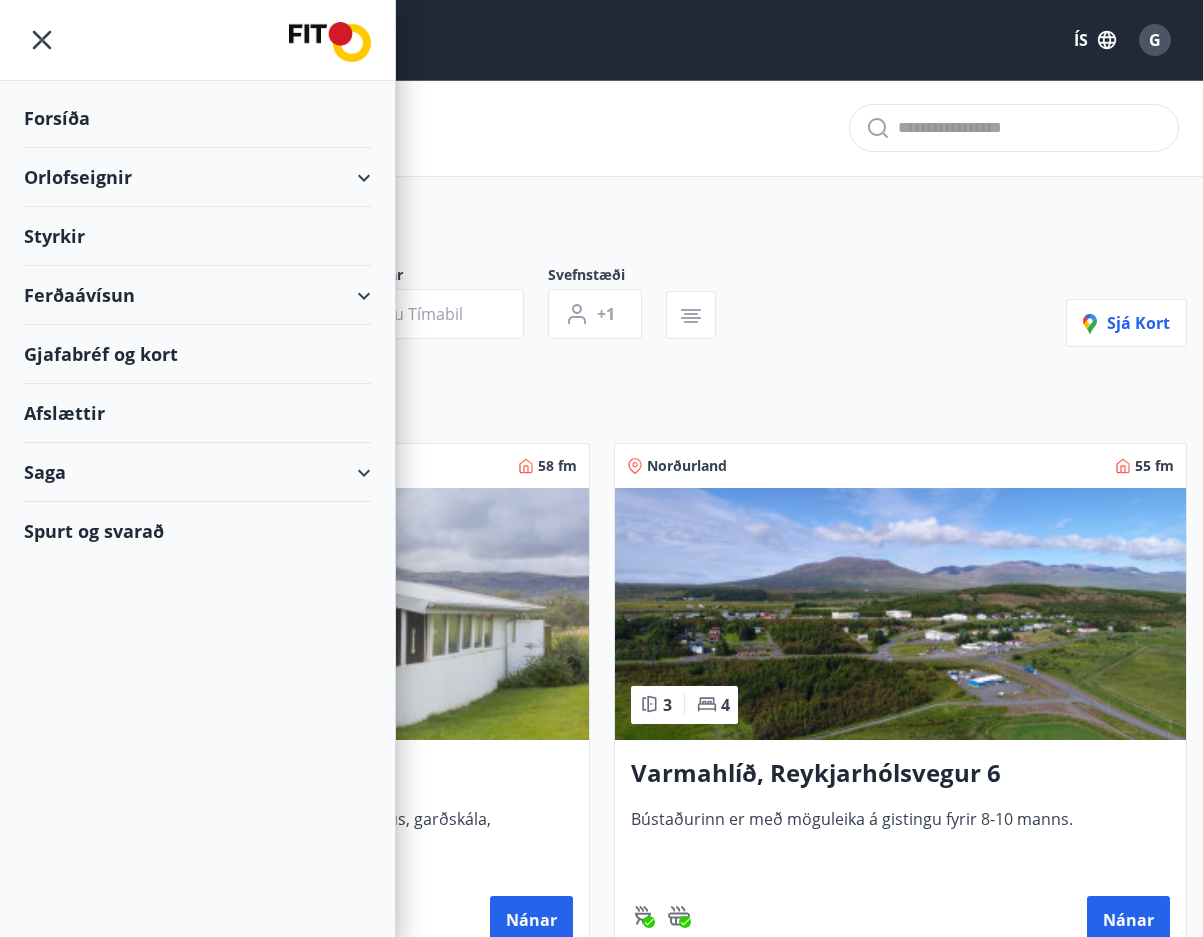 type on "*" 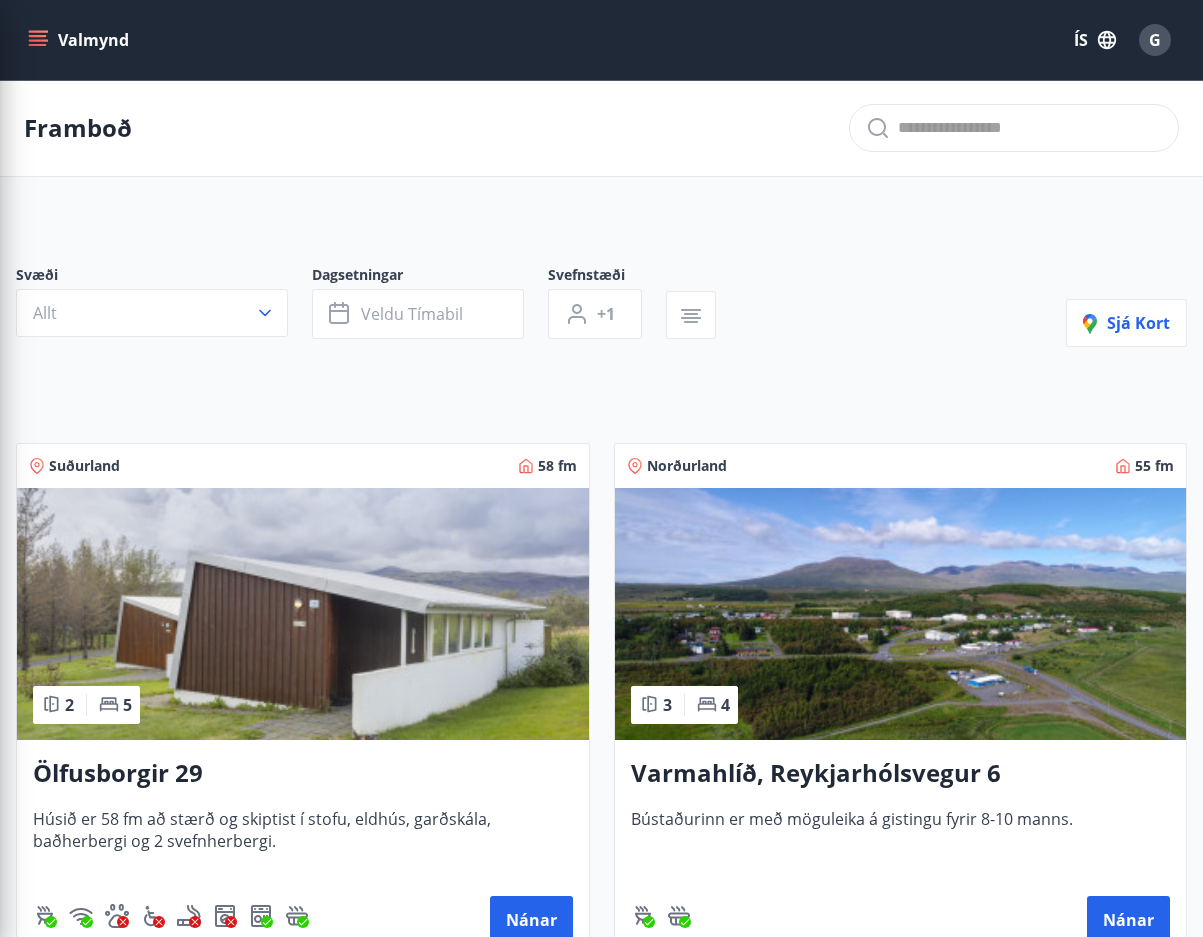 click on "Svæði Allt Dagsetningar Veldu tímabil Svefnstæði +1 Sjá kort Suðurland 58   fm 2 5 Ölfusborgir 29 Húsið er 58 fm að stærð og skiptist í stofu, eldhús, garðskála, baðherbergi og 2 svefnherbergi. Nánar Norðurland 55   fm 3 4 Varmahlíð, Reykjarhólsvegur 6 Bústaðurinn er með möguleika á gistingu fyrir 8-10 manns. Nánar Austurland 54   fm 3 6 Klifabotn í Lóni Húsið er 54 fm að stærð og skiptist í stofu, eldhús, baðherbergi og 3 svefnherbergi. Nánar Suðurland 51   fm 3 4 Fljótshlíð - Hallskot Húsið er 51 fm og skiptist í tvö svefnherbergi, stofu, bað og eldhús. Svefnloft 25 fm. Nánar Vesturland 87   fm 2 6 Stykkishólmur - Borgarbraut 38 Íbúðin er 87 fm að stærð og skiptist í hol, baðherbergi, 2 svefnherbergi og stofu með samliggjandi eldhúsi. Nánar Vesturland 66   fm 4 7 Húsafell - Hvítárbrekkur 6 Húsið er 66 fm að grunnfleti auk ca. 25fm svefnlofts Nánar Vesturland 97   fm 3 8 Húsafell - Birkilundur 2 Nánar Vesturland 78   fm 3 6 Nánar 52   3" at bounding box center [601, 5204] 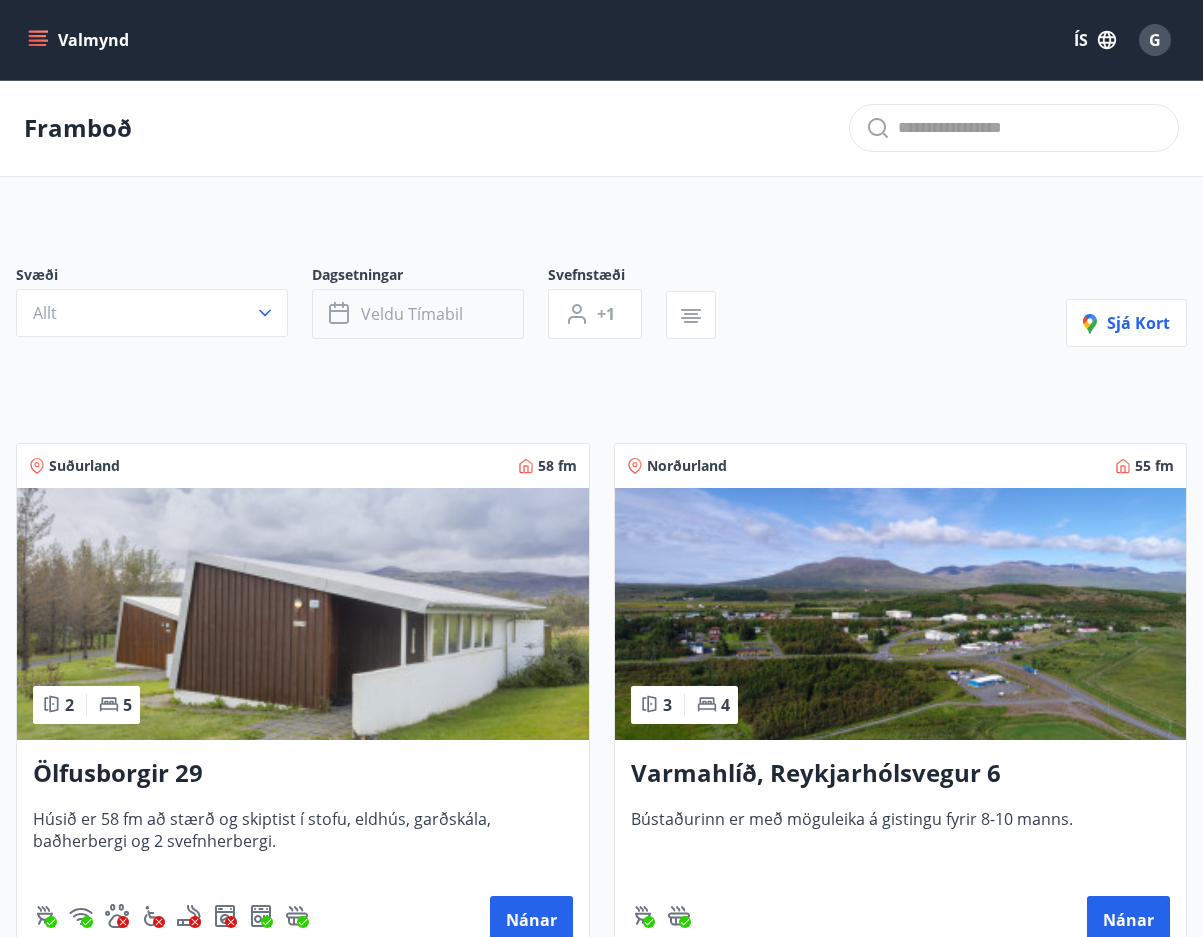 click on "Veldu tímabil" at bounding box center (412, 314) 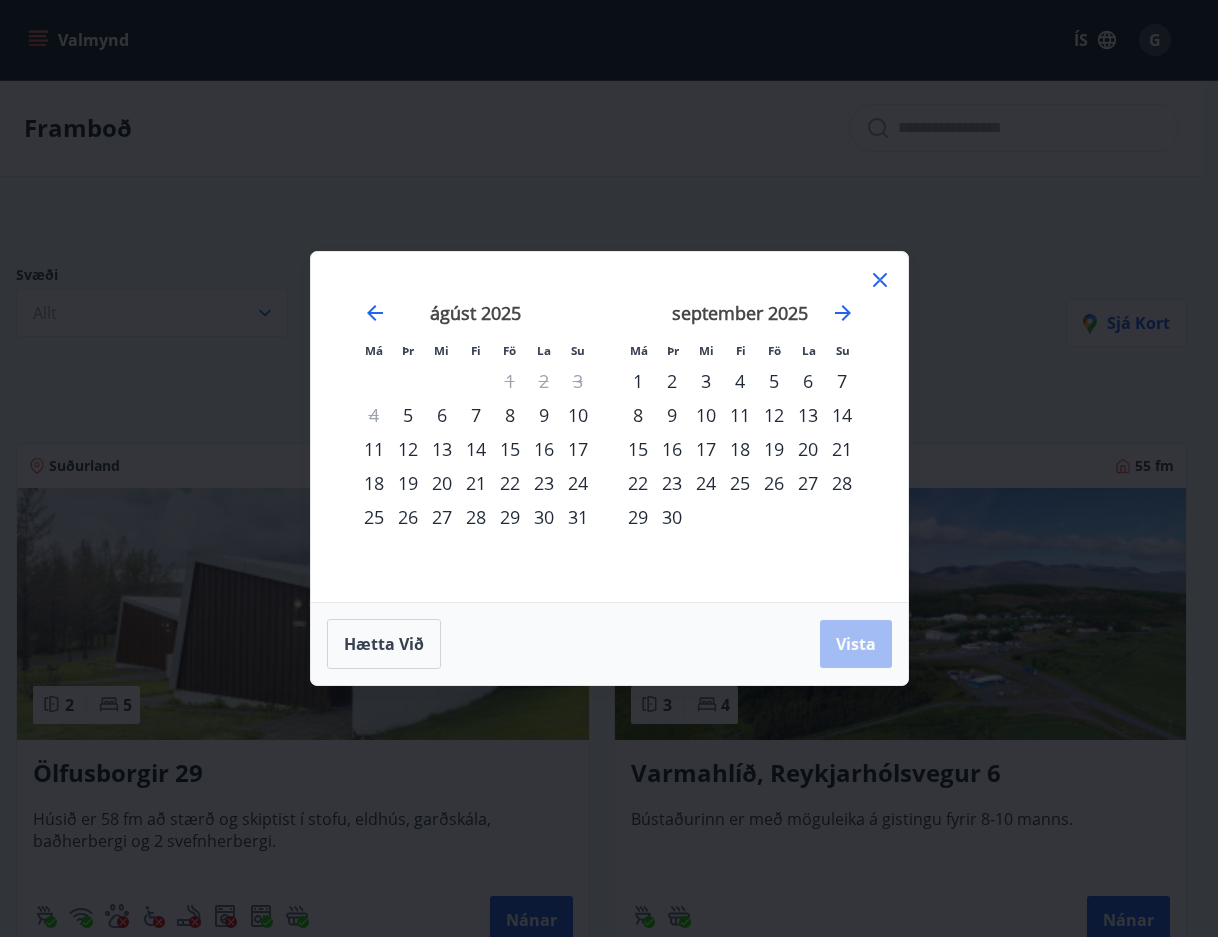 click on "18" at bounding box center [374, 483] 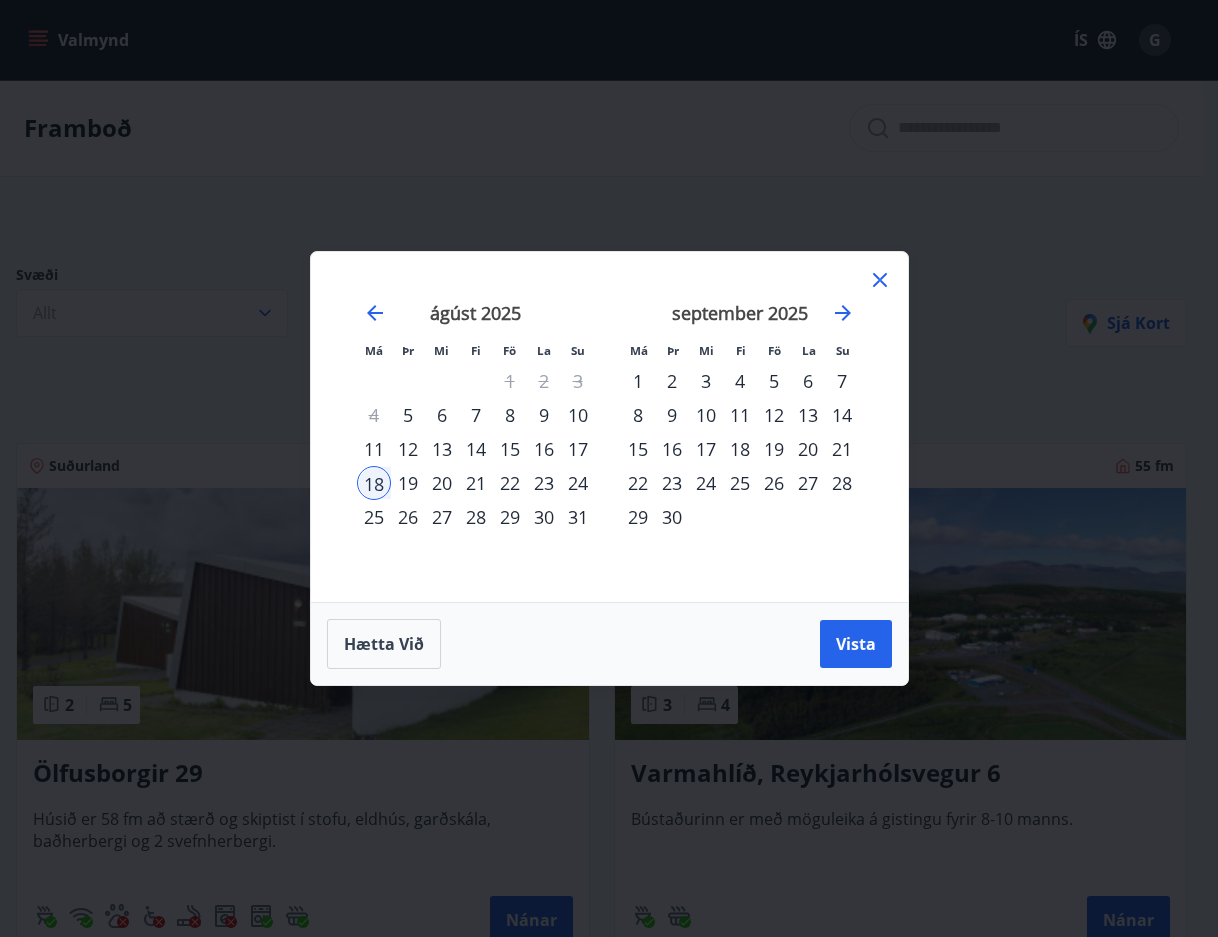 click on "25" at bounding box center (374, 517) 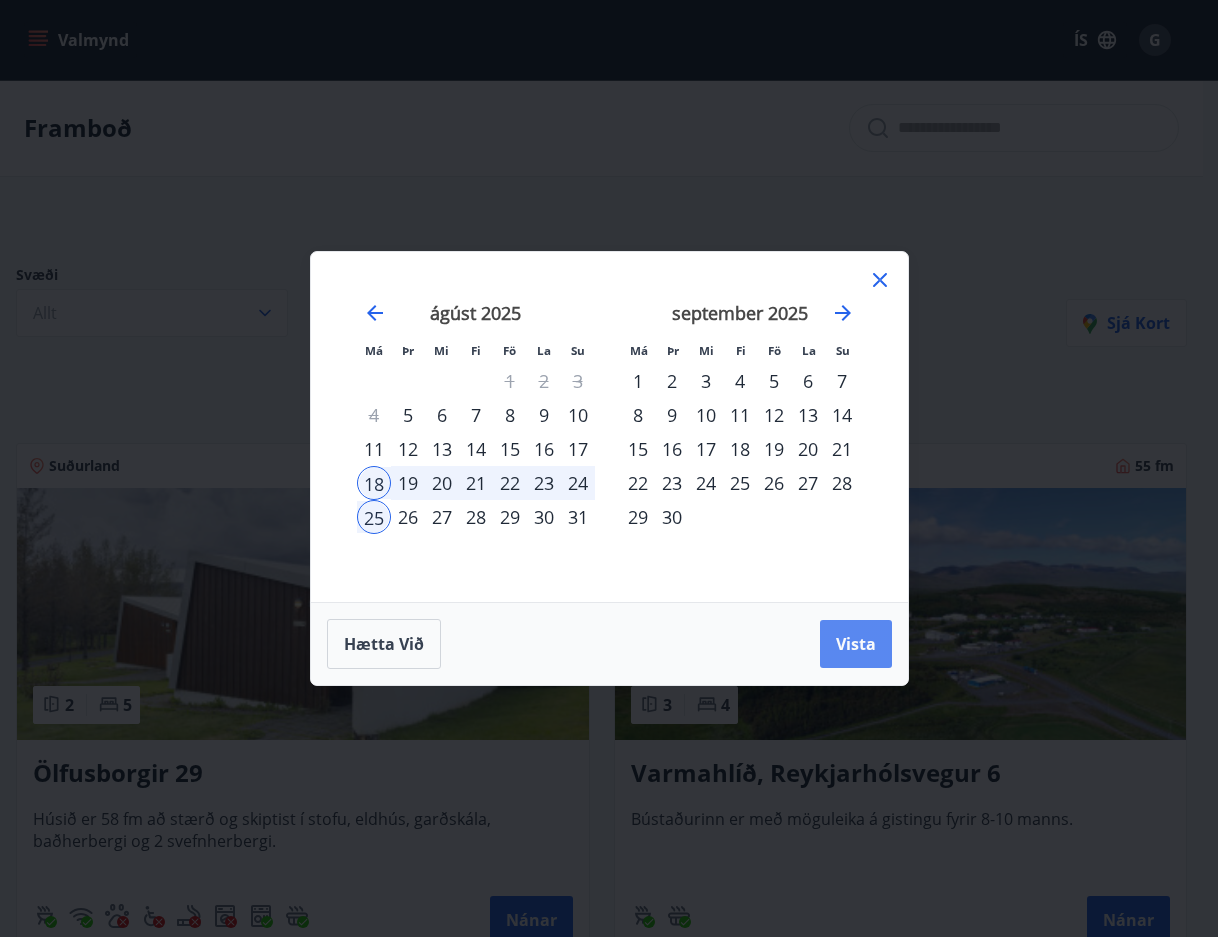click on "Vista" at bounding box center (856, 644) 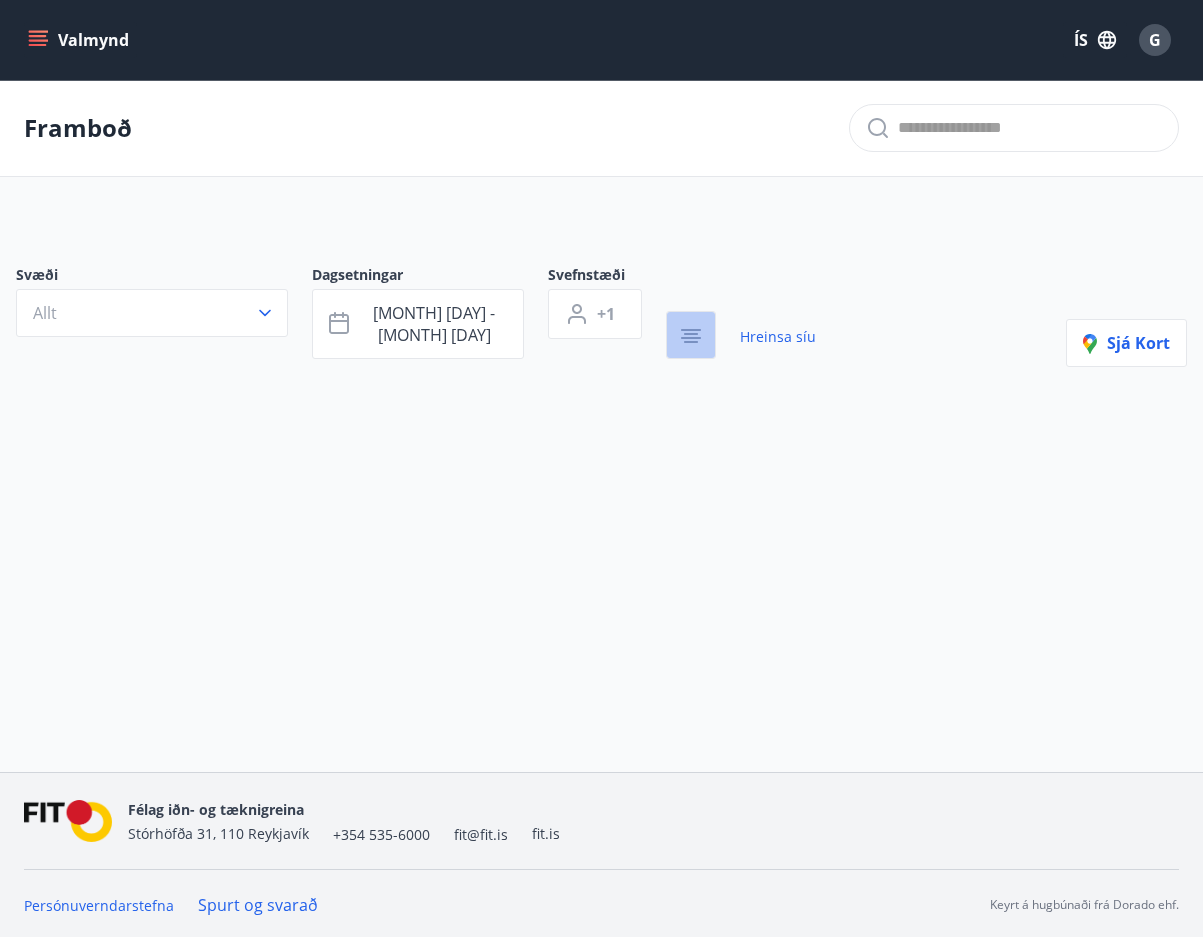 click 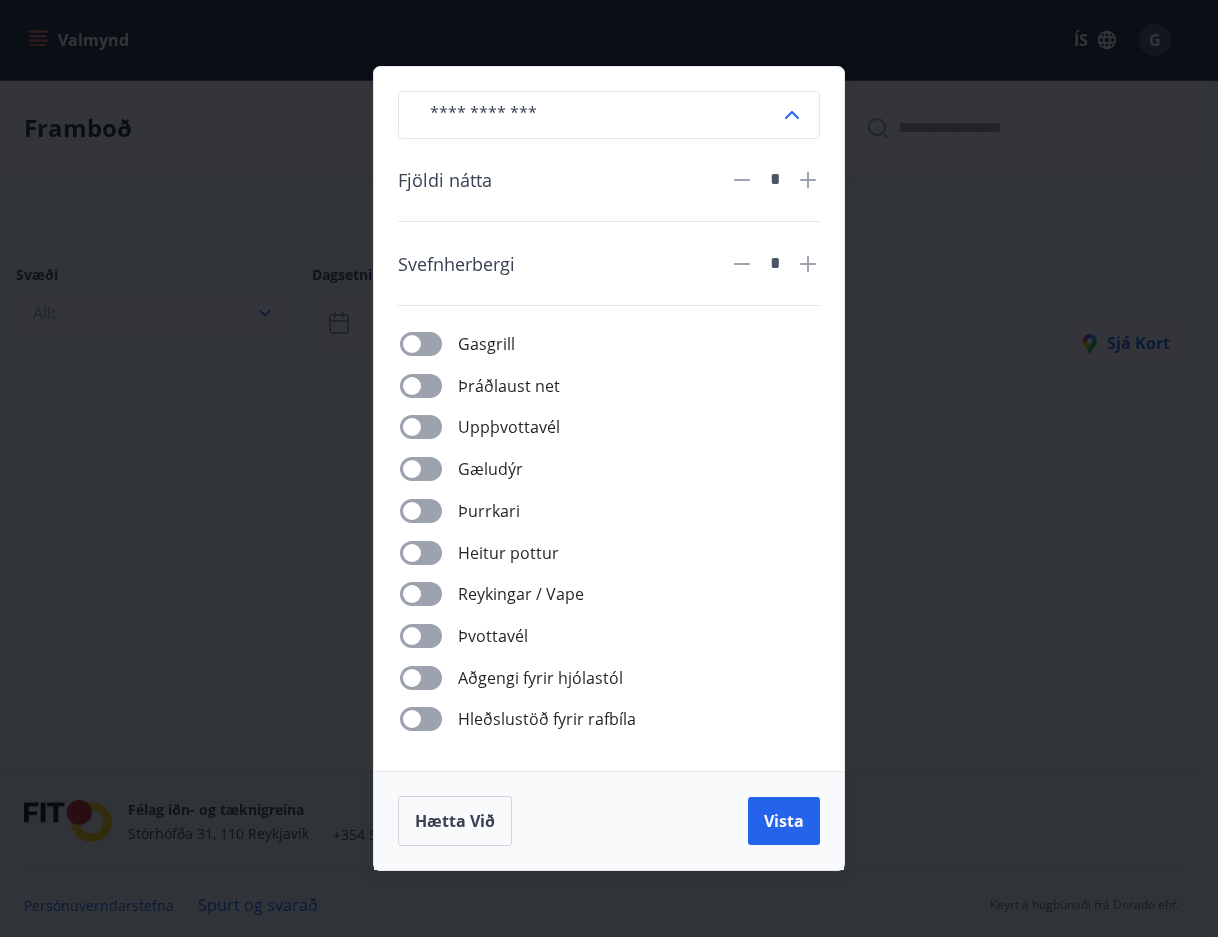 click on "​ Fjöldi nátta * Svefnherbergi * Gasgrill Þráðlaust net Uppþvottavél Gæludýr Þurrkari Heitur pottur Reykingar / Vape Þvottavél Aðgengi fyrir hjólastól Hleðslustöð fyrir rafbíla Hætta við Vista" at bounding box center (609, 468) 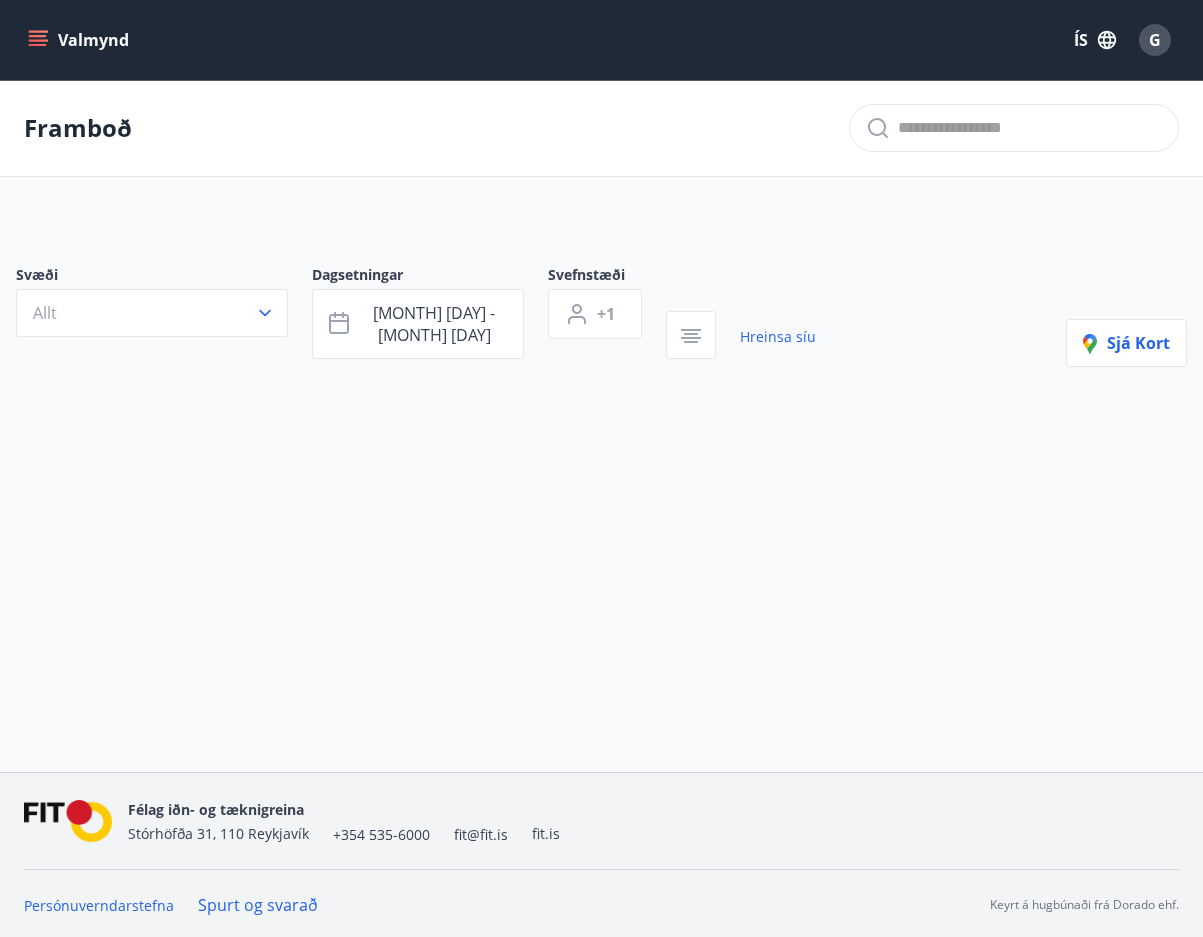 scroll, scrollTop: 3, scrollLeft: 0, axis: vertical 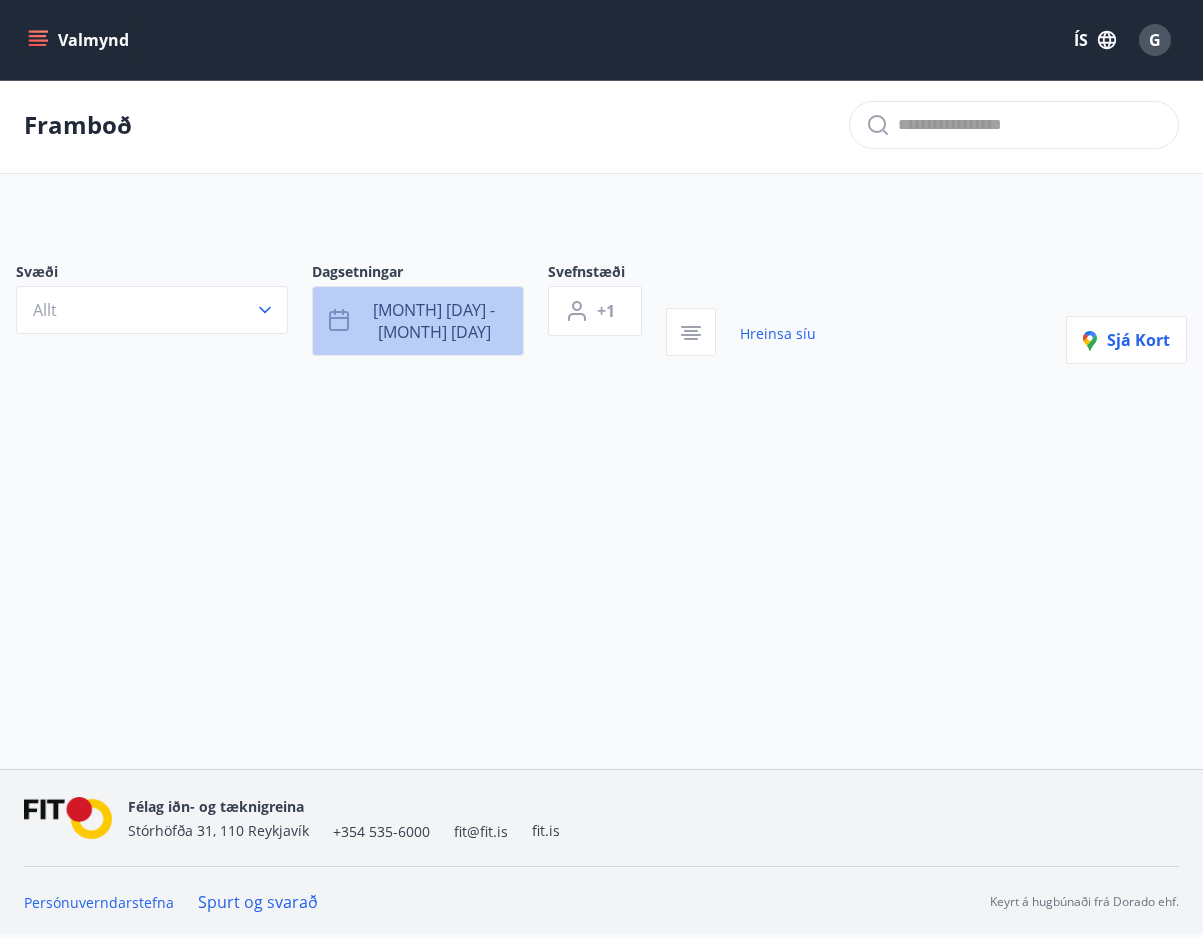 click on "[MONTH] [DAY] - [MONTH] [DAY]" at bounding box center [434, 321] 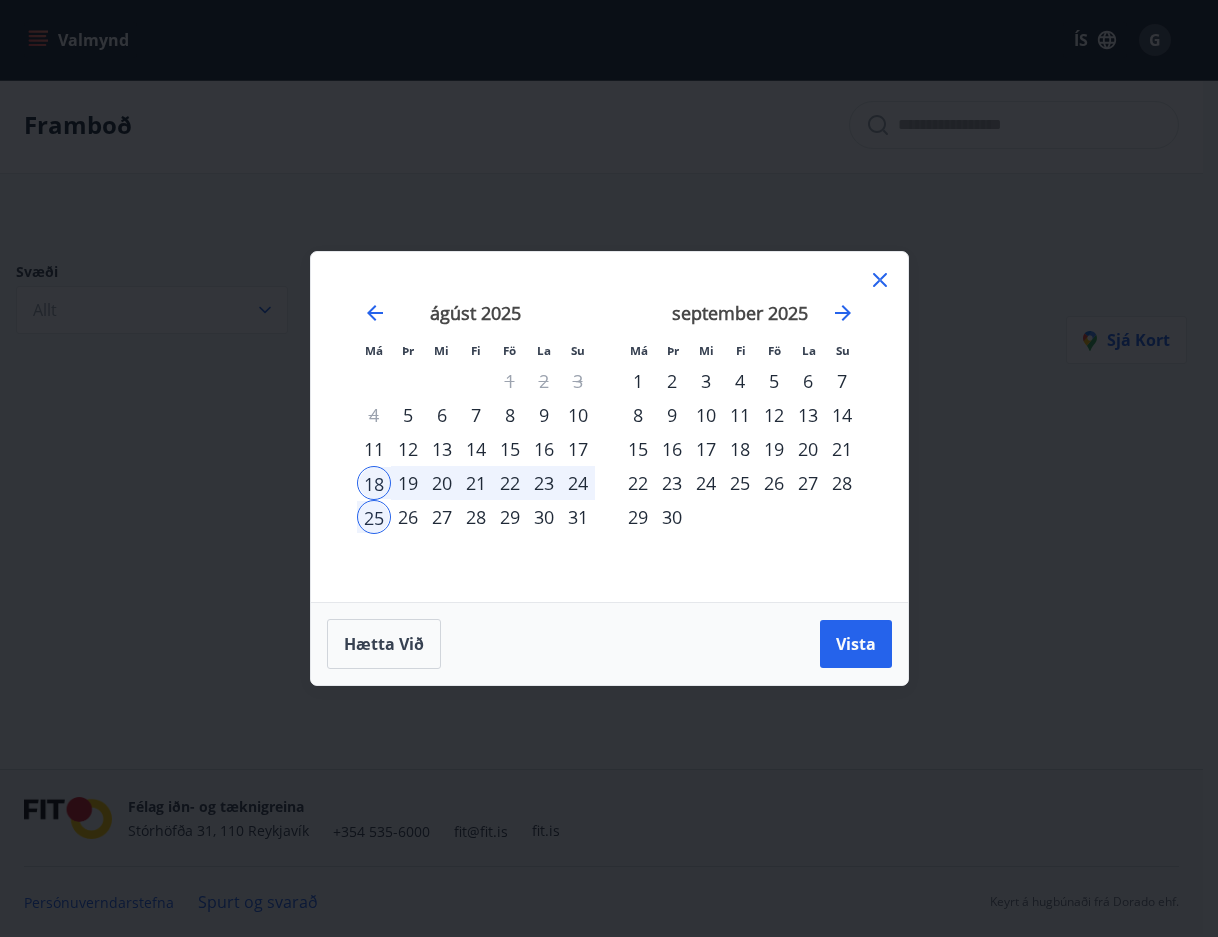 click on "25" at bounding box center (374, 517) 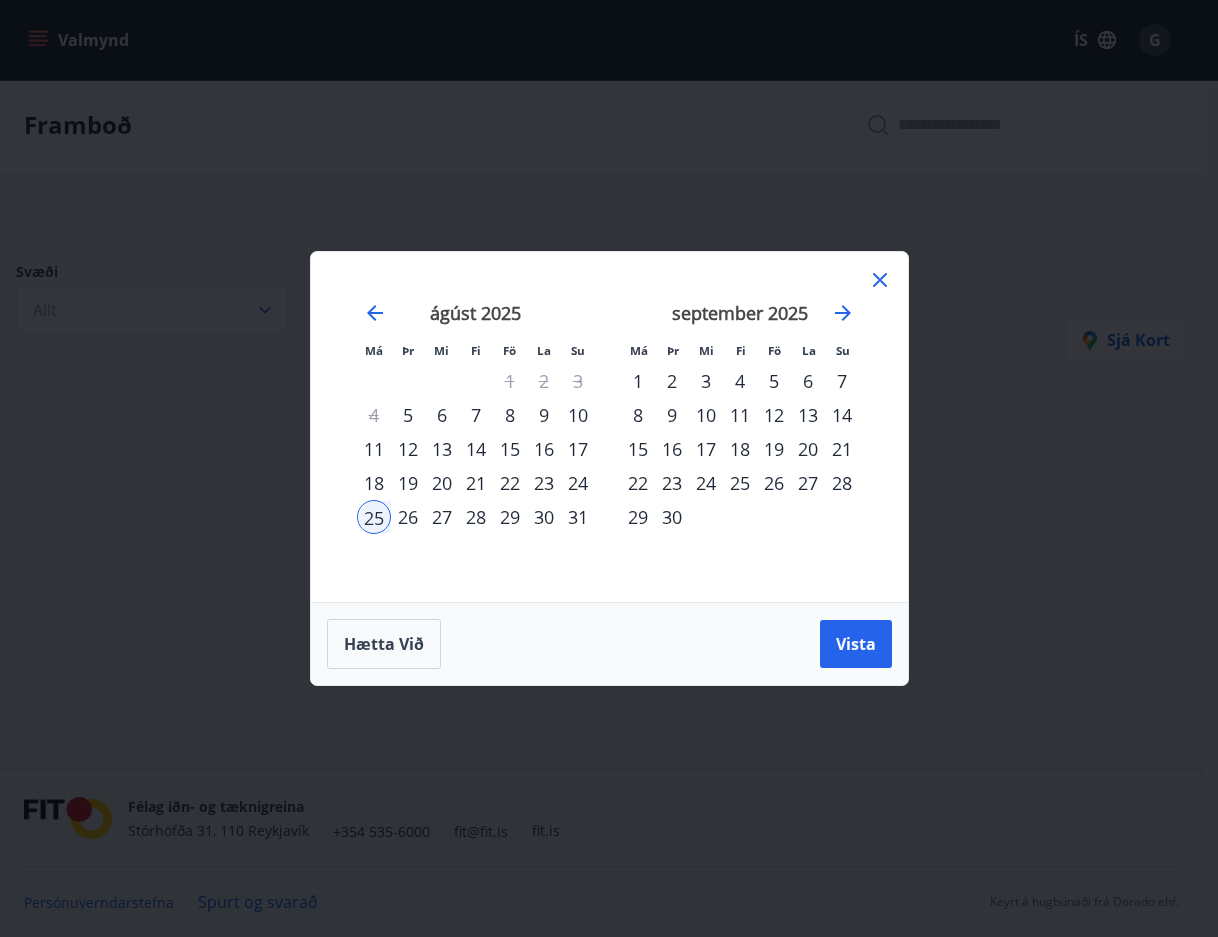 click on "31" at bounding box center [578, 517] 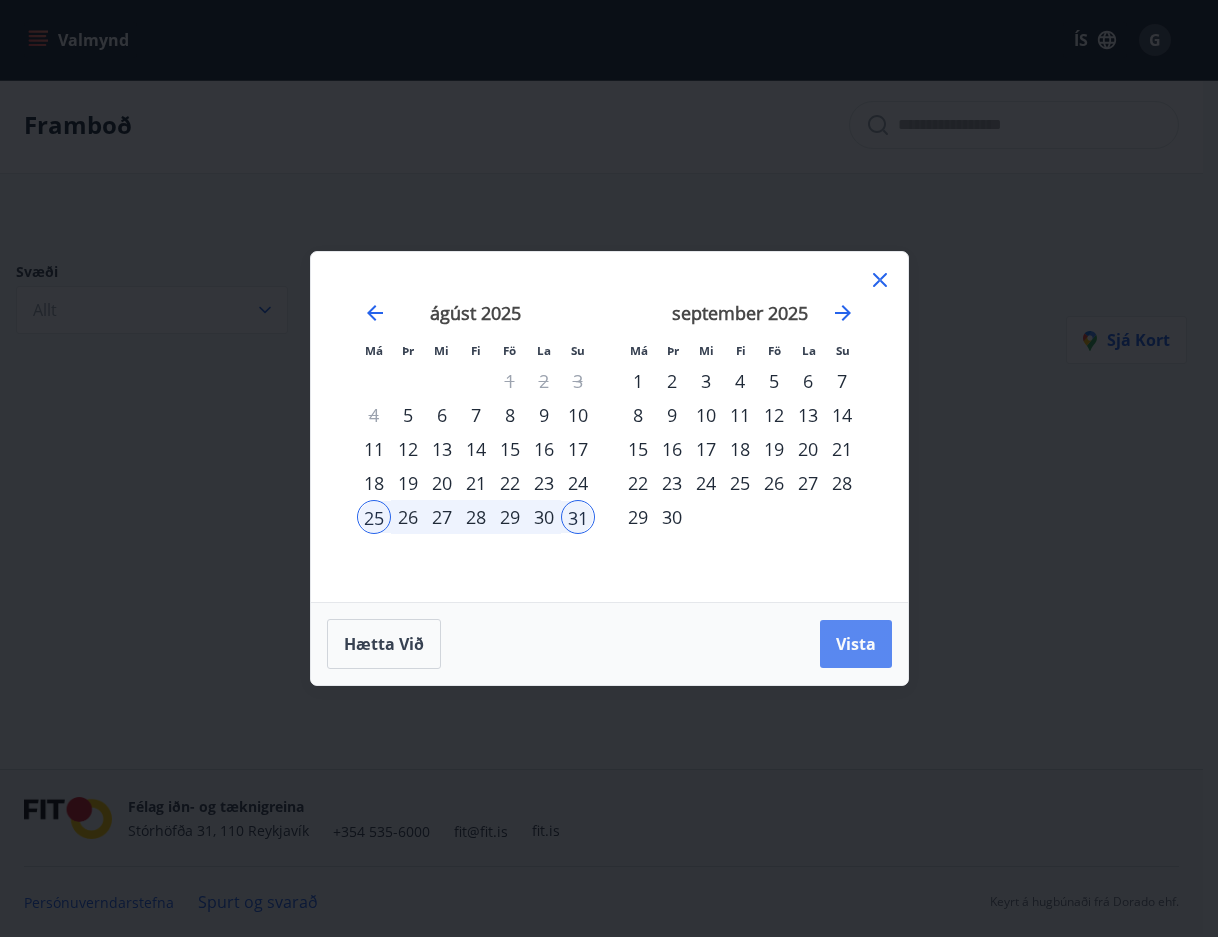 click on "Vista" at bounding box center (856, 644) 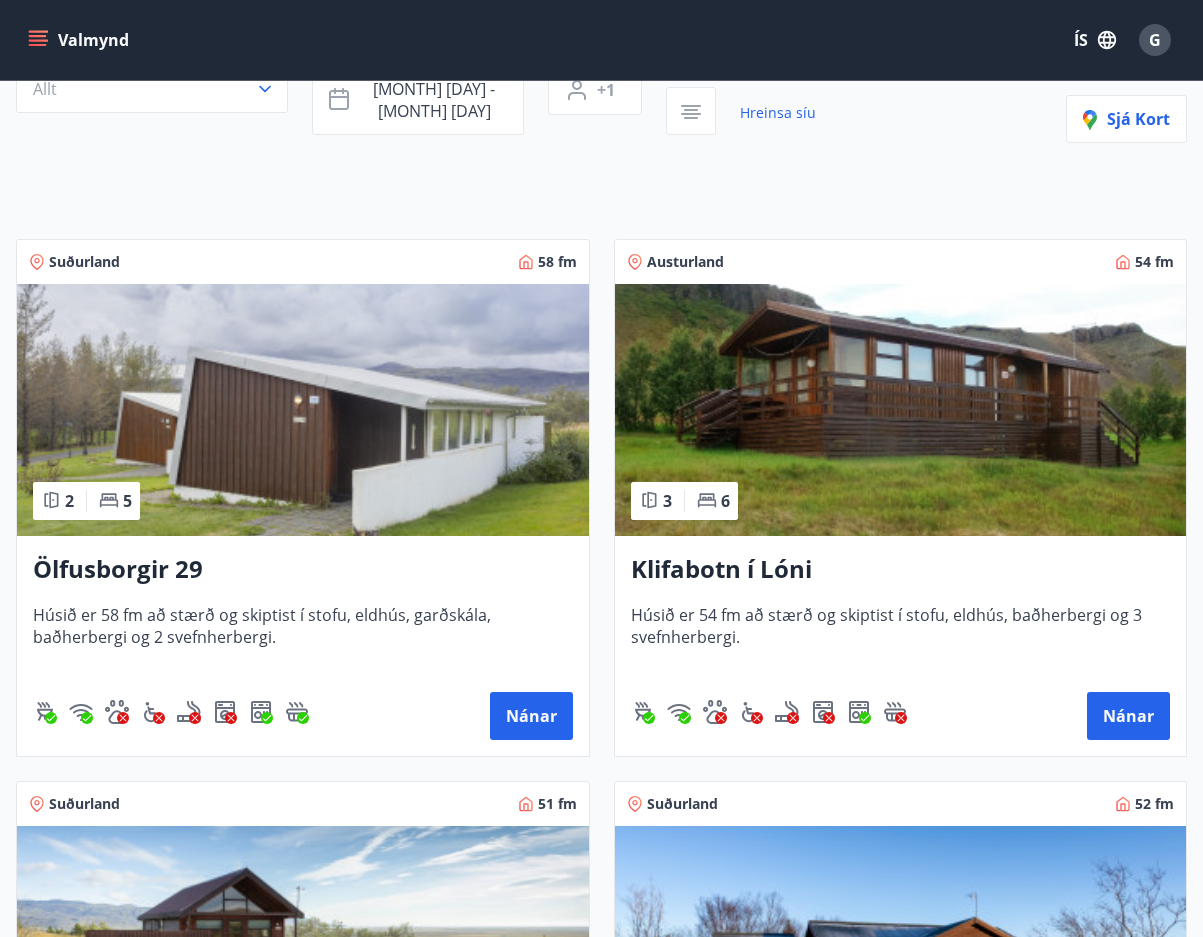 scroll, scrollTop: 0, scrollLeft: 0, axis: both 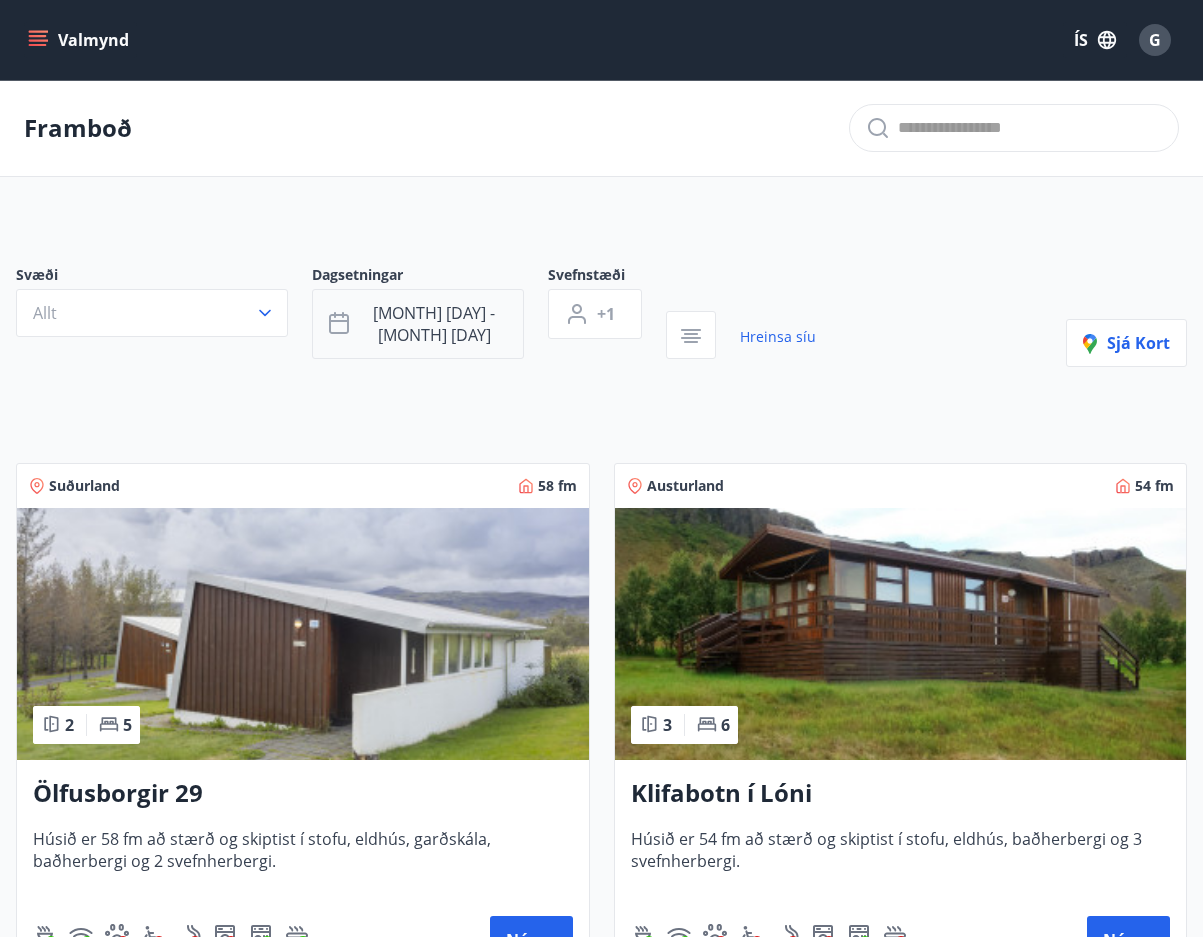 click on "[MONTH] [DAY] - [MONTH] [DAY]" at bounding box center [434, 324] 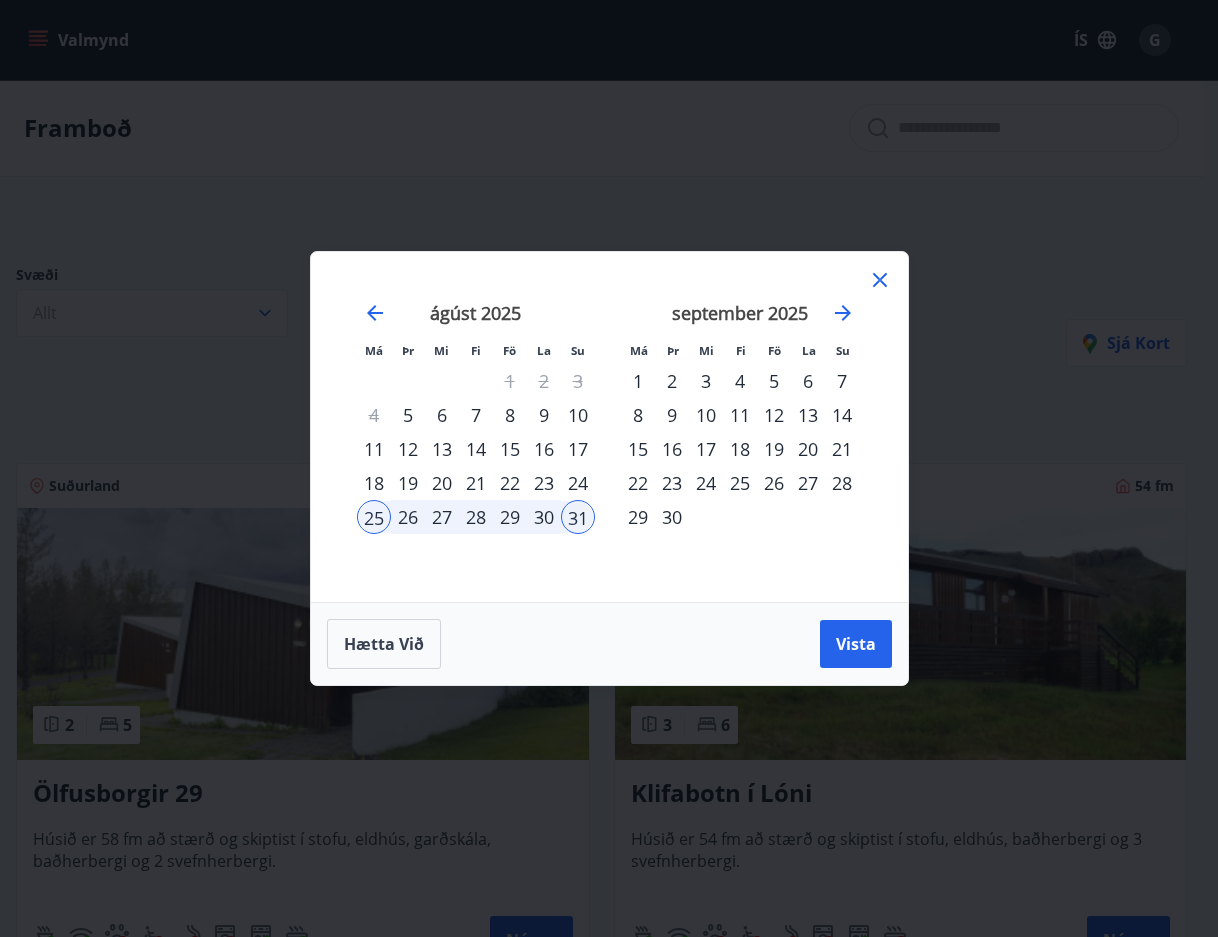 click on "21" at bounding box center (476, 483) 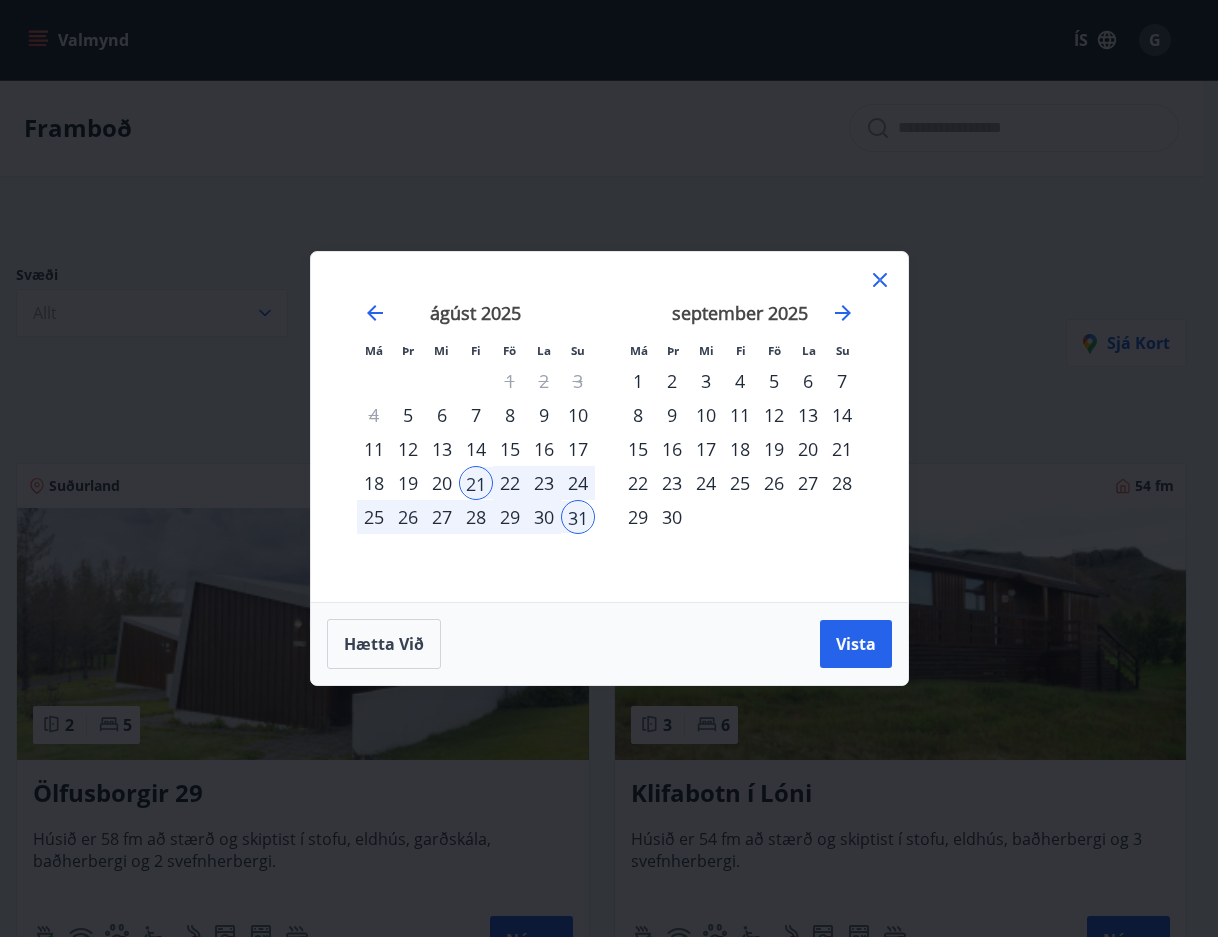 click on "28" at bounding box center (476, 517) 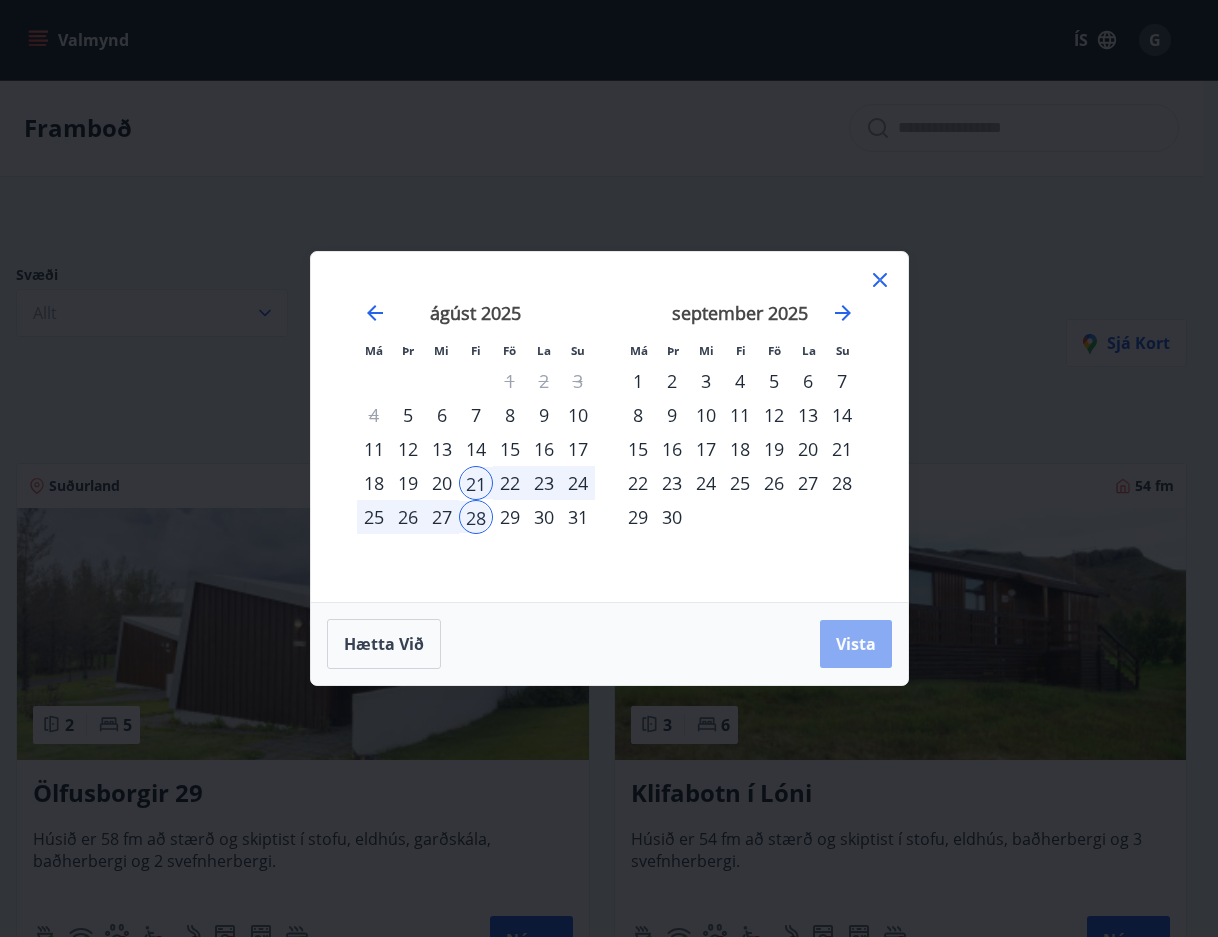 click on "Vista" at bounding box center (856, 644) 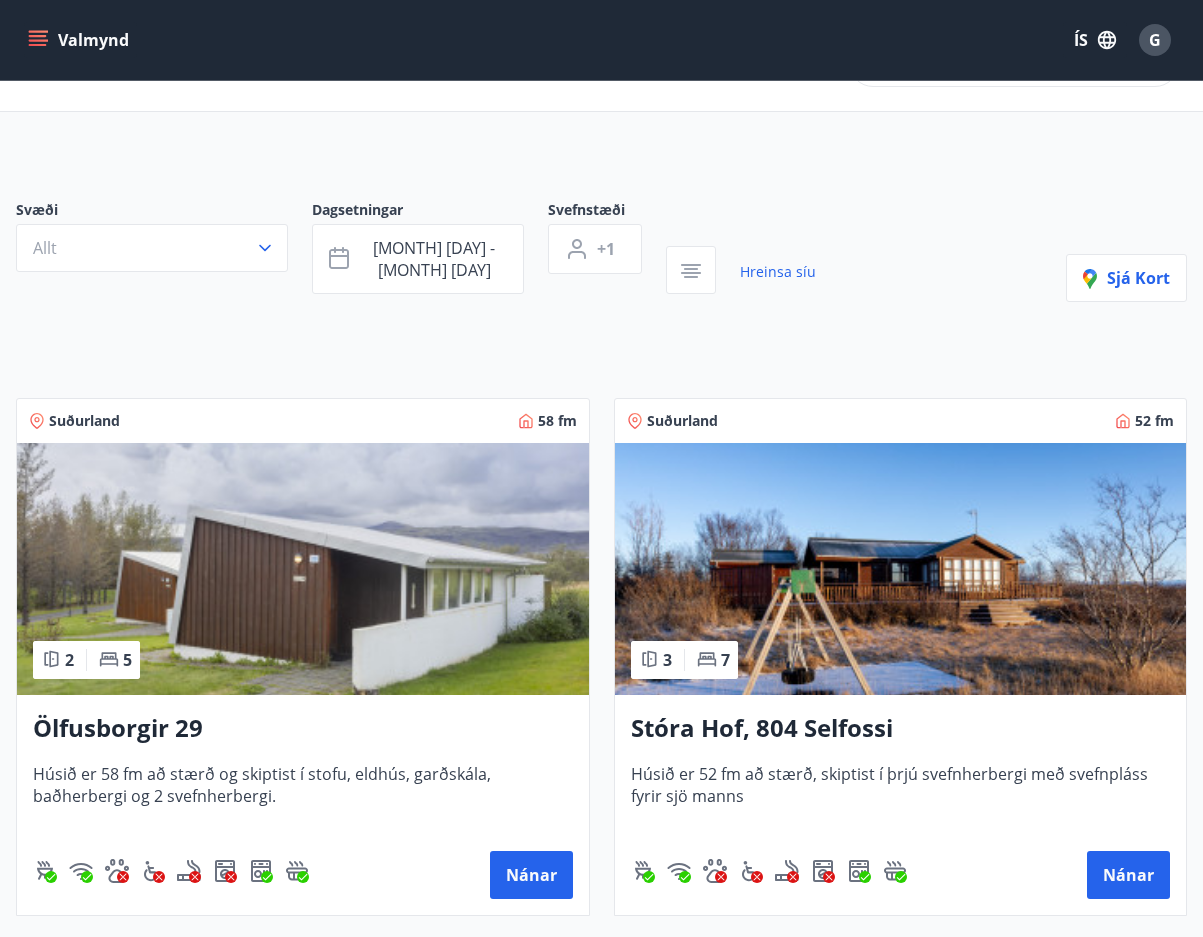 scroll, scrollTop: 100, scrollLeft: 0, axis: vertical 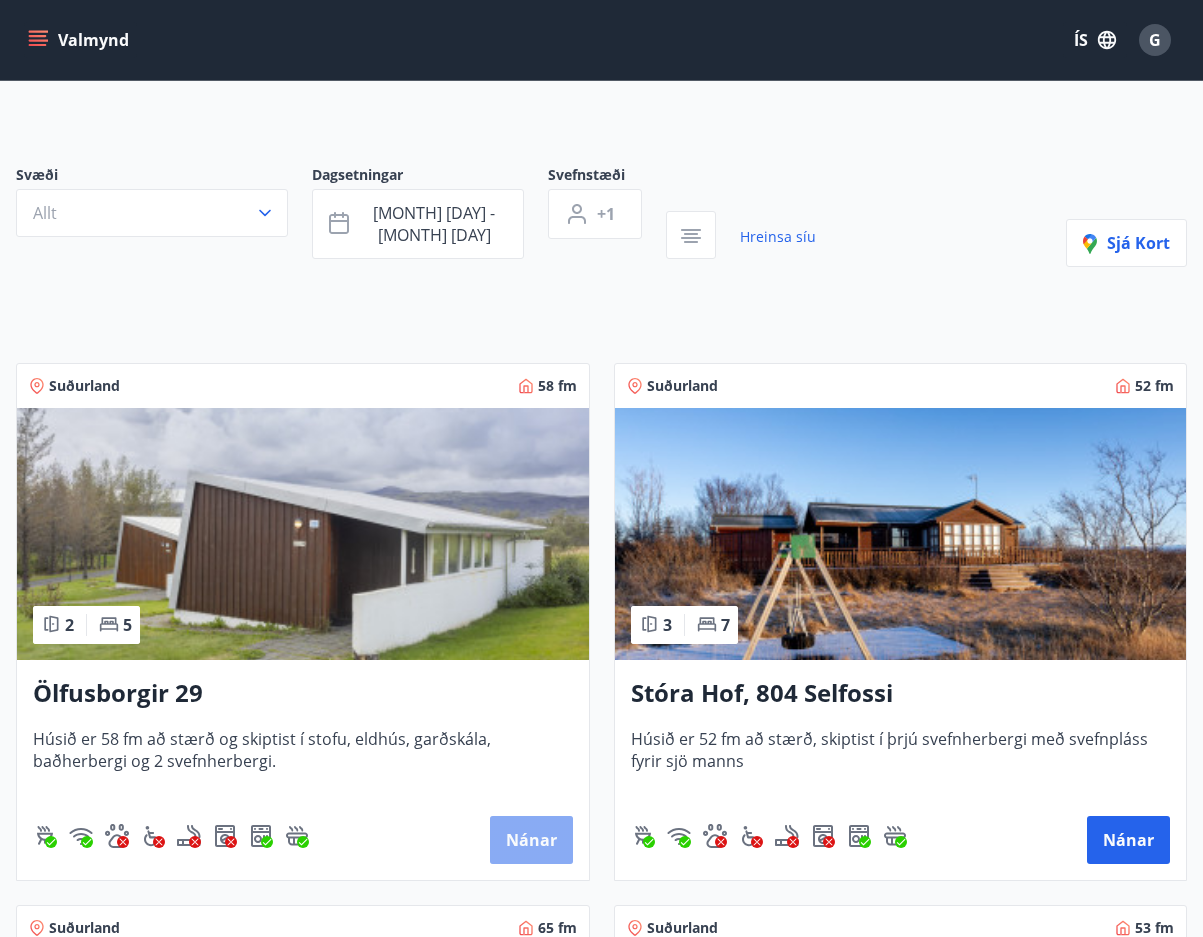 click on "Nánar" at bounding box center [531, 840] 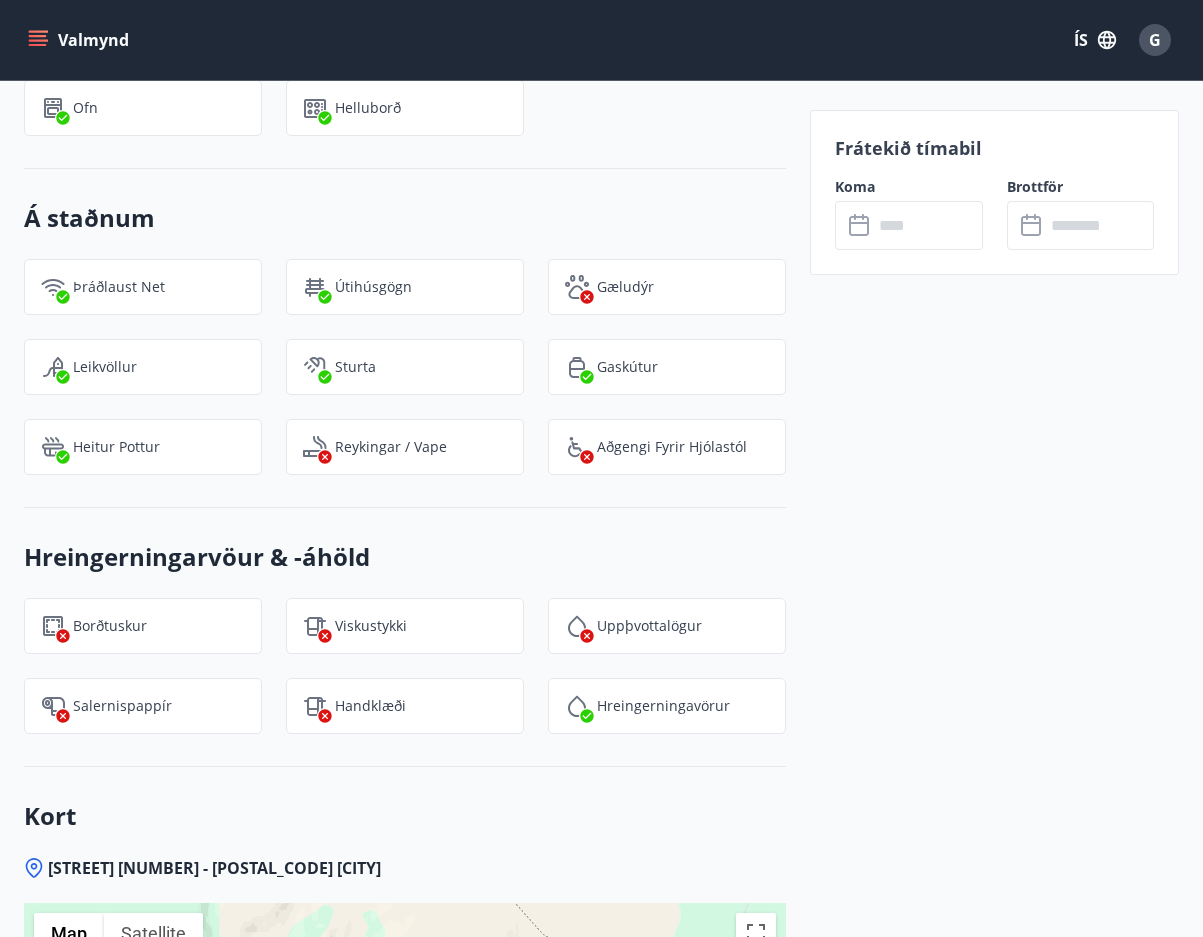 scroll, scrollTop: 1423, scrollLeft: 0, axis: vertical 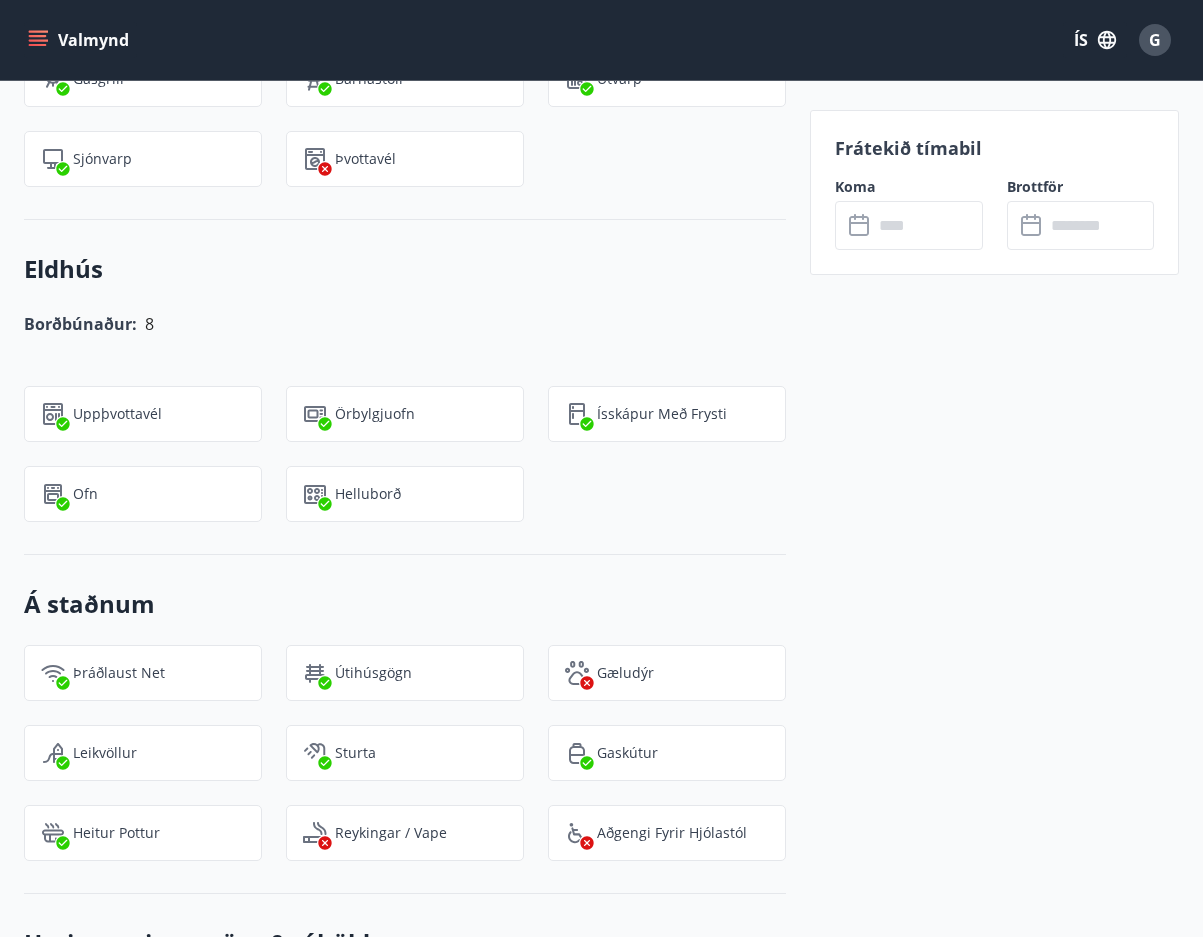 click at bounding box center (928, 225) 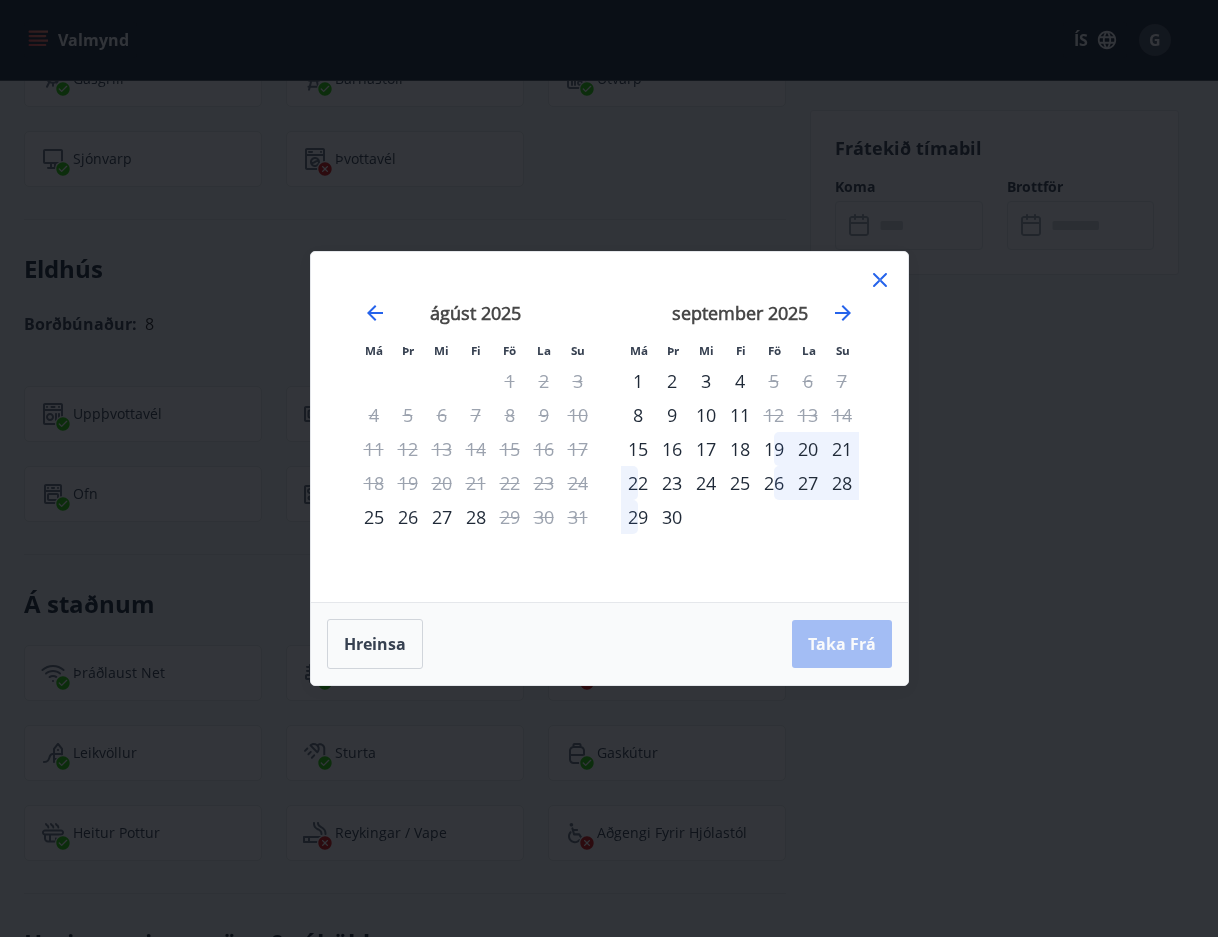 click 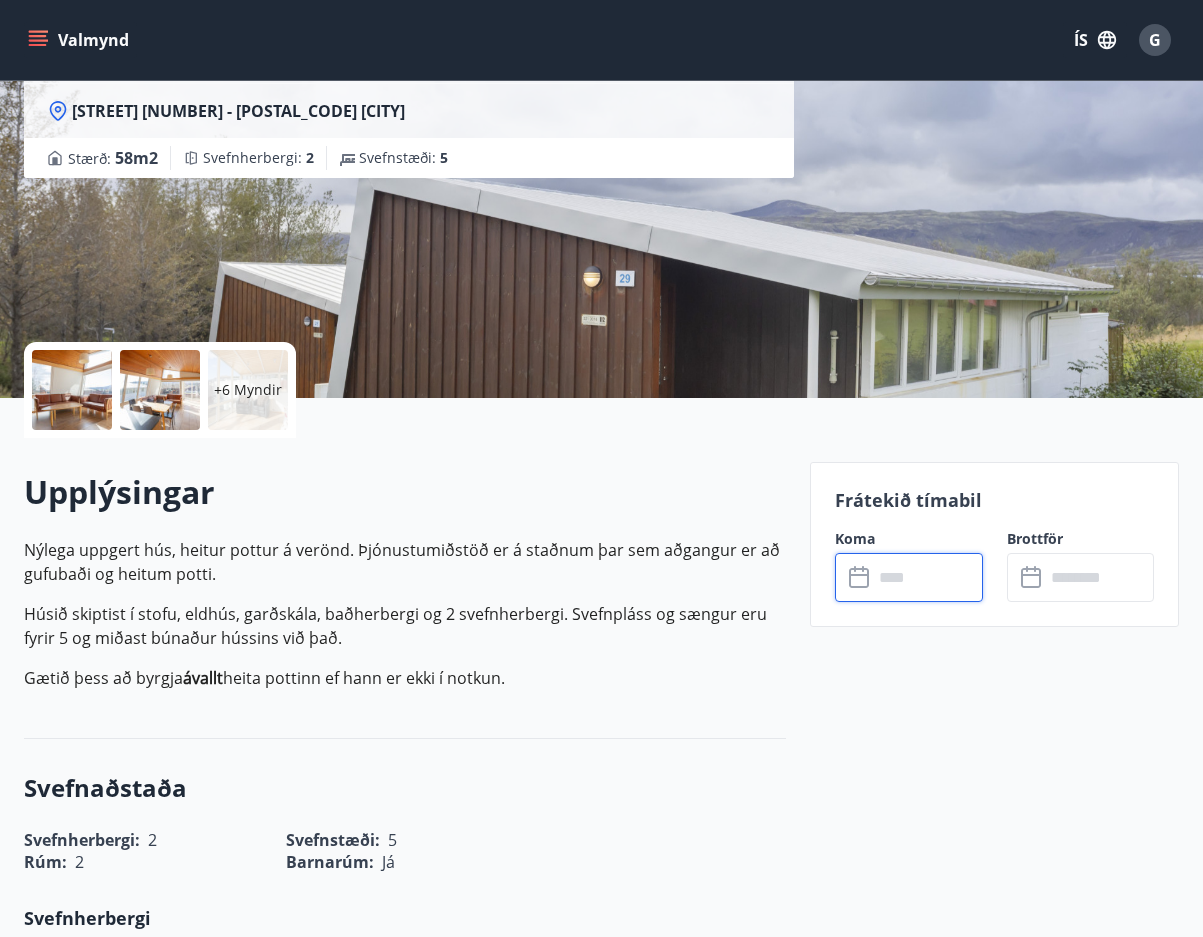 scroll, scrollTop: 0, scrollLeft: 0, axis: both 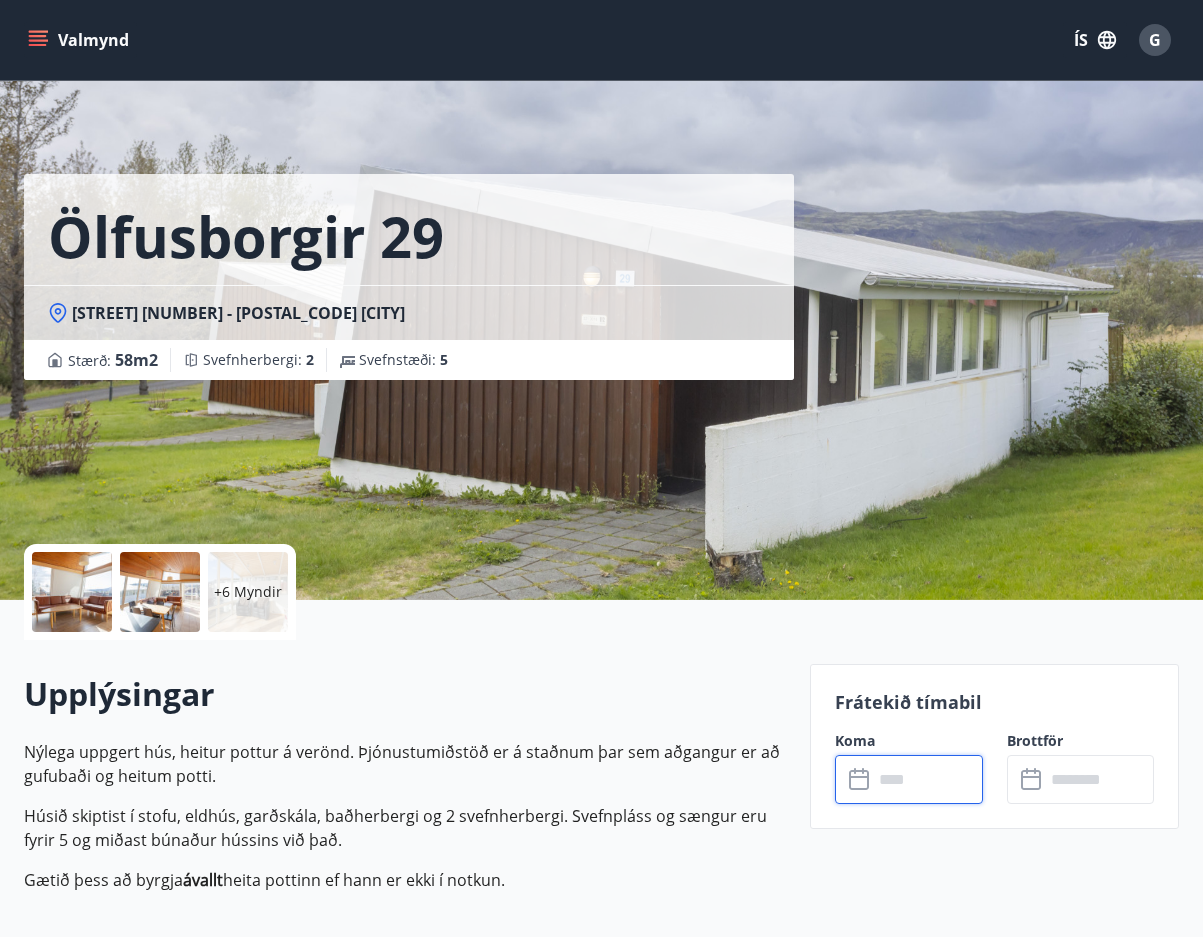click 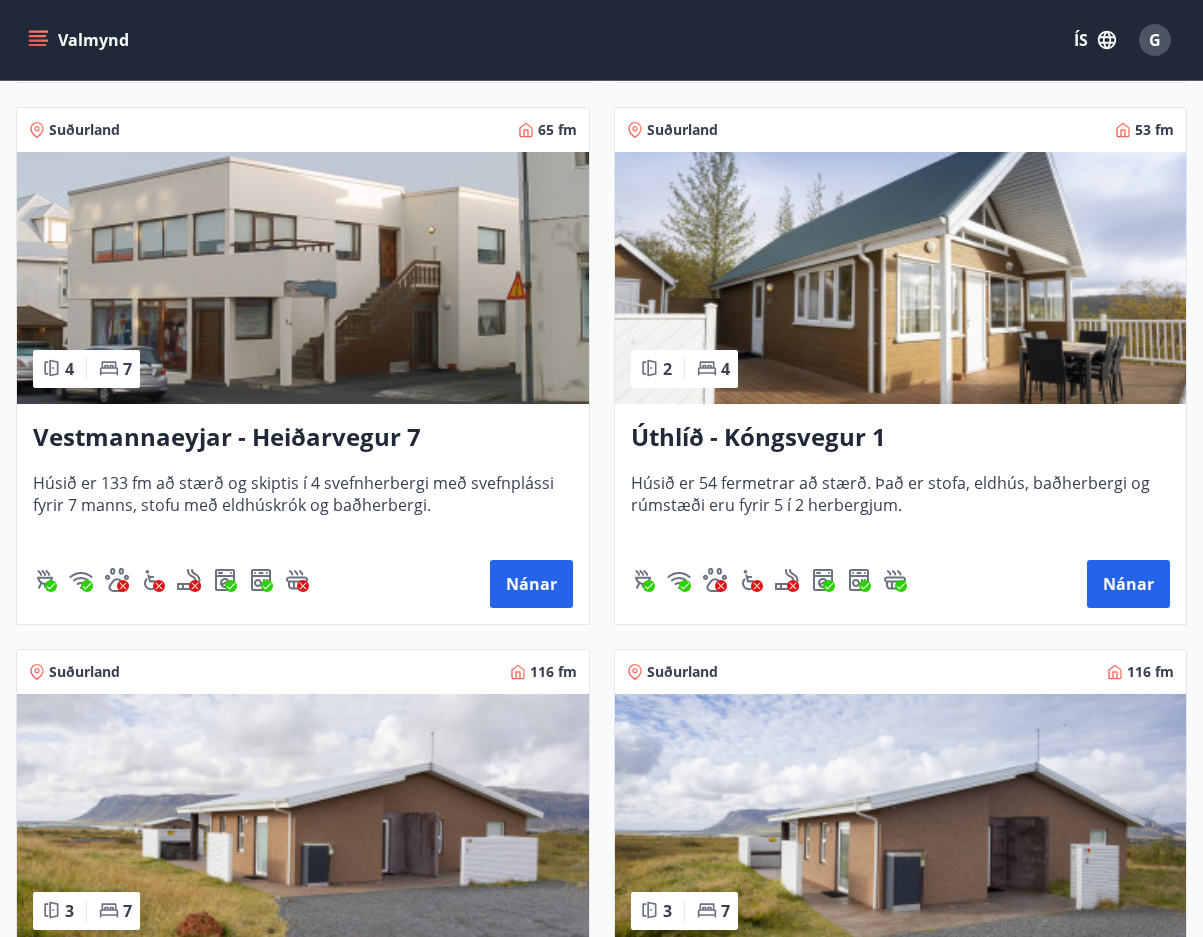 scroll, scrollTop: 900, scrollLeft: 0, axis: vertical 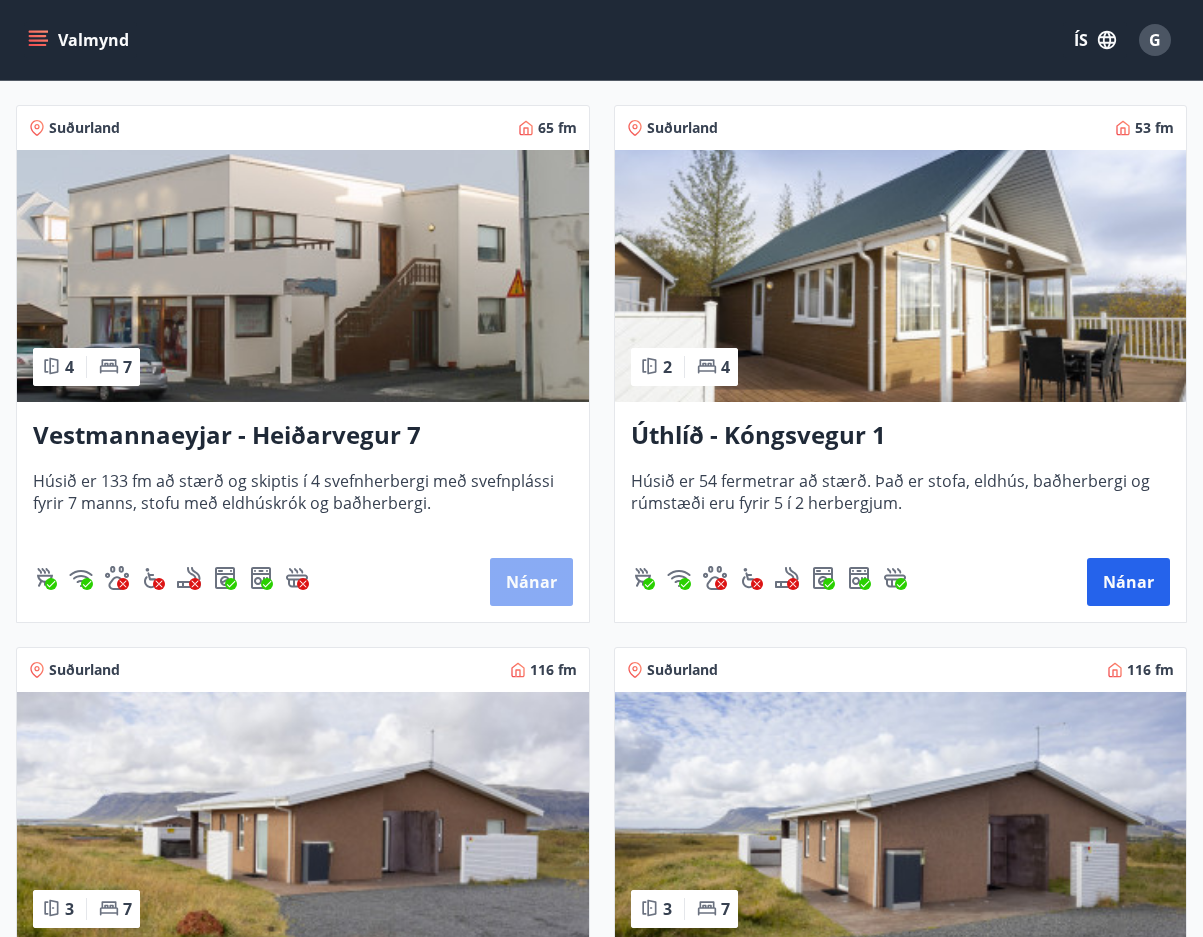click on "Nánar" at bounding box center (531, 582) 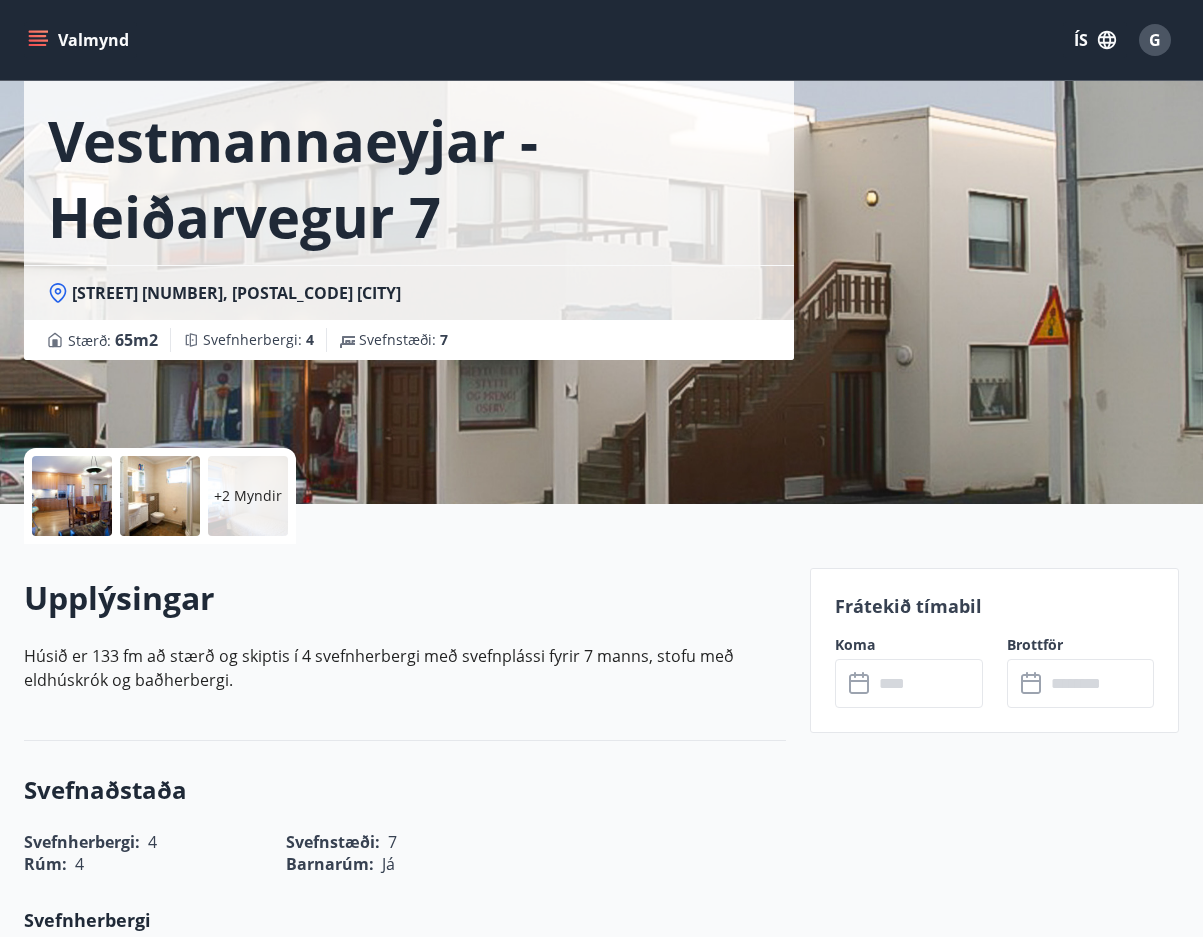 scroll, scrollTop: 300, scrollLeft: 0, axis: vertical 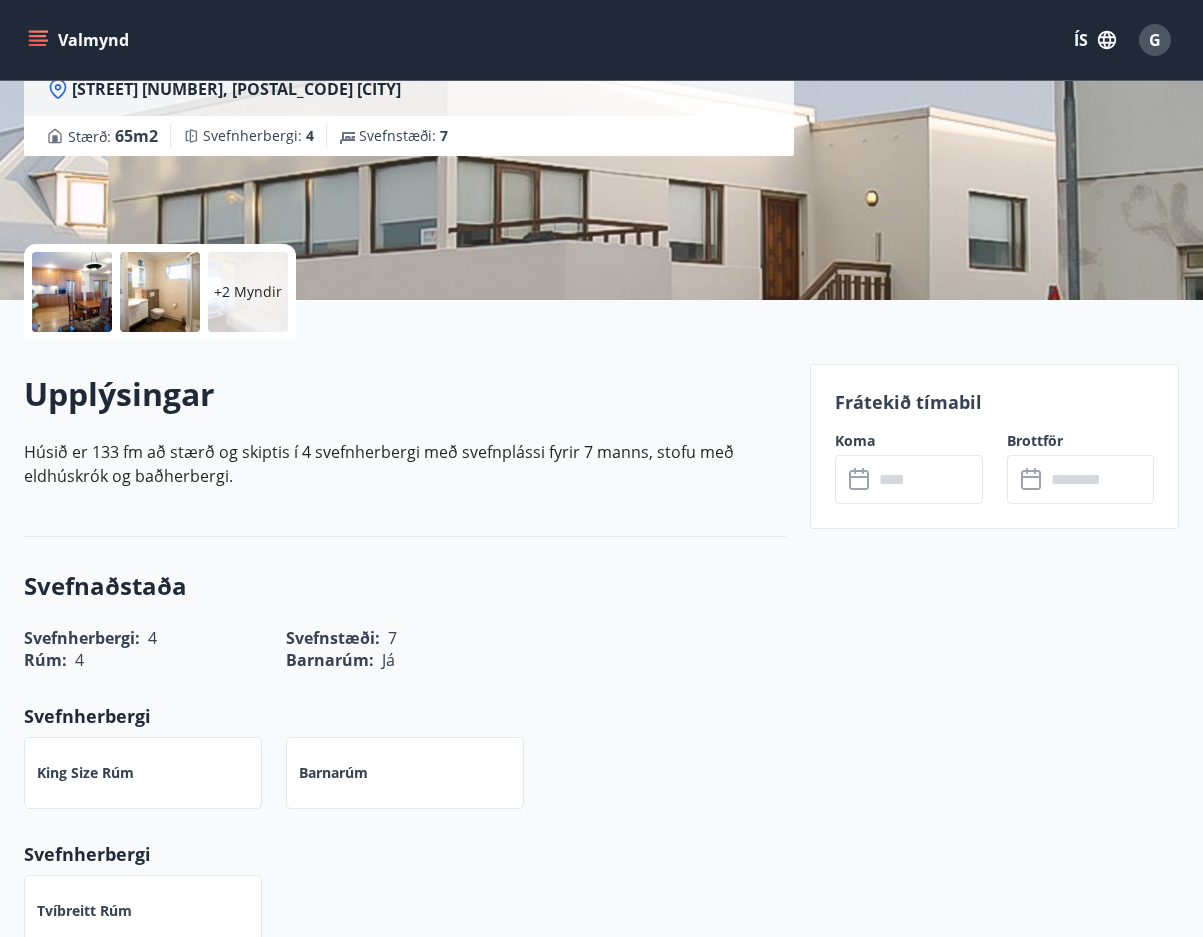 click 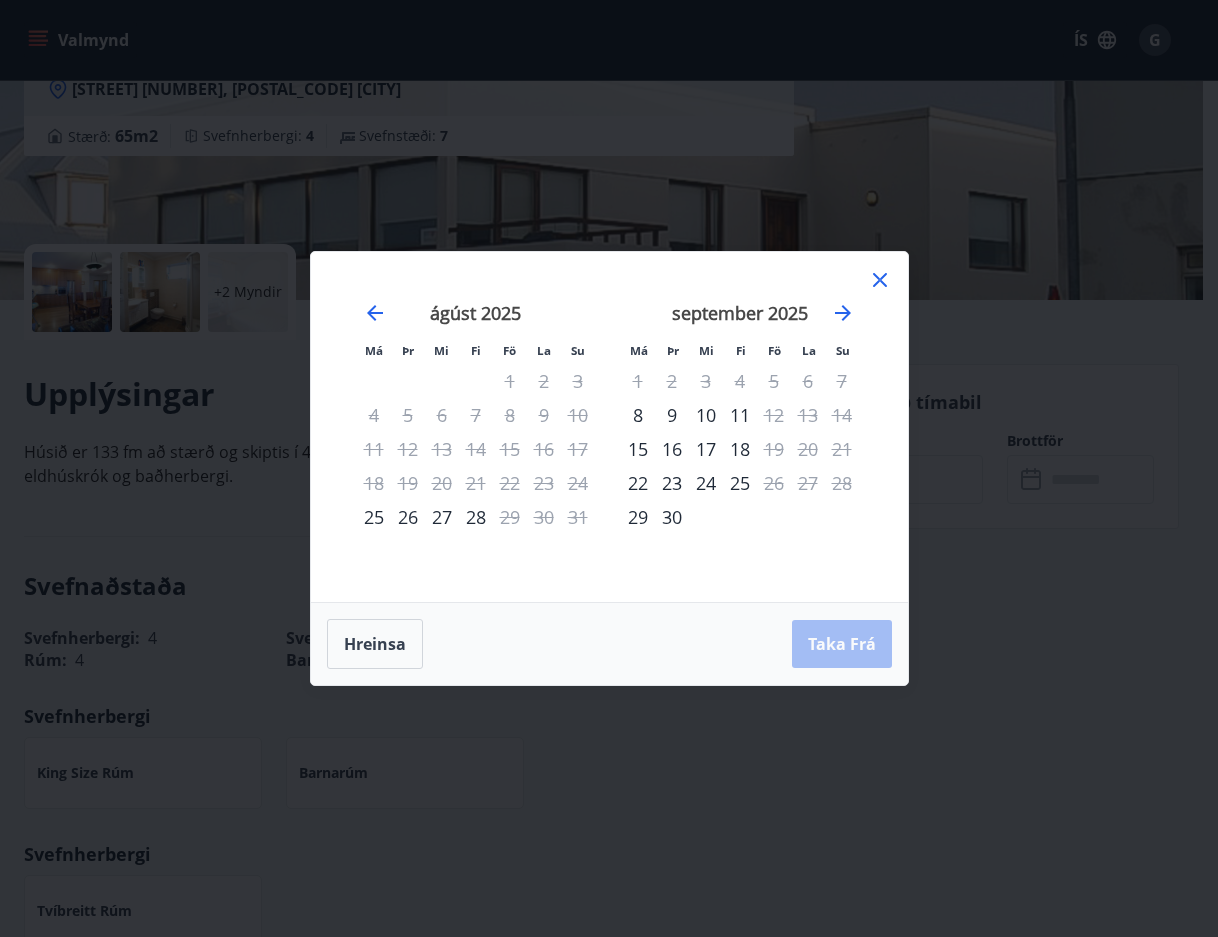 click 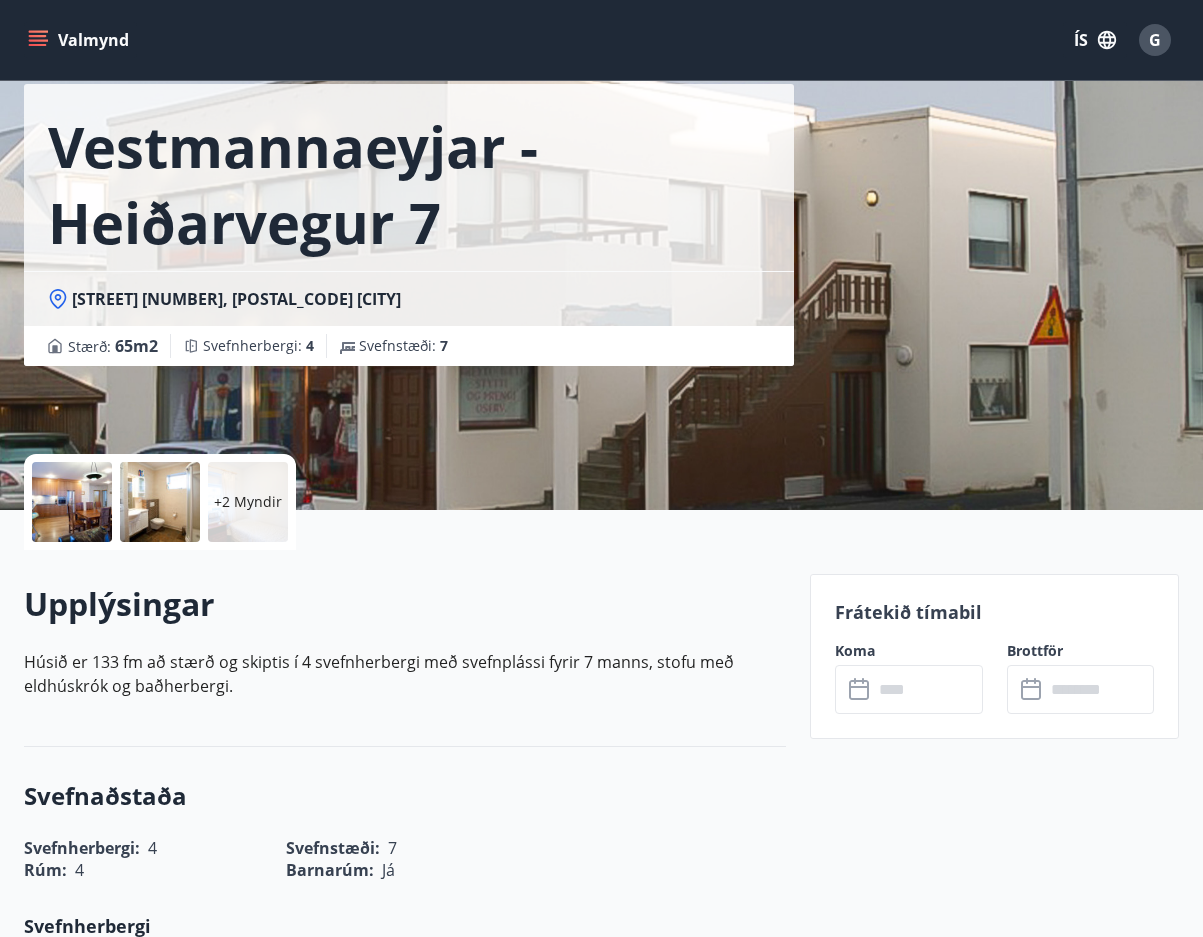 scroll, scrollTop: 0, scrollLeft: 0, axis: both 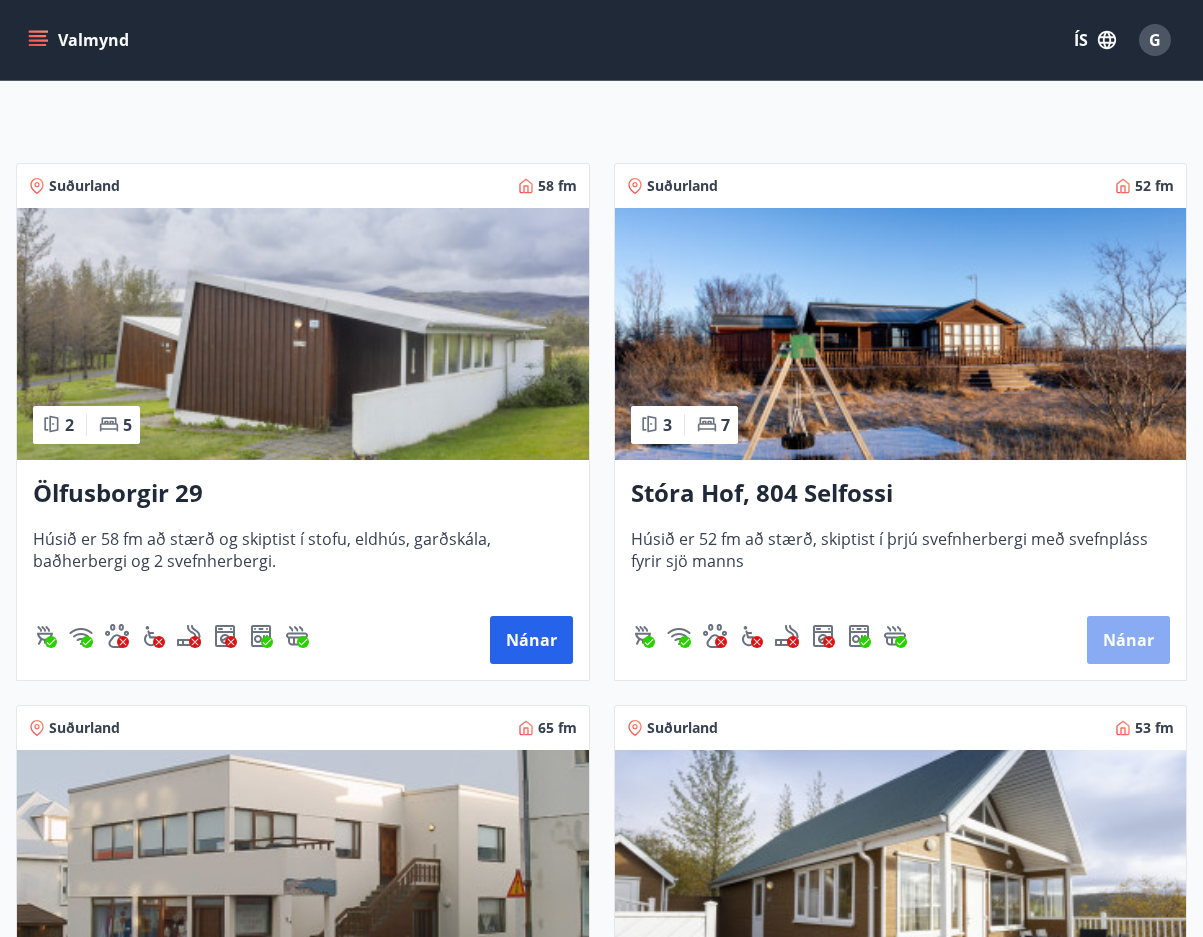 click on "Nánar" at bounding box center [1128, 640] 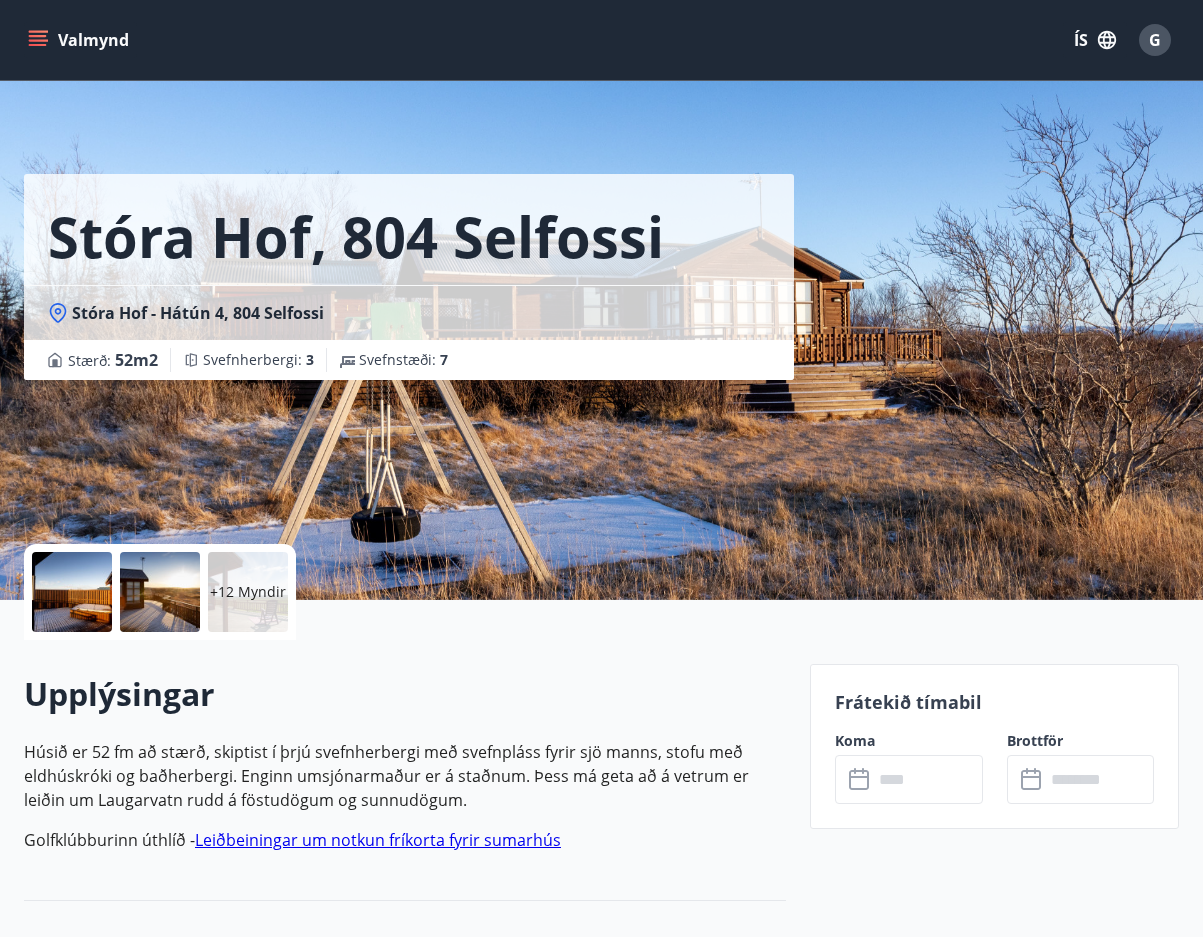 scroll, scrollTop: 300, scrollLeft: 0, axis: vertical 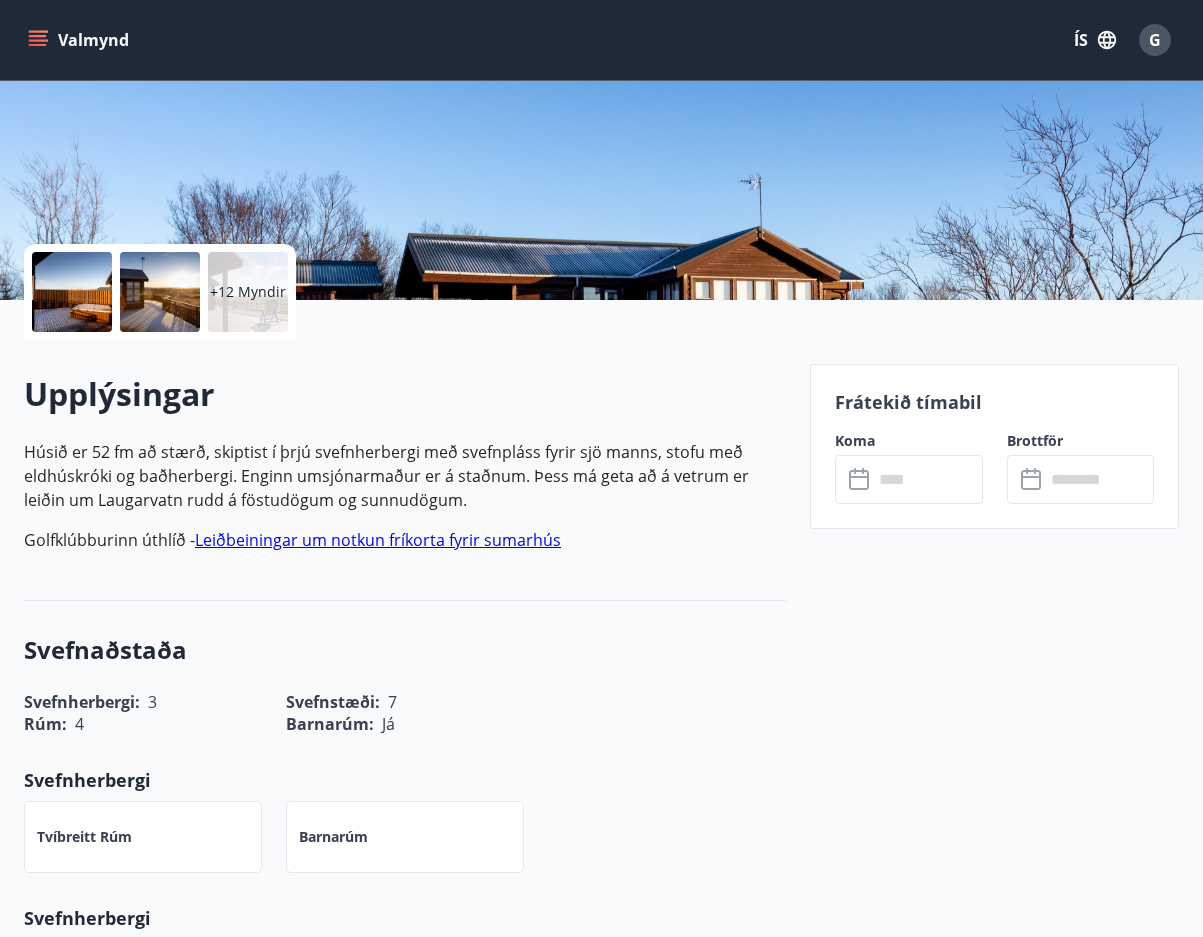 click 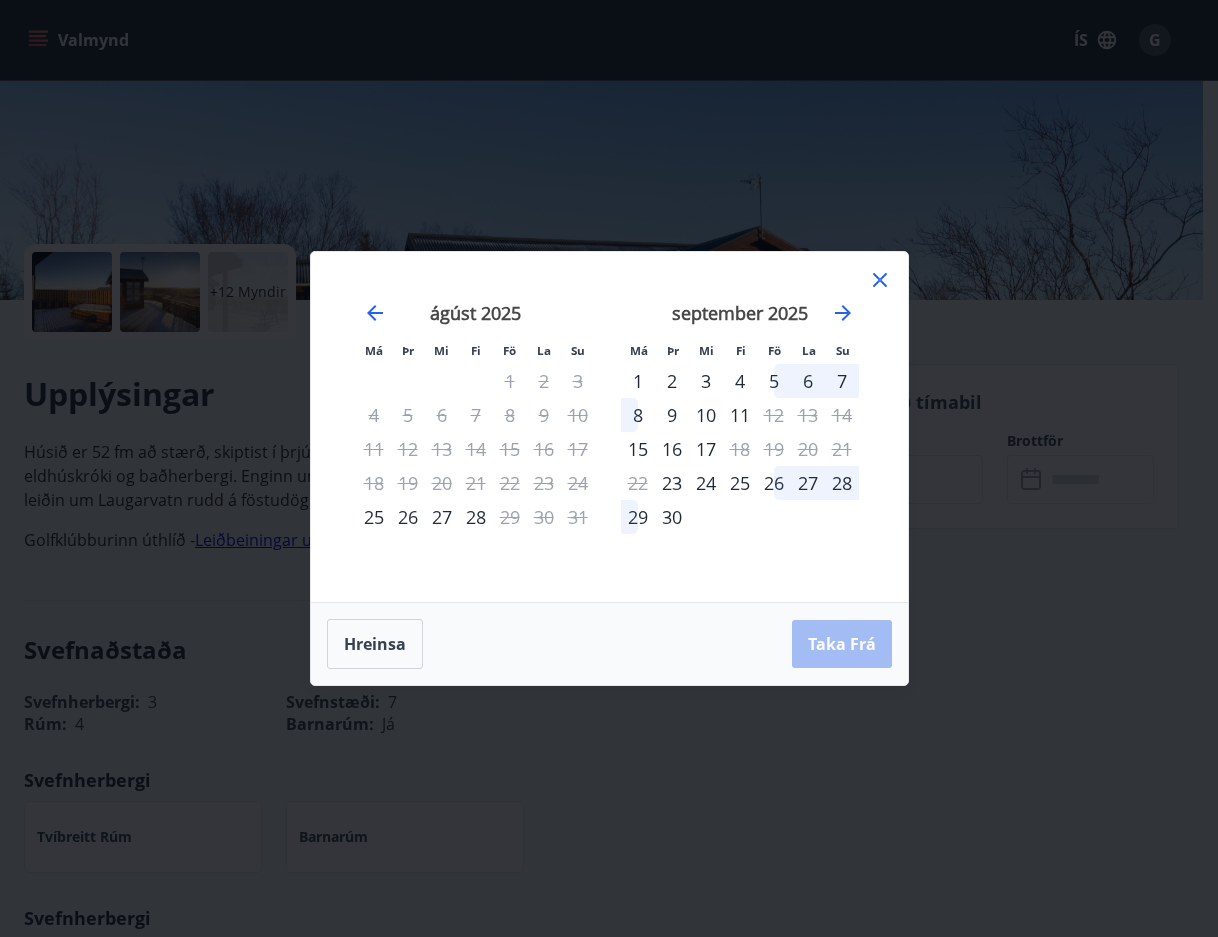 click 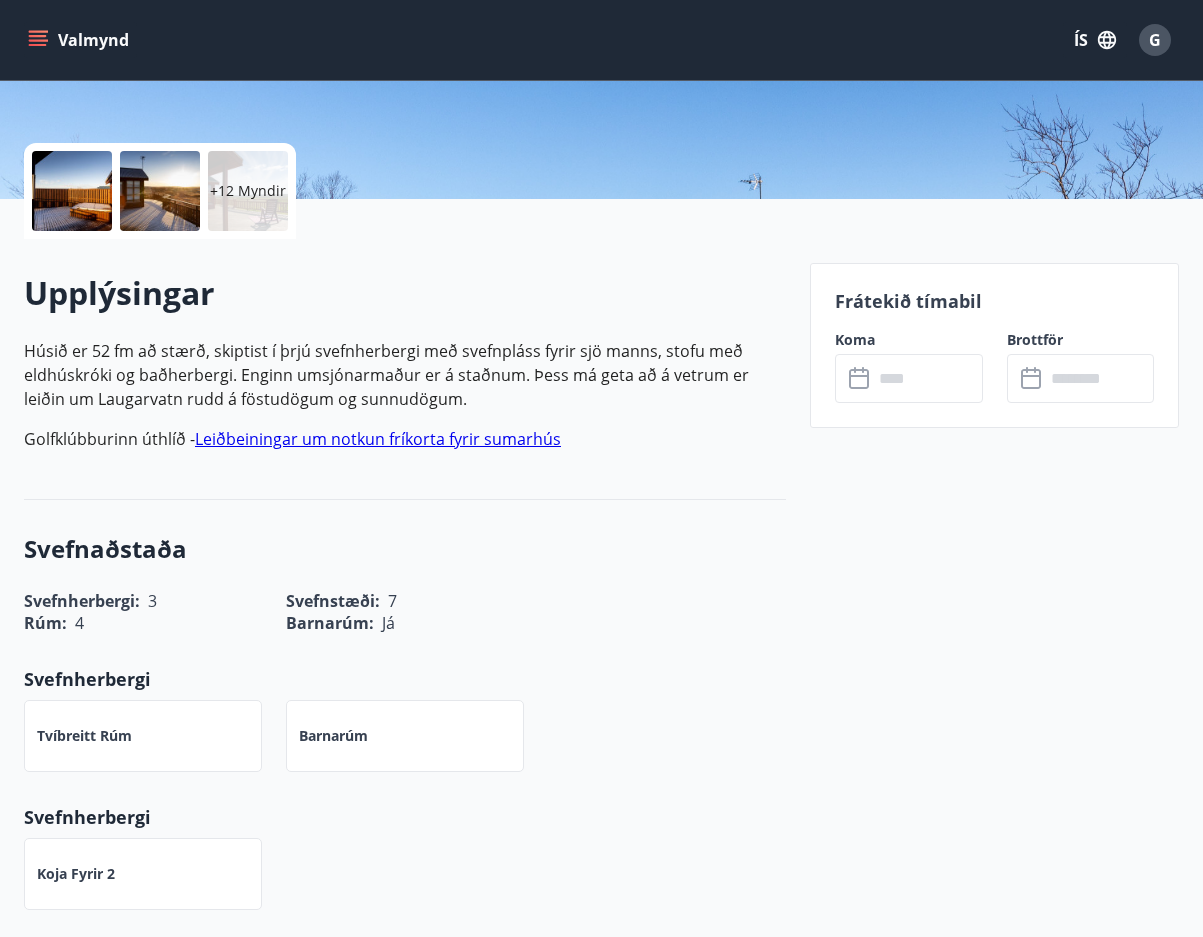 scroll, scrollTop: 0, scrollLeft: 0, axis: both 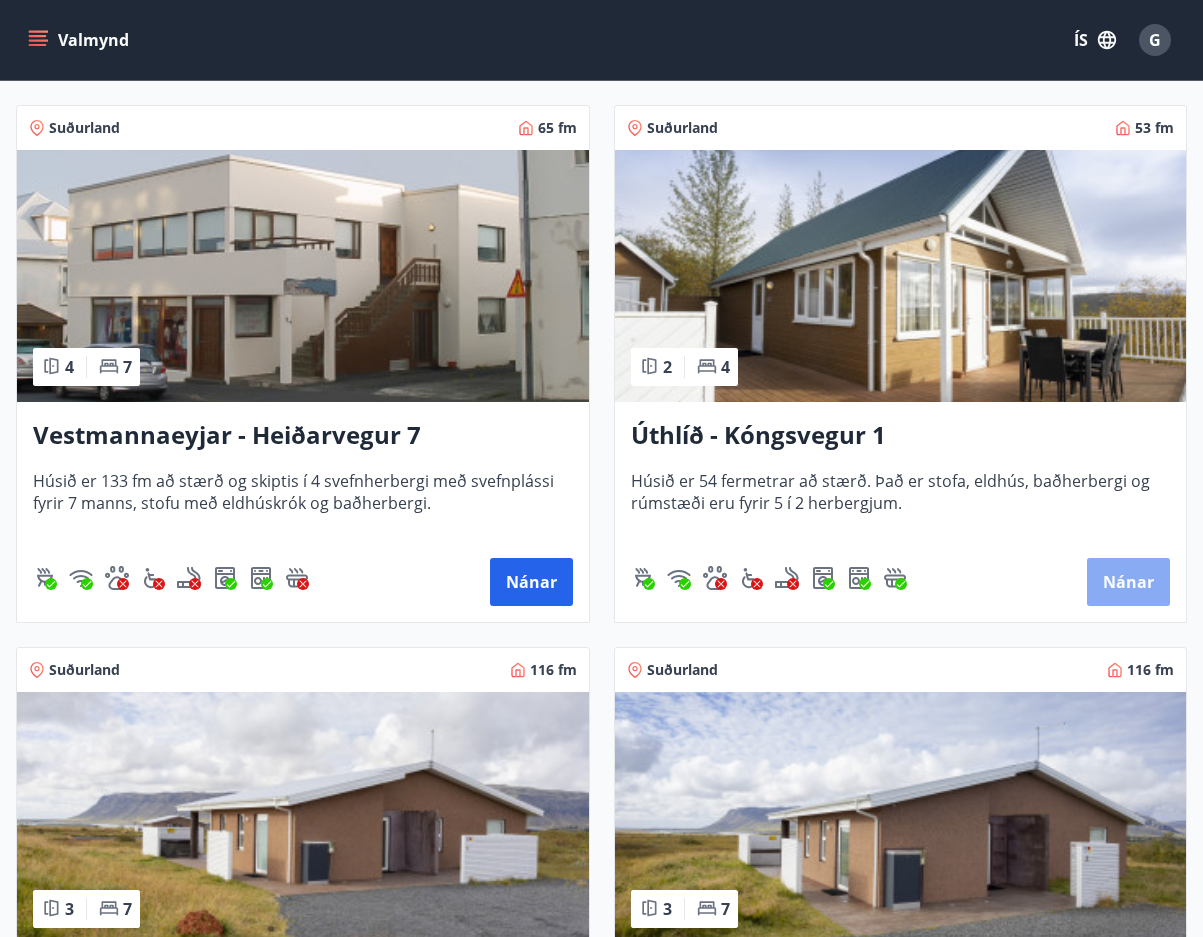 click on "Nánar" at bounding box center [1128, 582] 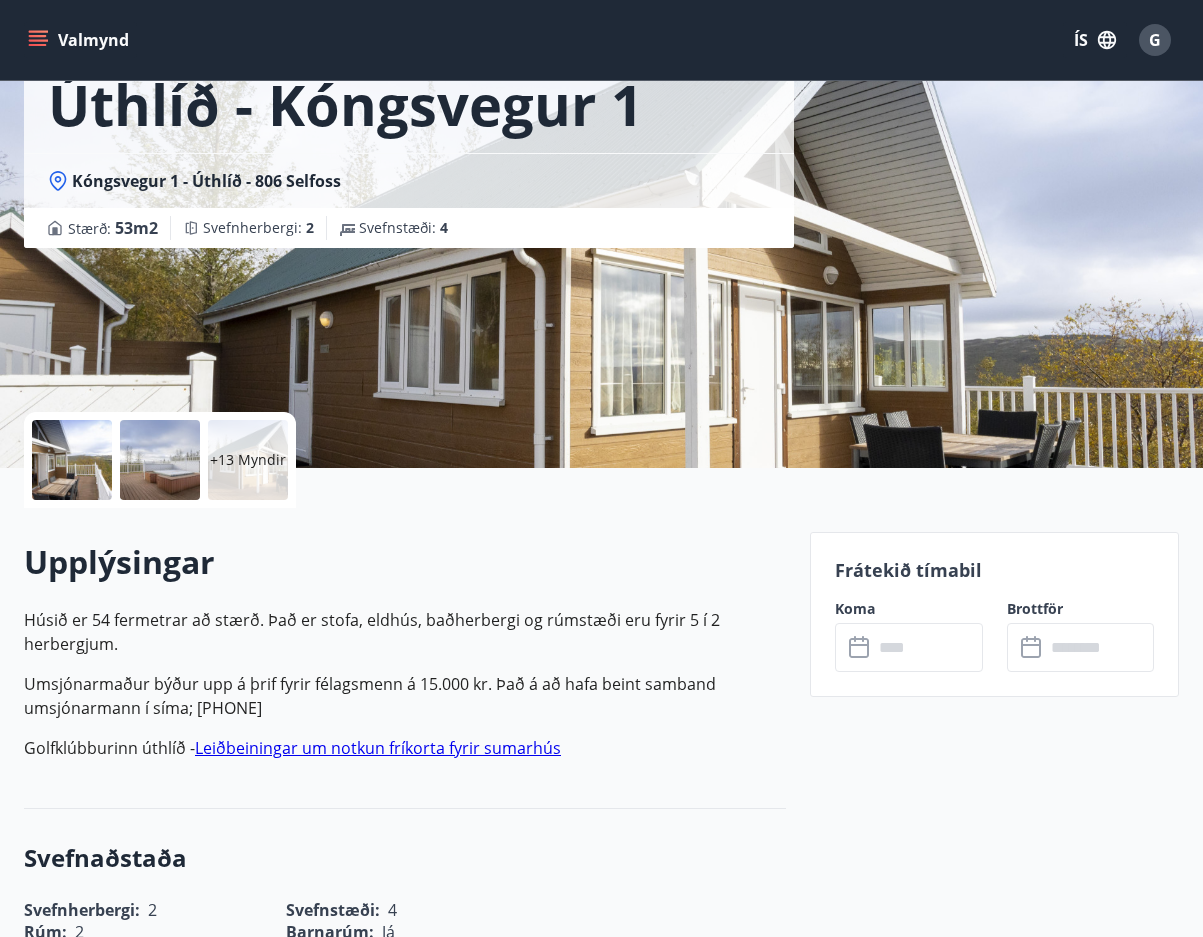 scroll, scrollTop: 300, scrollLeft: 0, axis: vertical 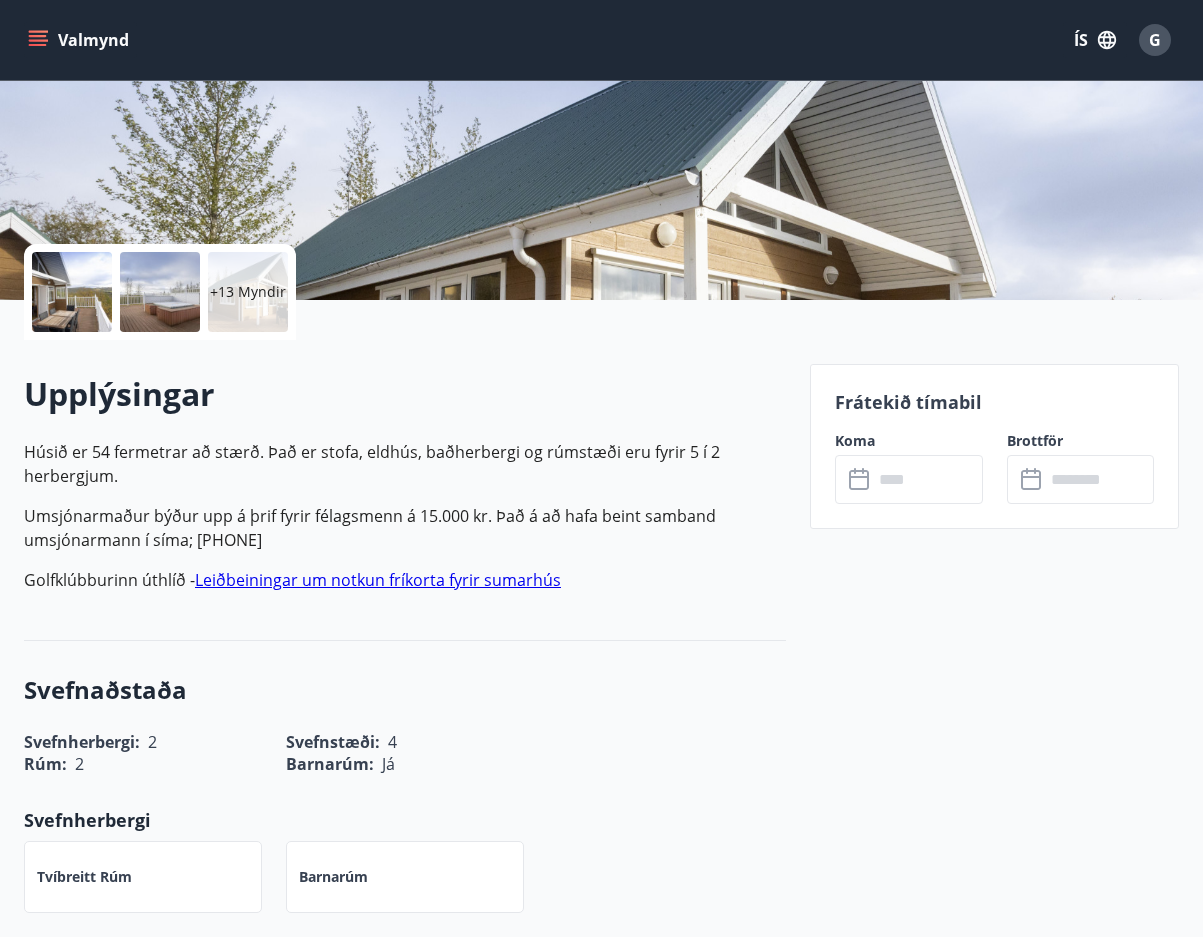 click 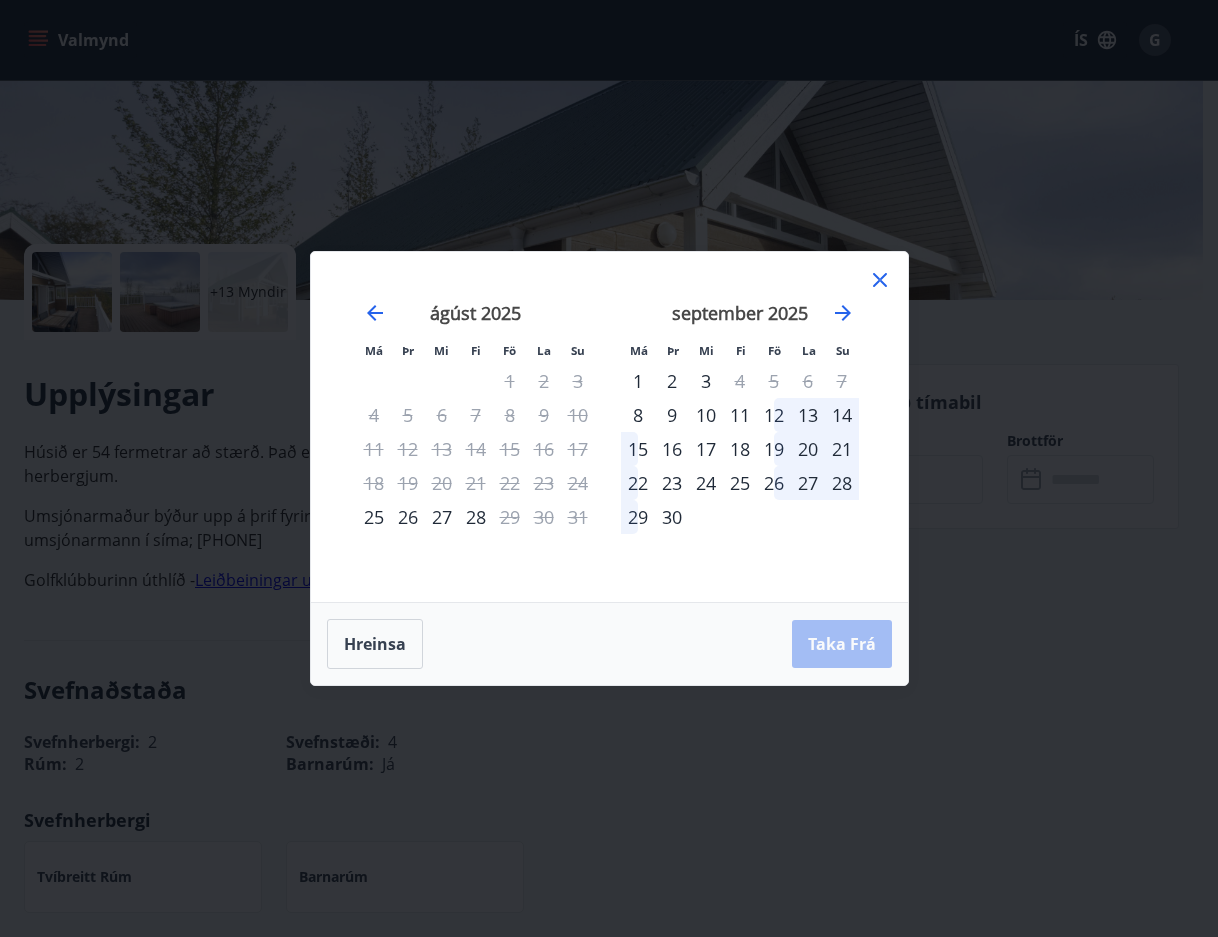 click 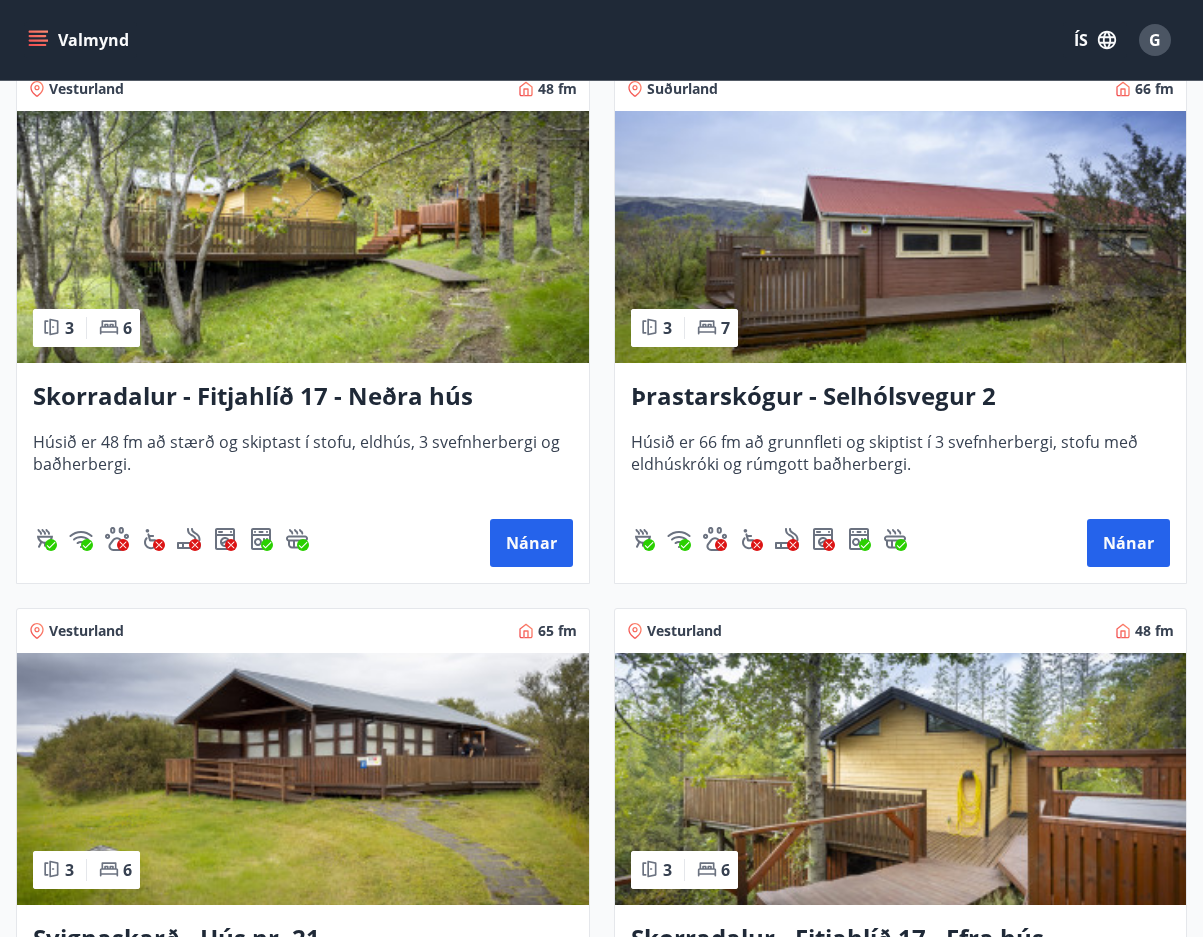 scroll, scrollTop: 2600, scrollLeft: 0, axis: vertical 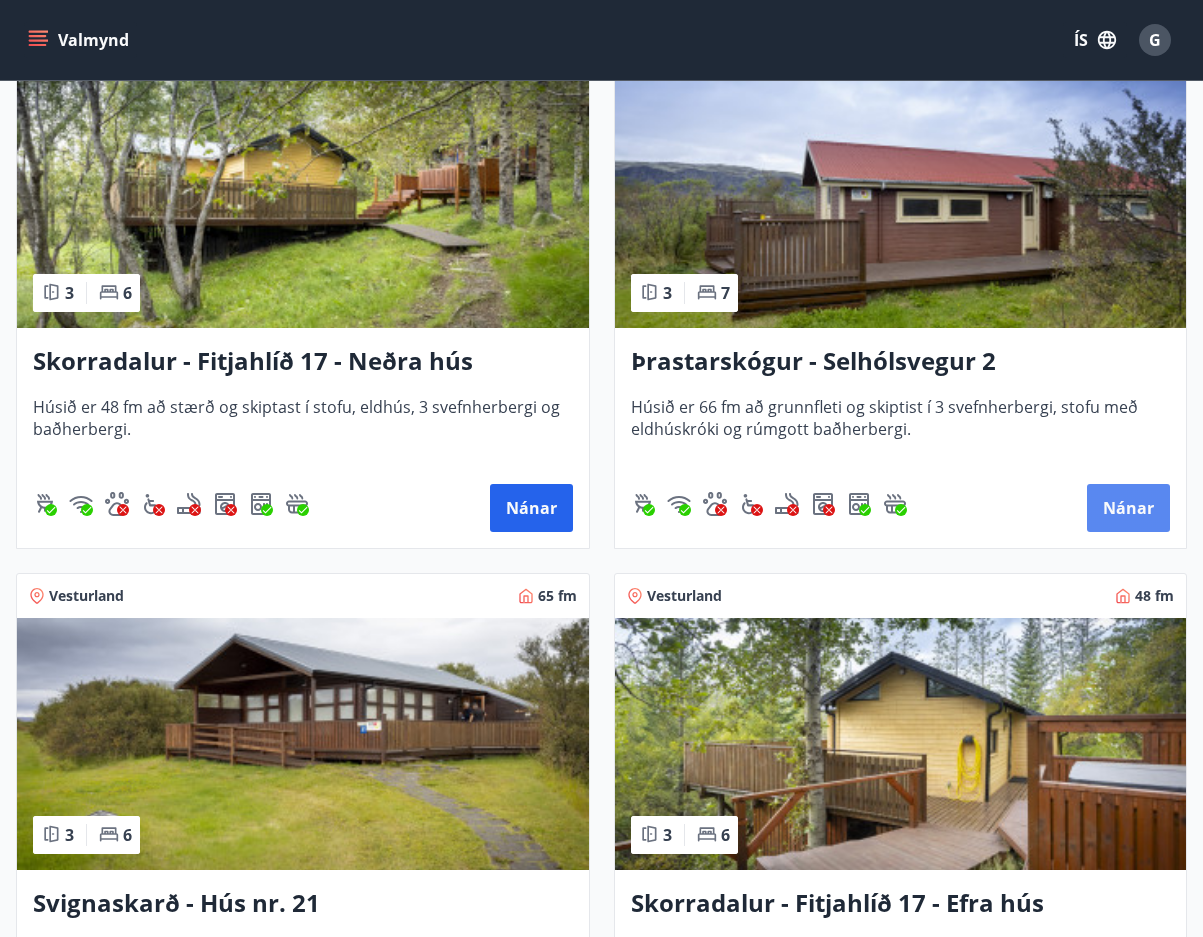 click on "Nánar" at bounding box center (1128, 508) 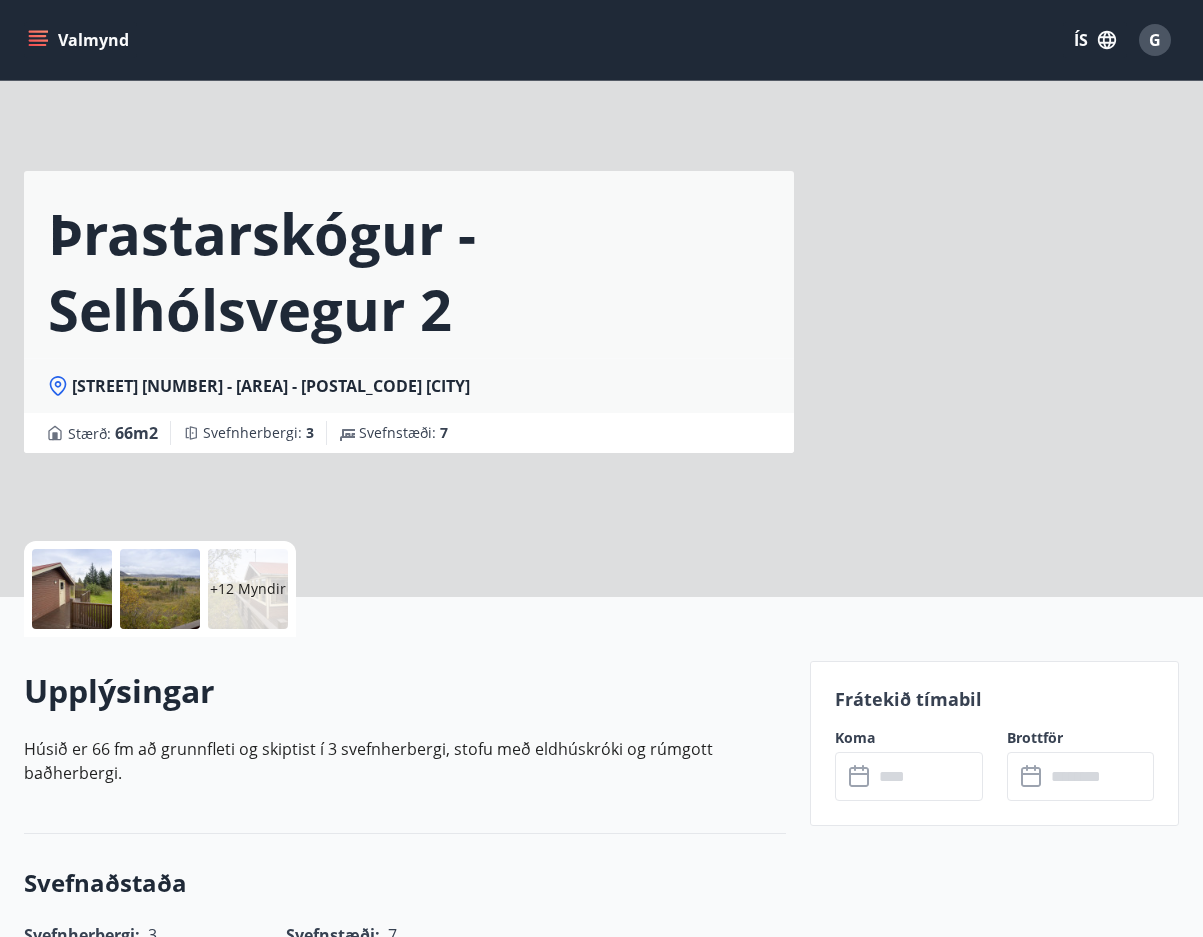 scroll, scrollTop: 0, scrollLeft: 0, axis: both 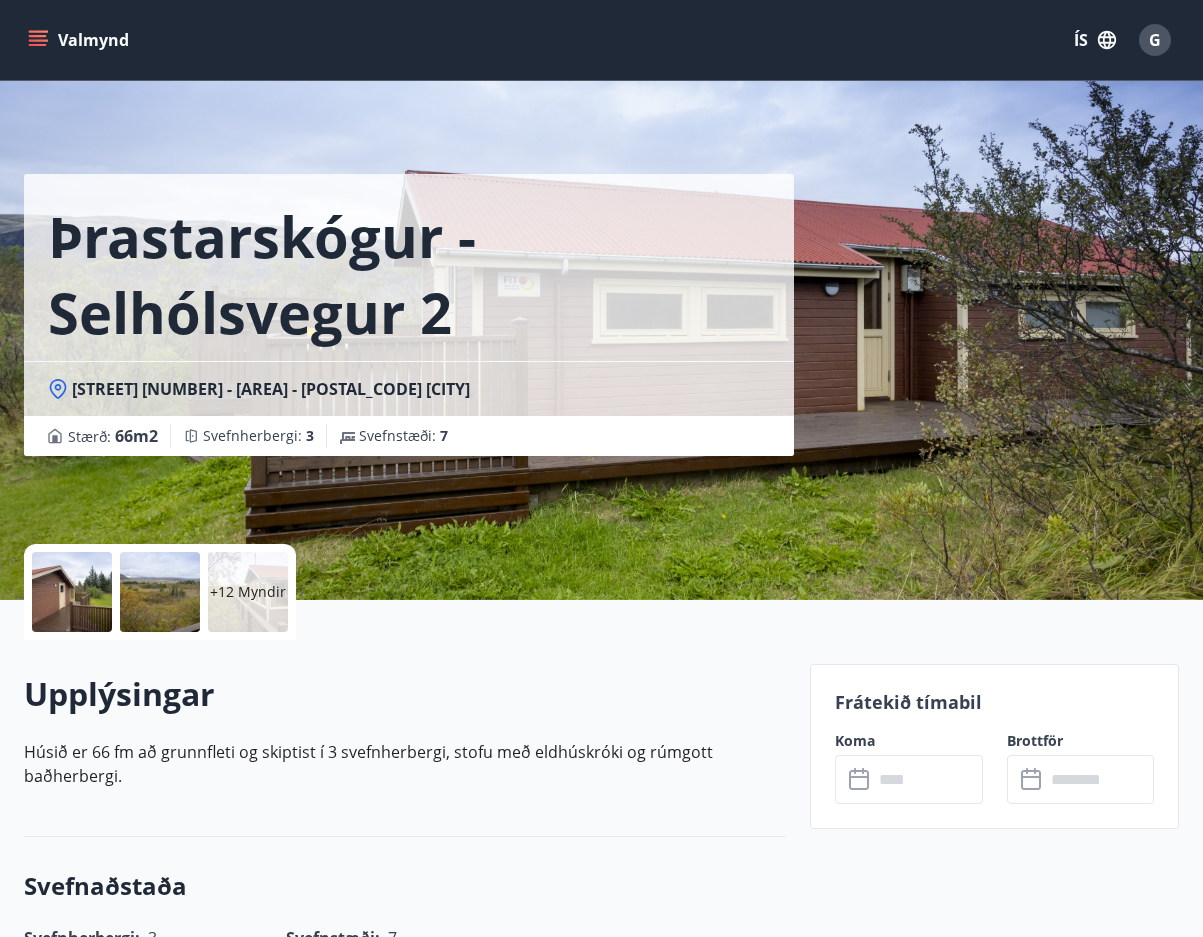 click 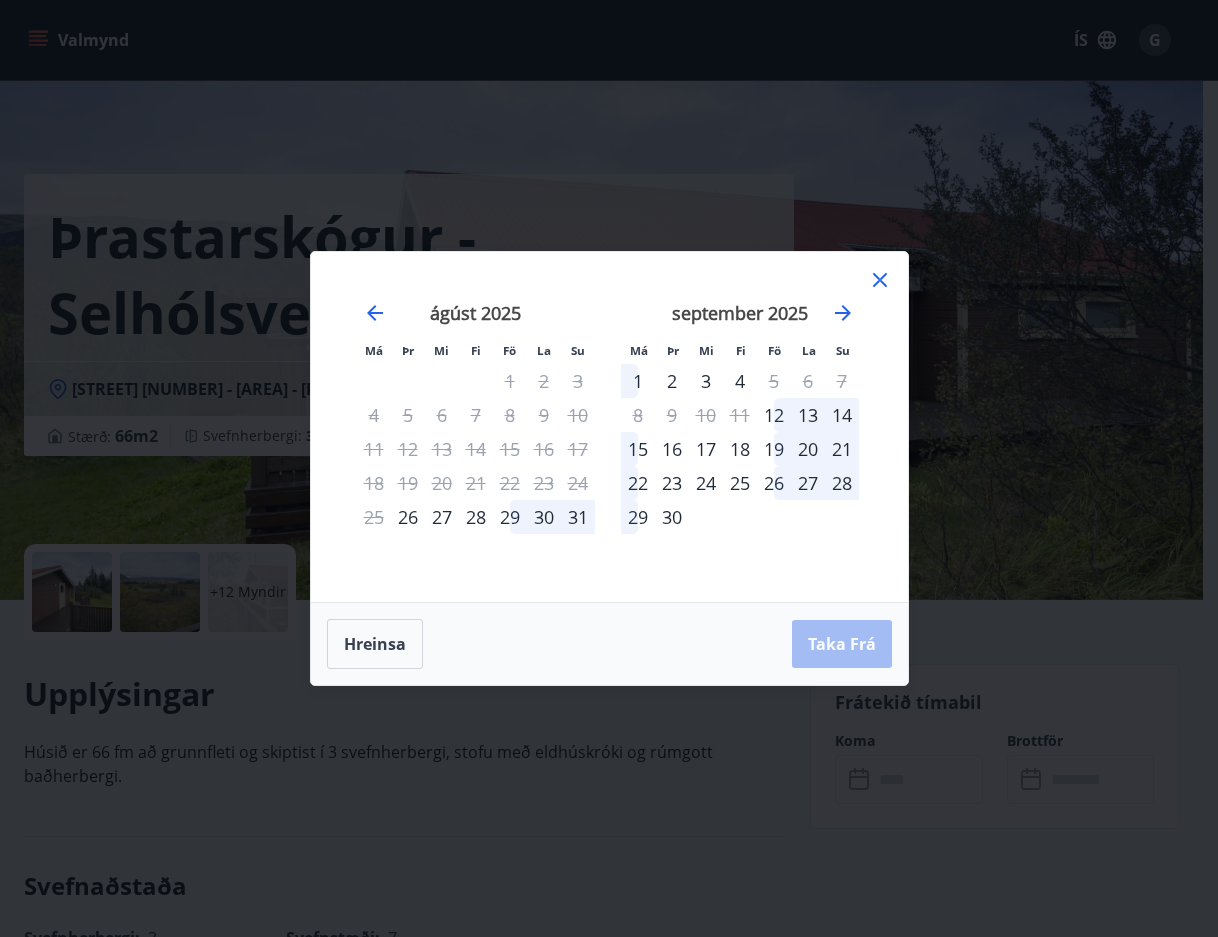 click 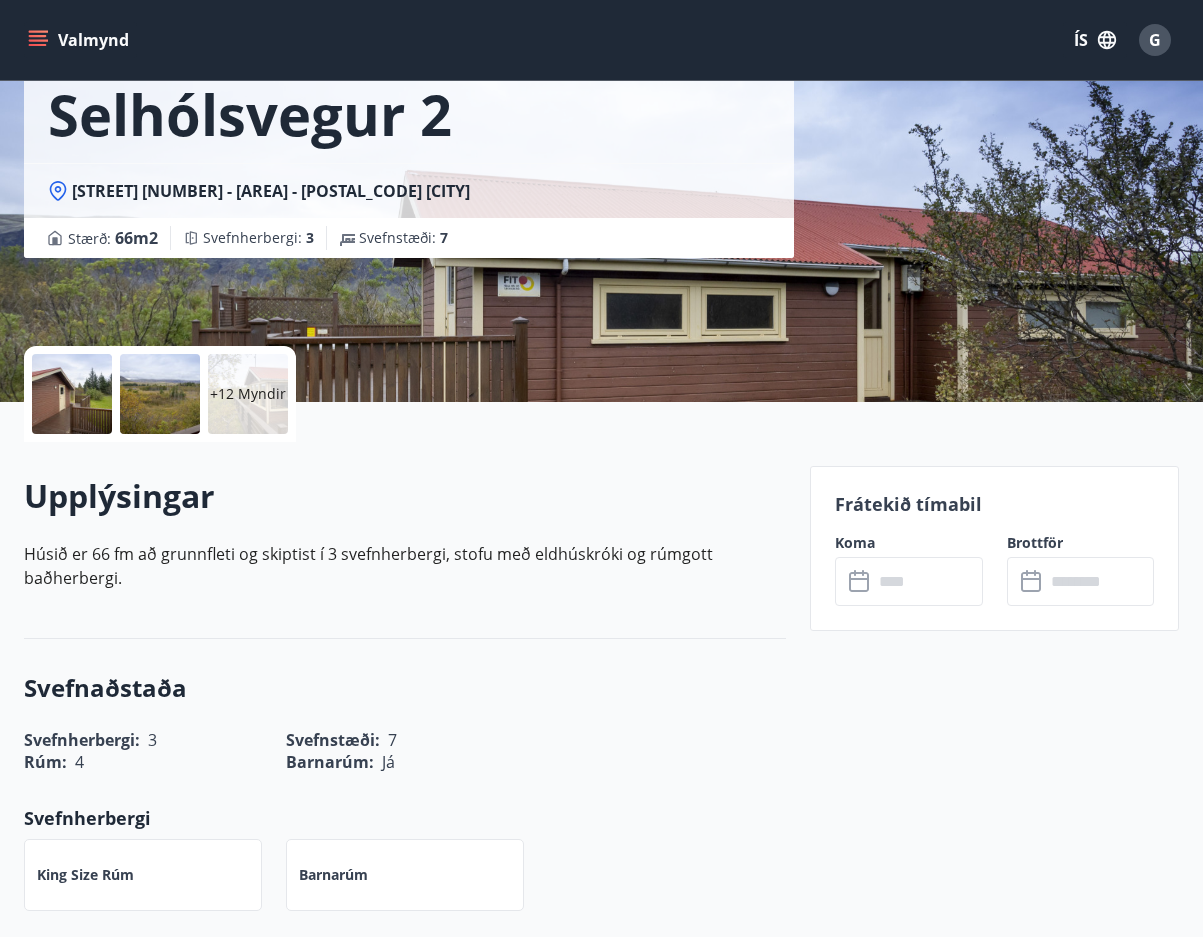 scroll, scrollTop: 200, scrollLeft: 0, axis: vertical 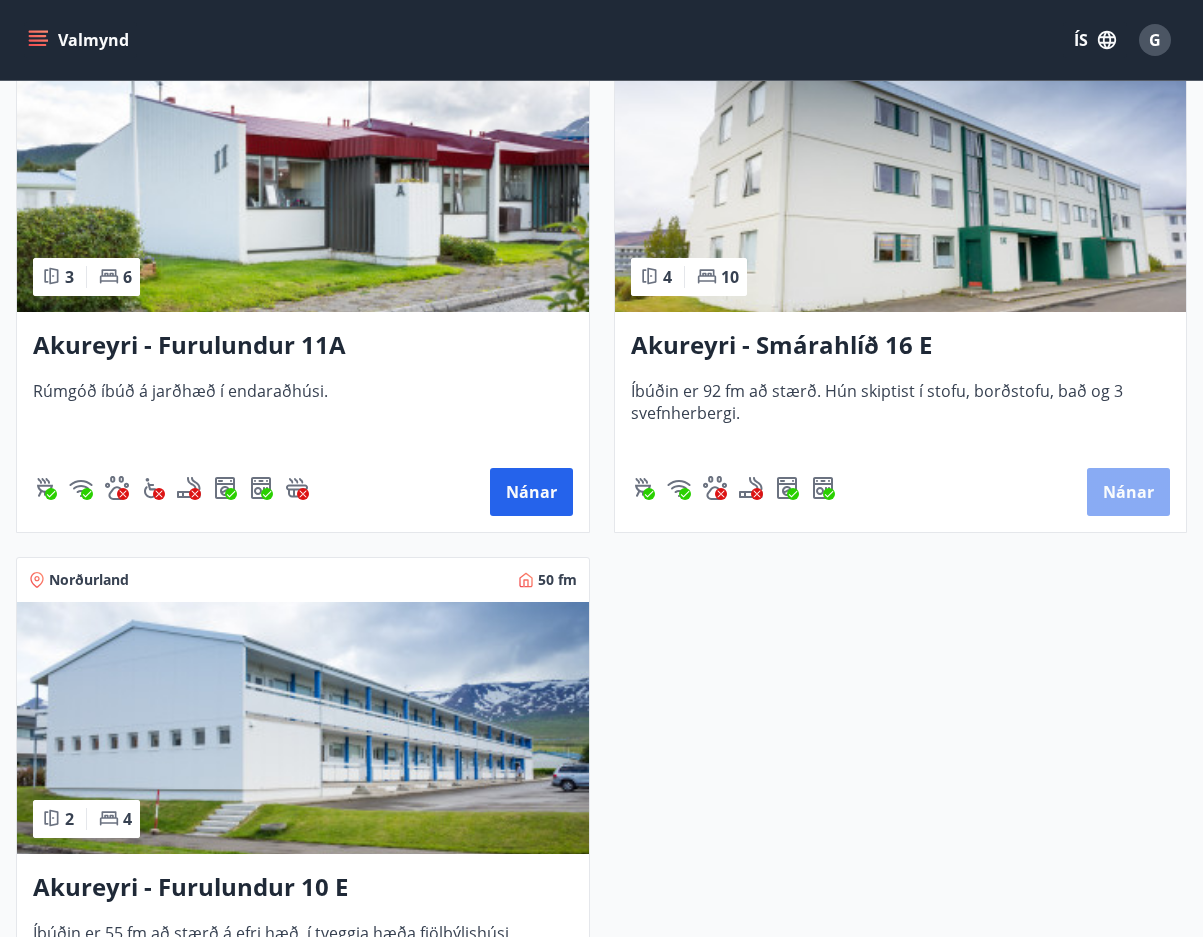 click on "Nánar" at bounding box center (1128, 492) 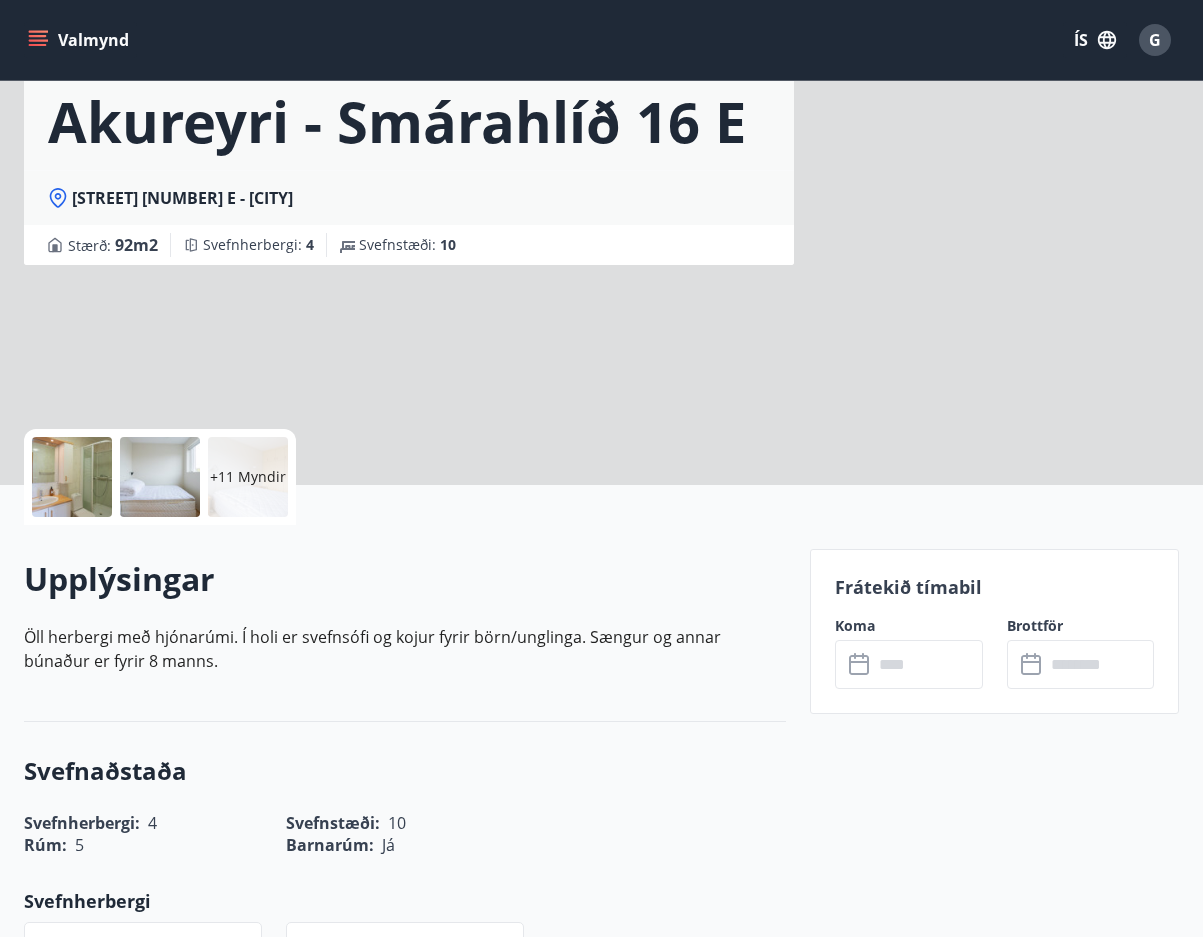 scroll, scrollTop: 0, scrollLeft: 0, axis: both 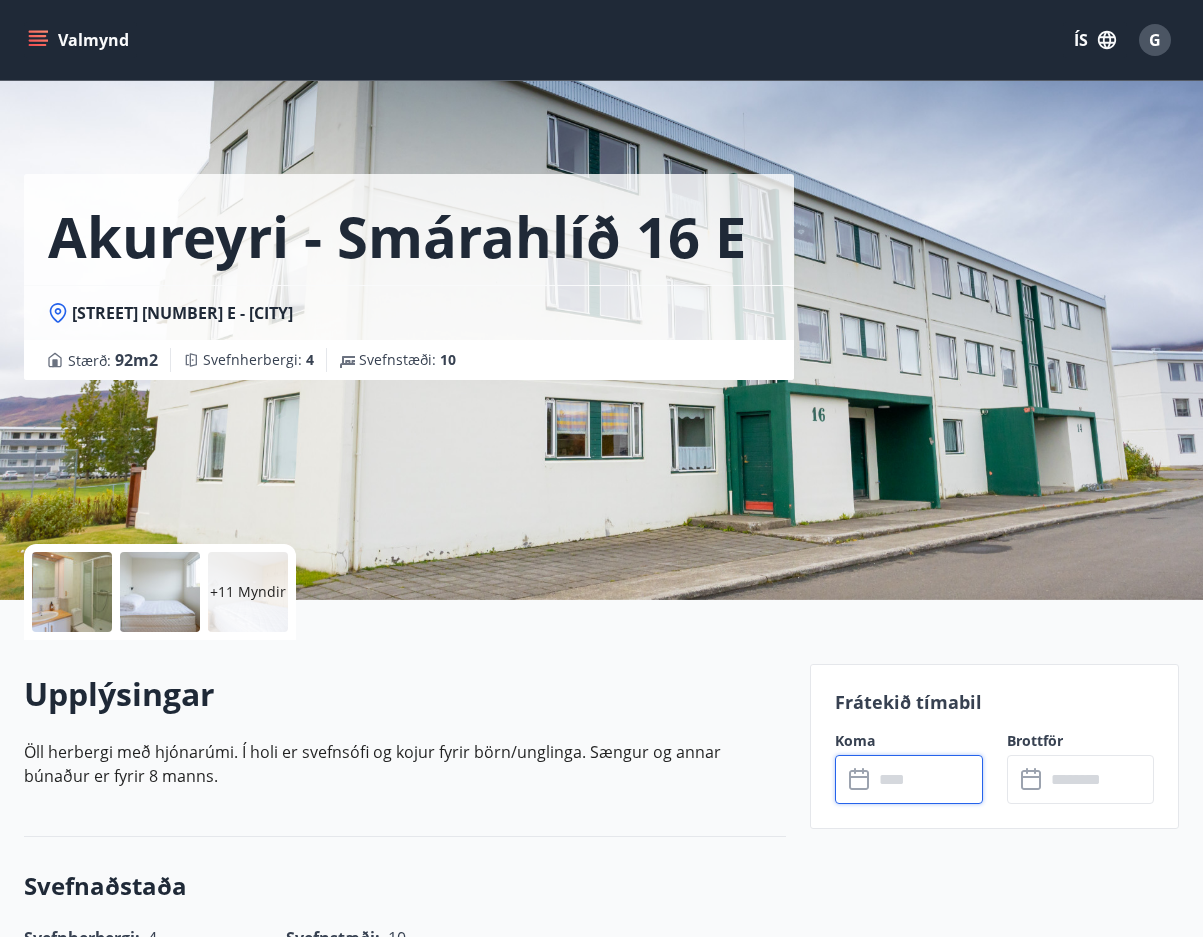 click at bounding box center (928, 779) 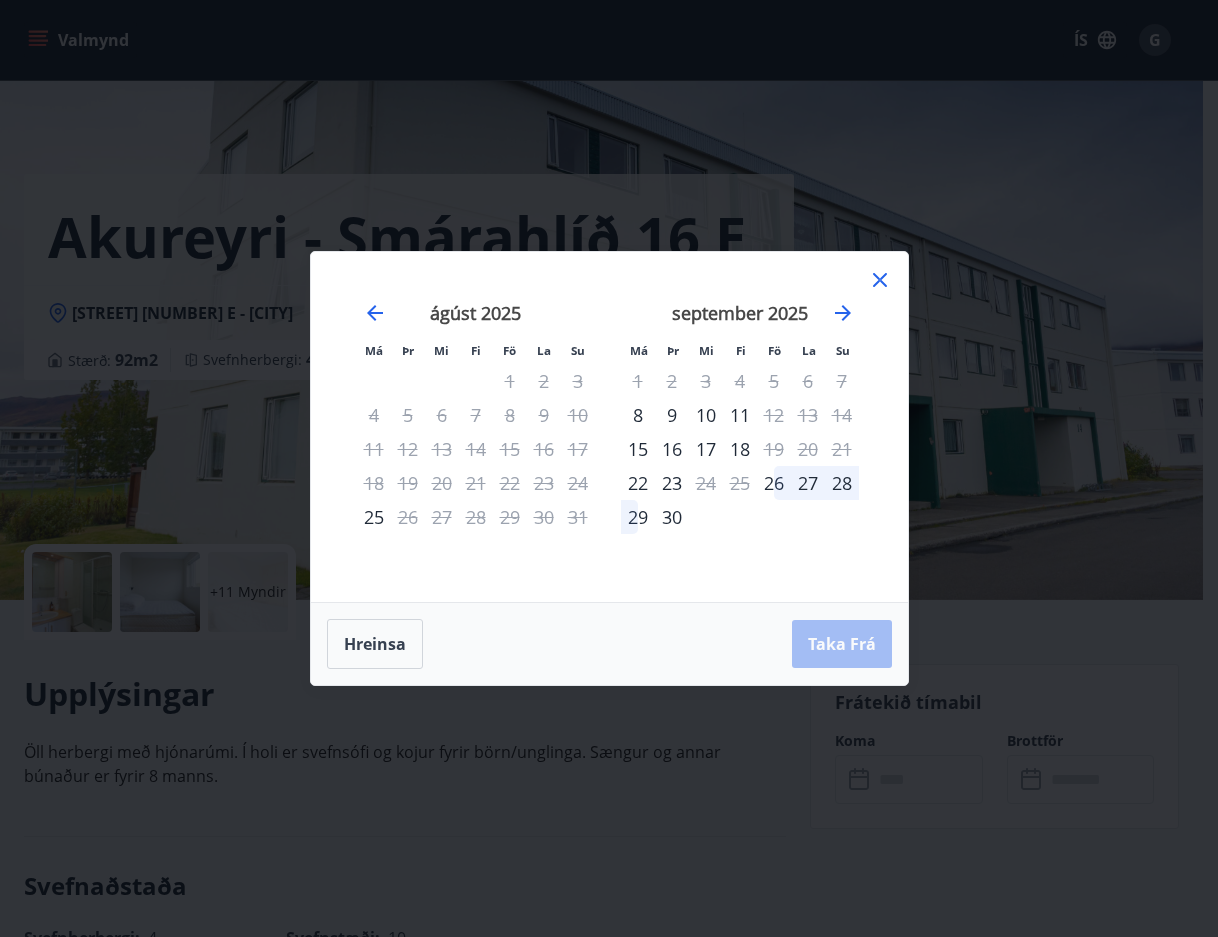 click 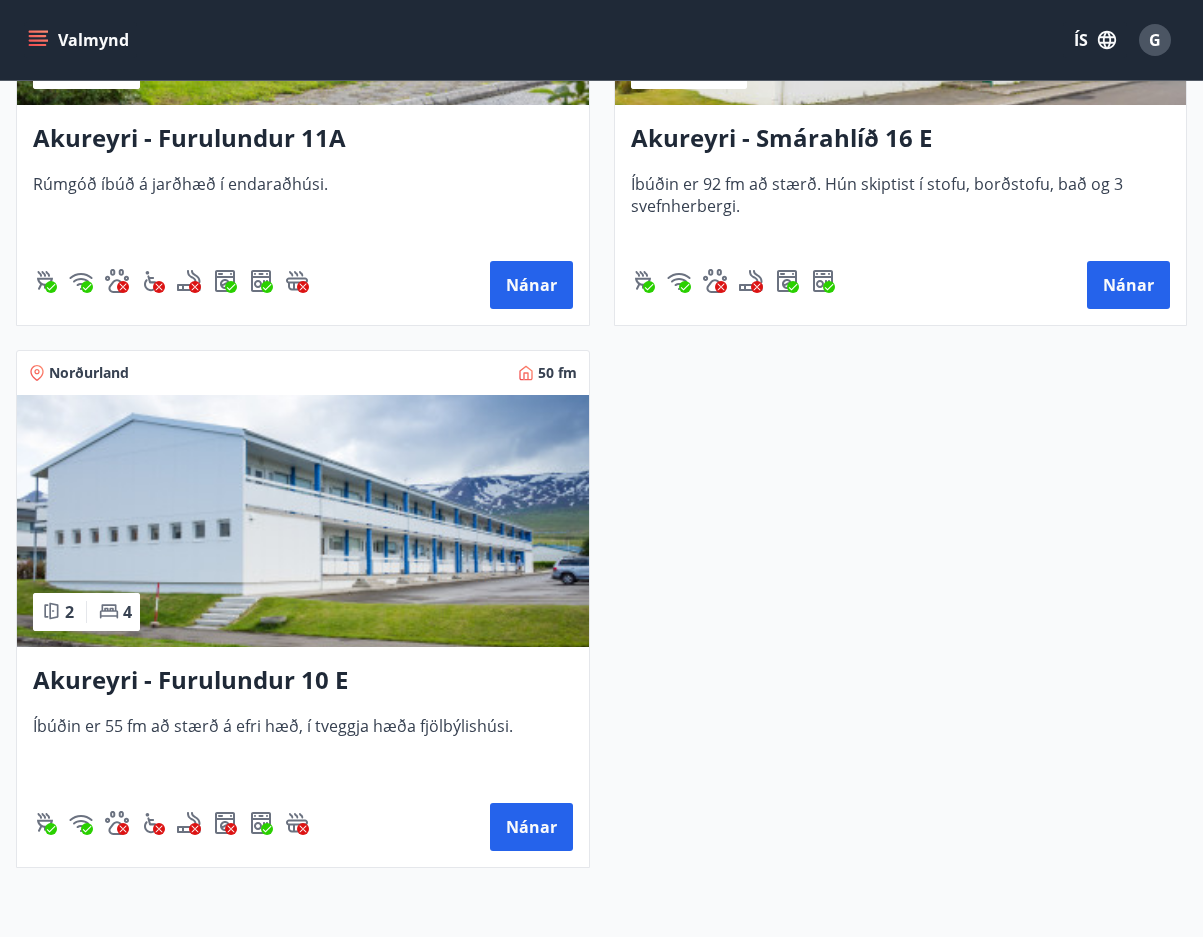 scroll, scrollTop: 4082, scrollLeft: 0, axis: vertical 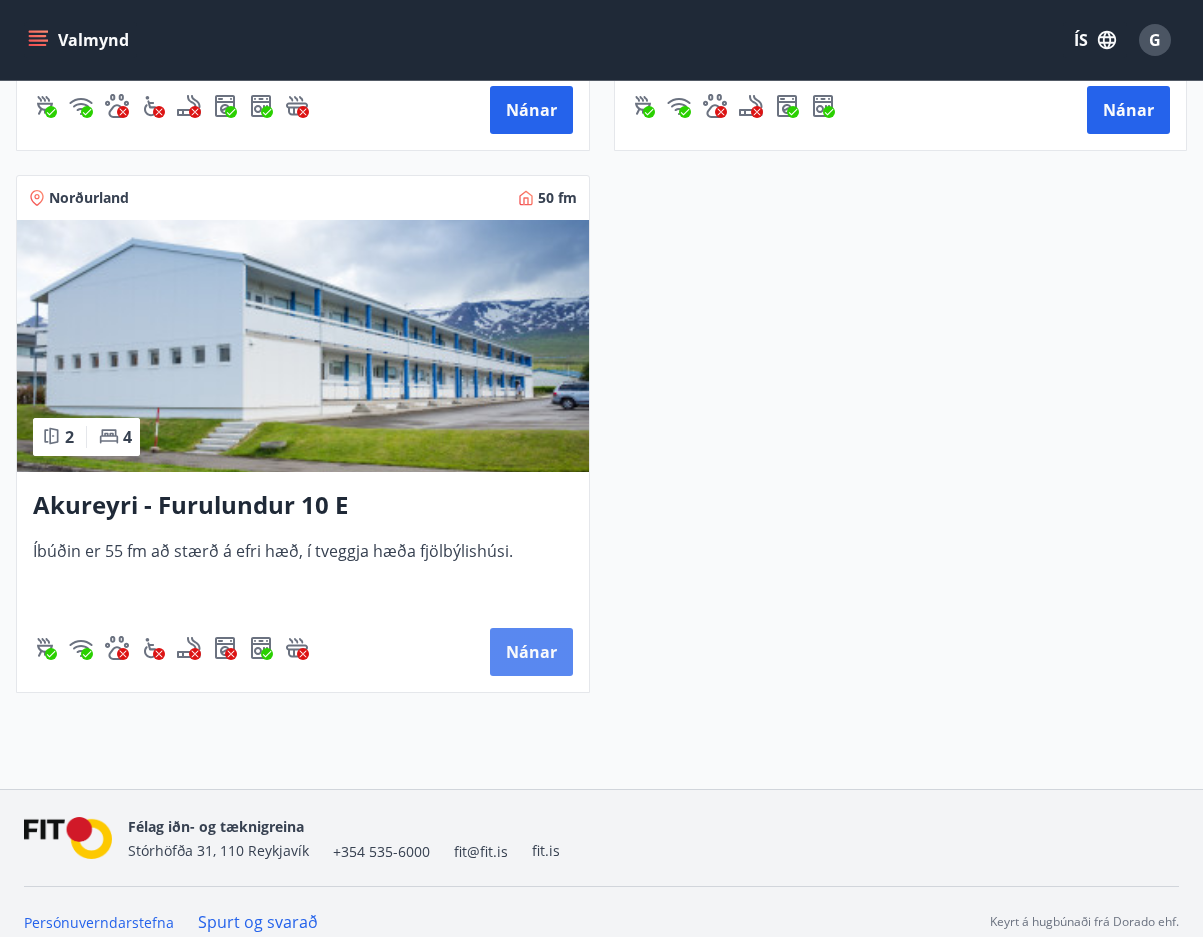 click on "Nánar" at bounding box center (531, 652) 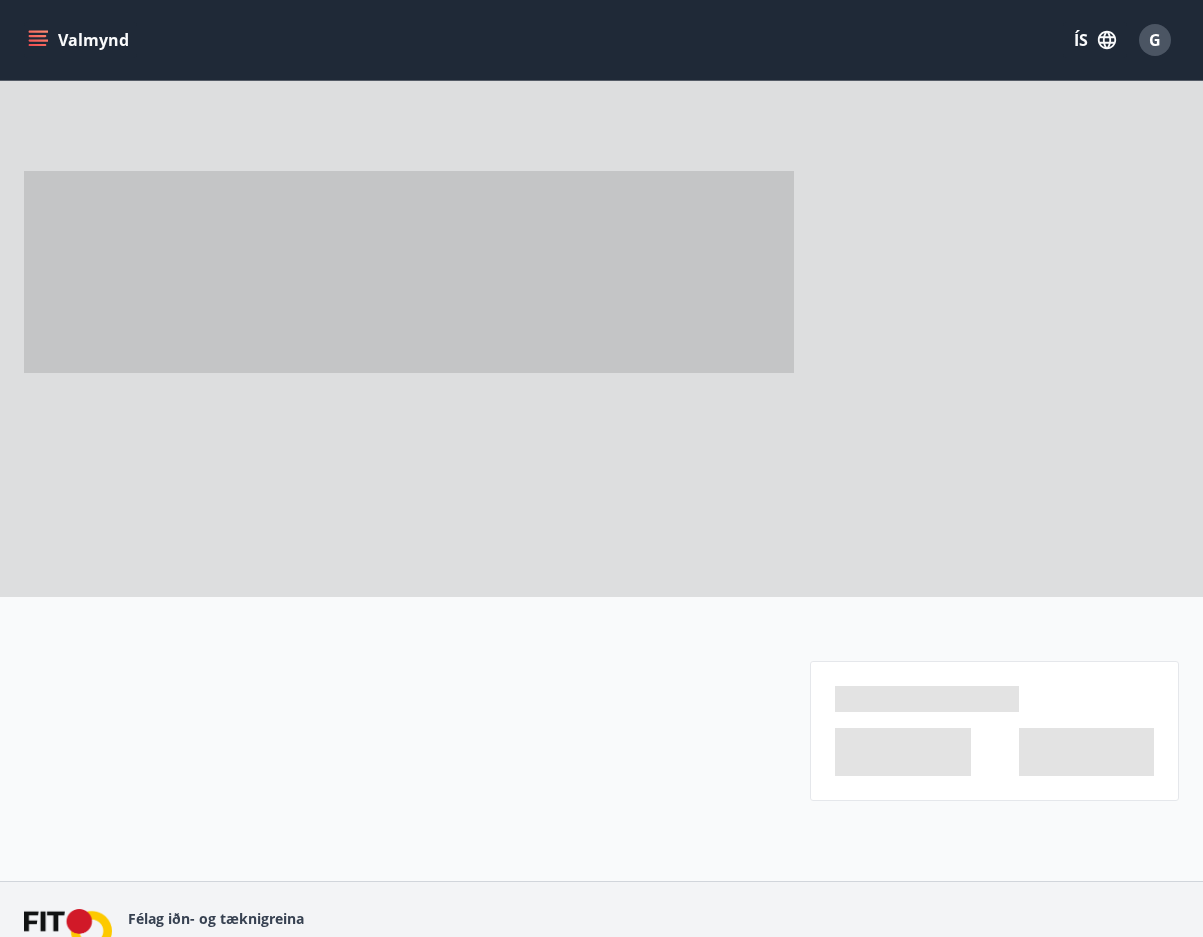 scroll, scrollTop: 0, scrollLeft: 0, axis: both 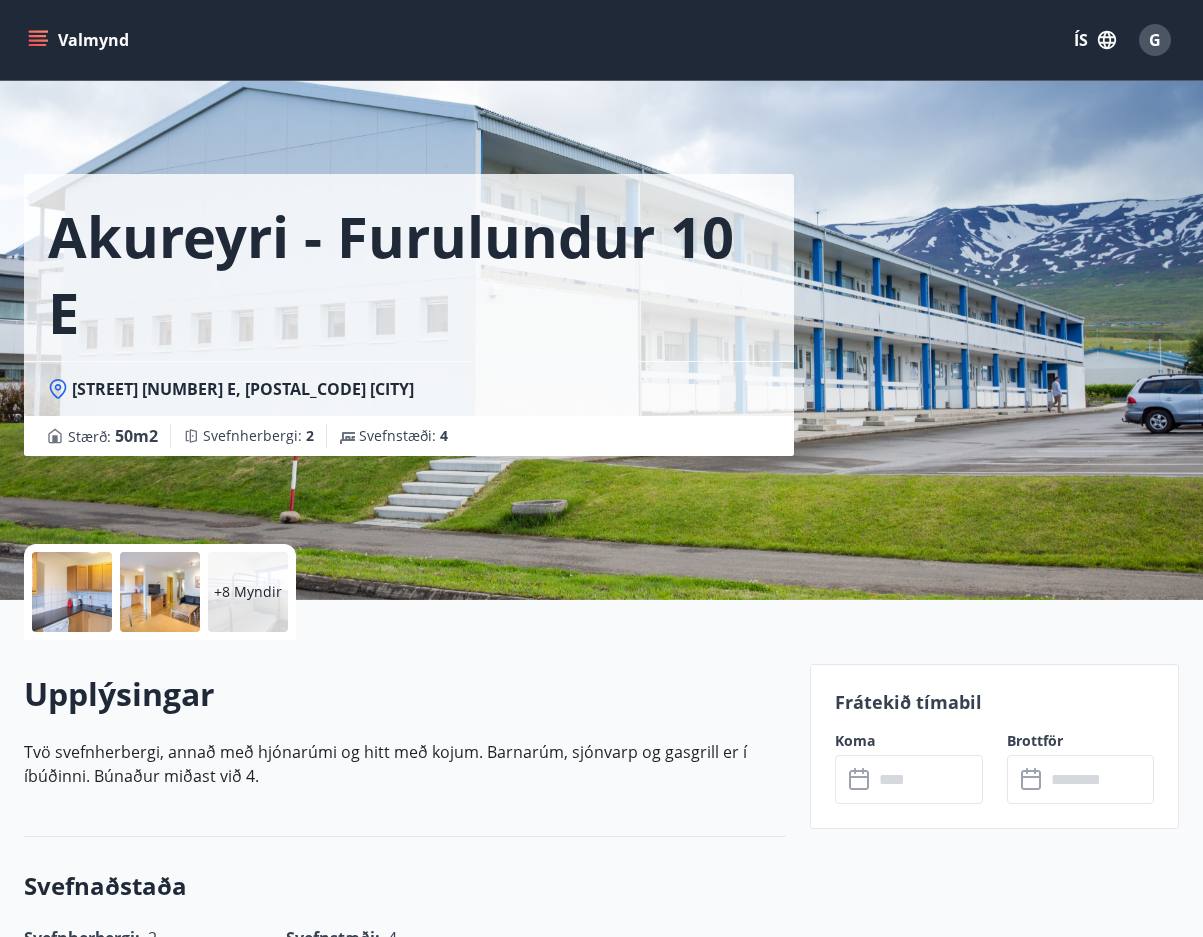click 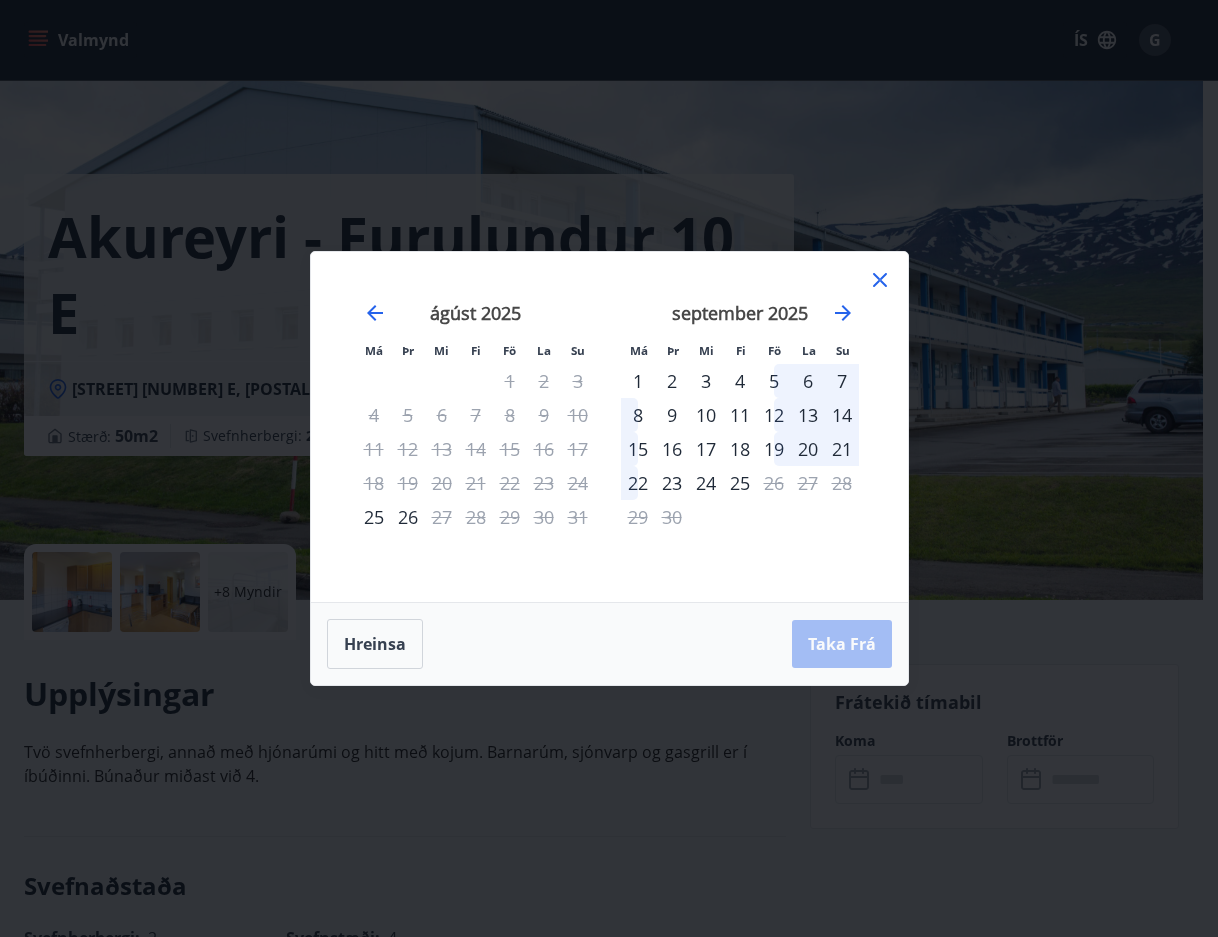 click 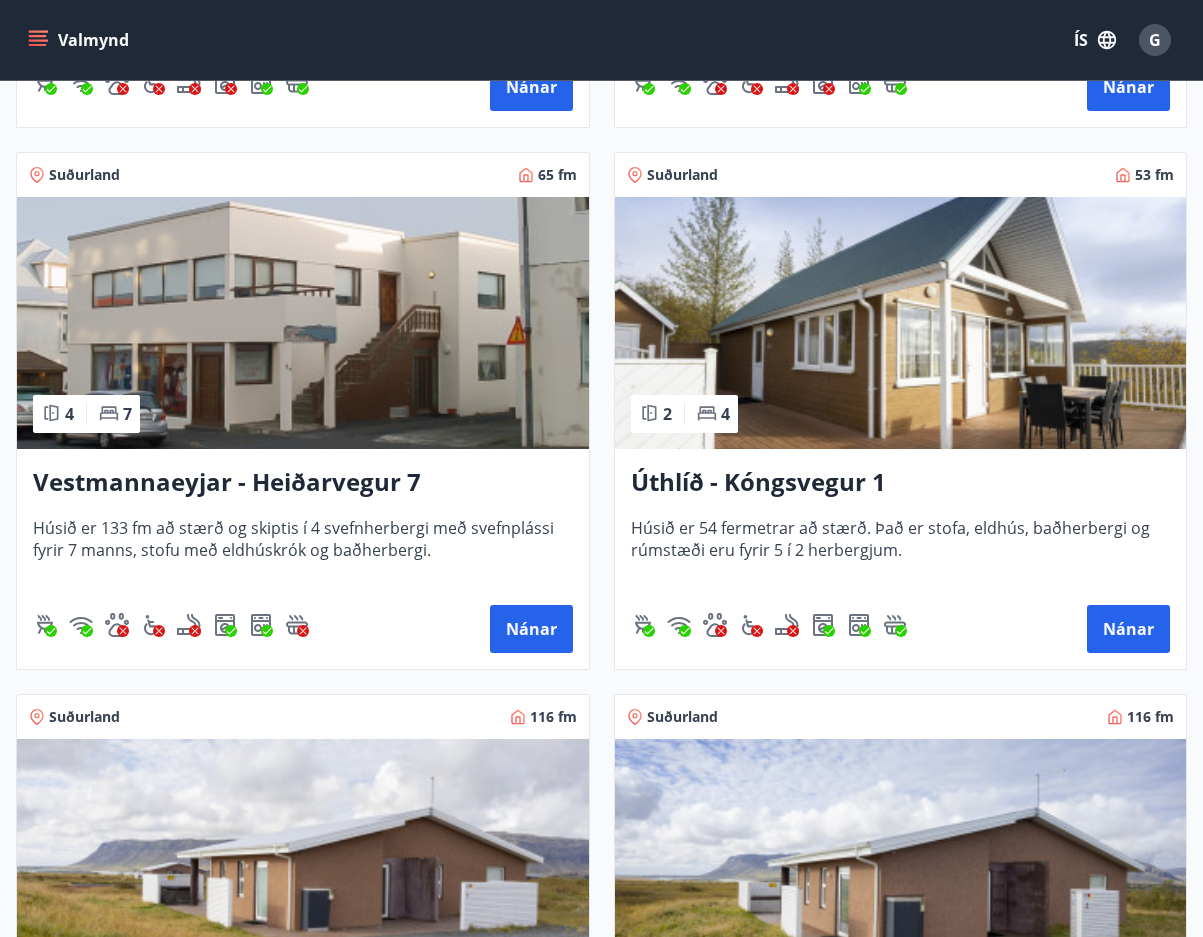 scroll, scrollTop: 900, scrollLeft: 0, axis: vertical 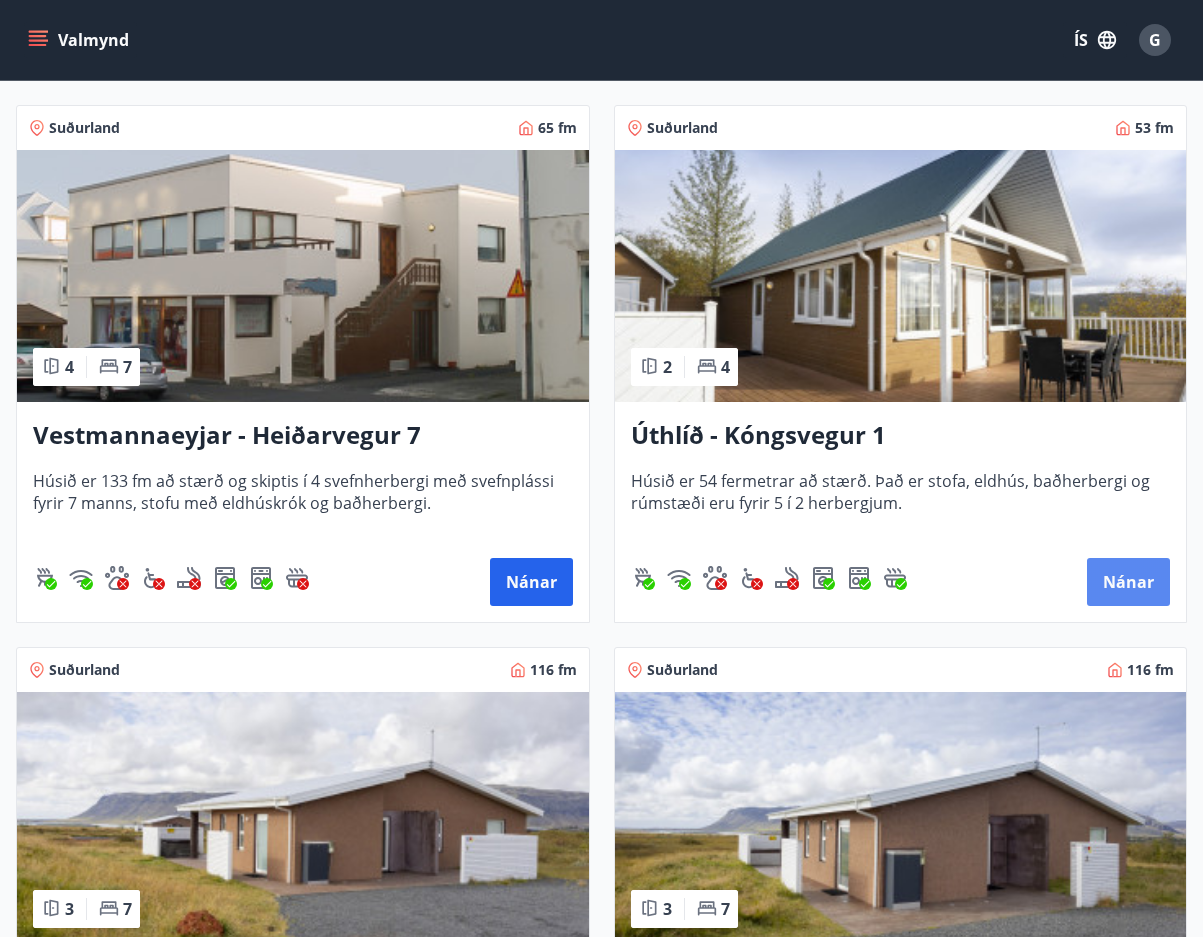 click on "Nánar" at bounding box center [1128, 582] 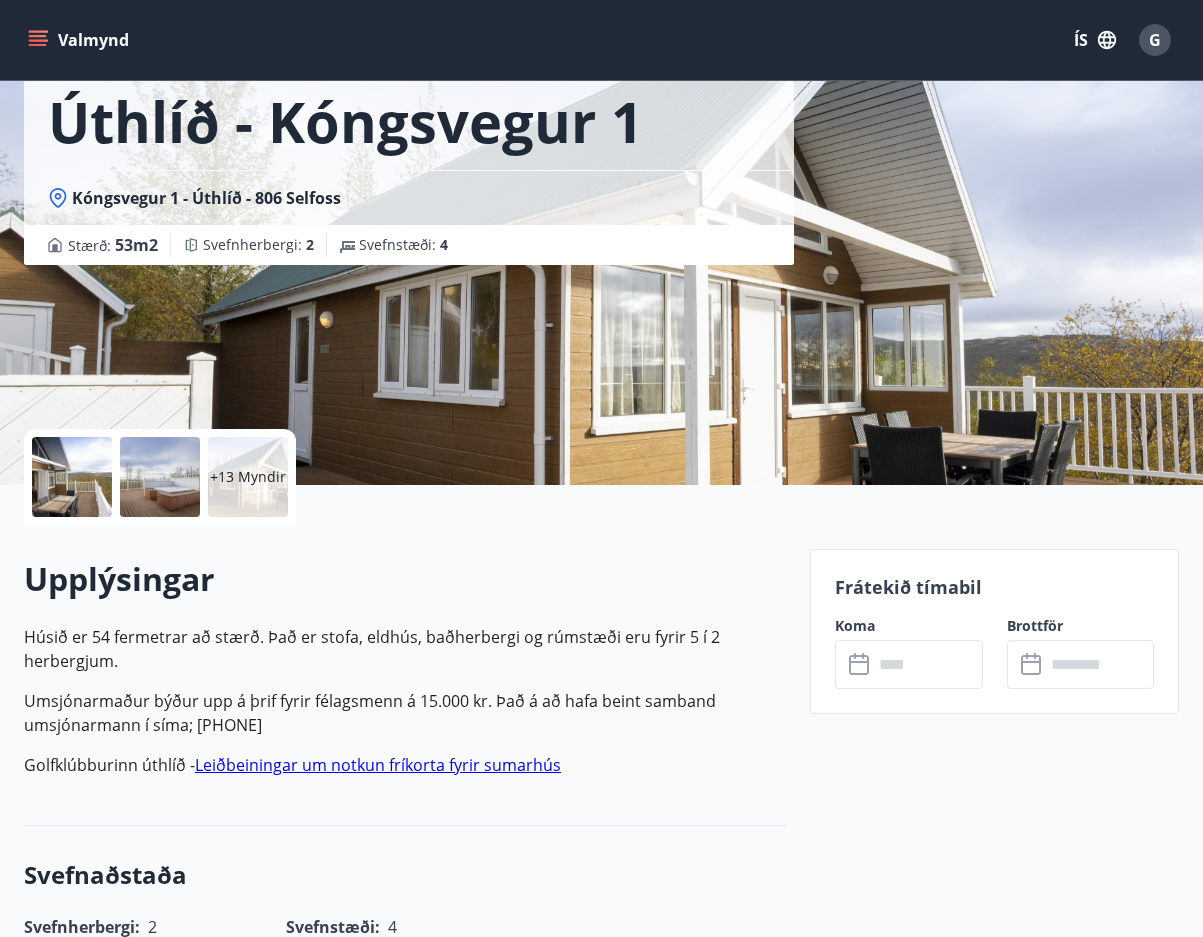 scroll, scrollTop: 0, scrollLeft: 0, axis: both 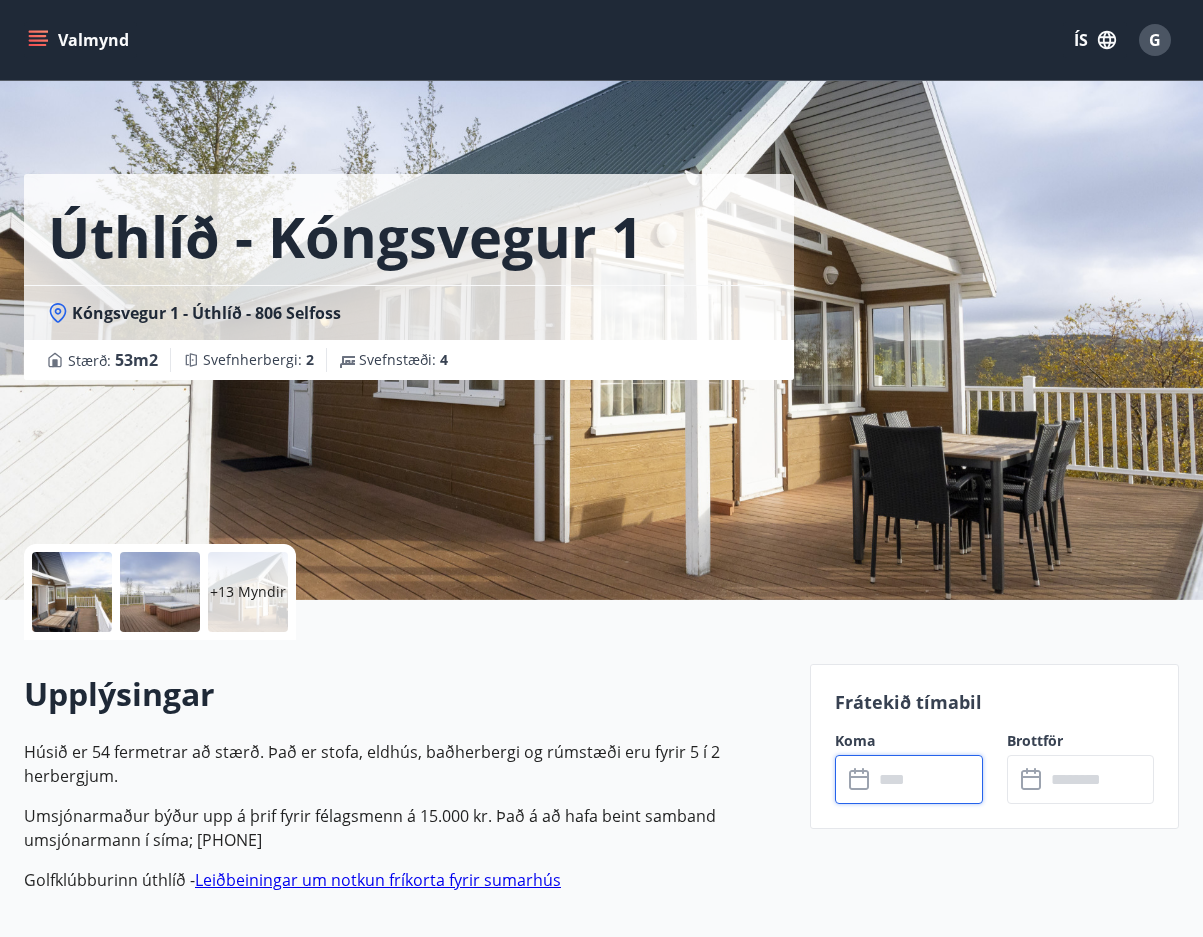 click at bounding box center [928, 779] 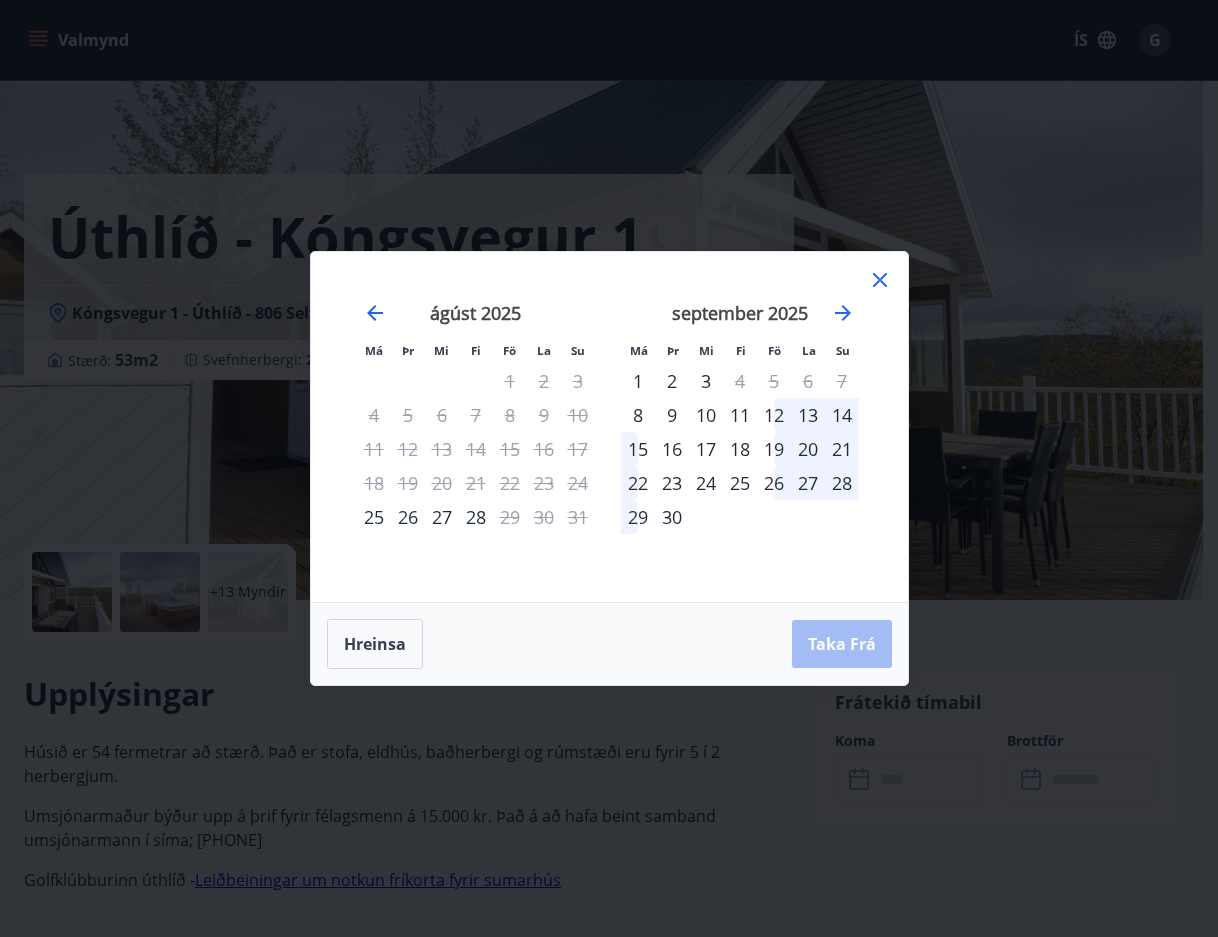 click 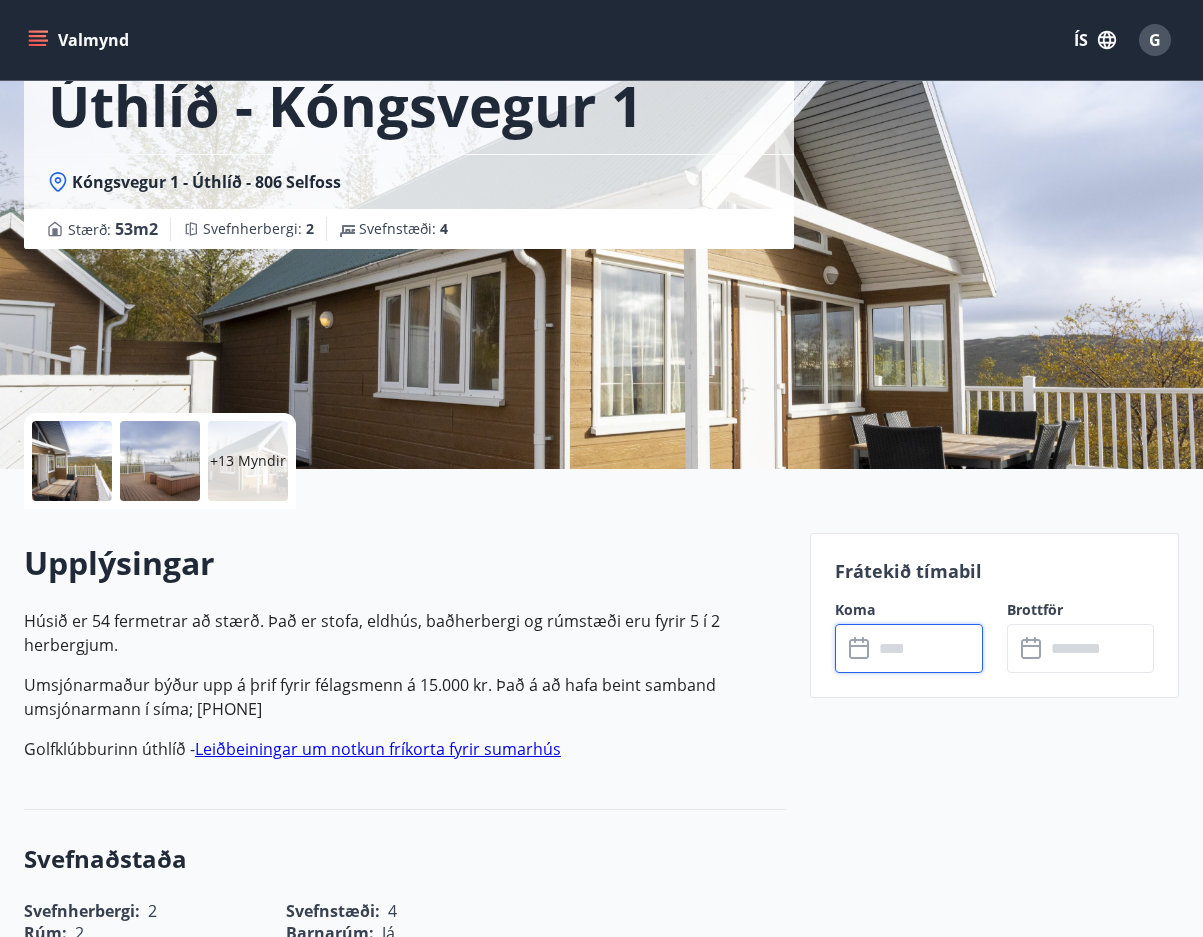 scroll, scrollTop: 300, scrollLeft: 0, axis: vertical 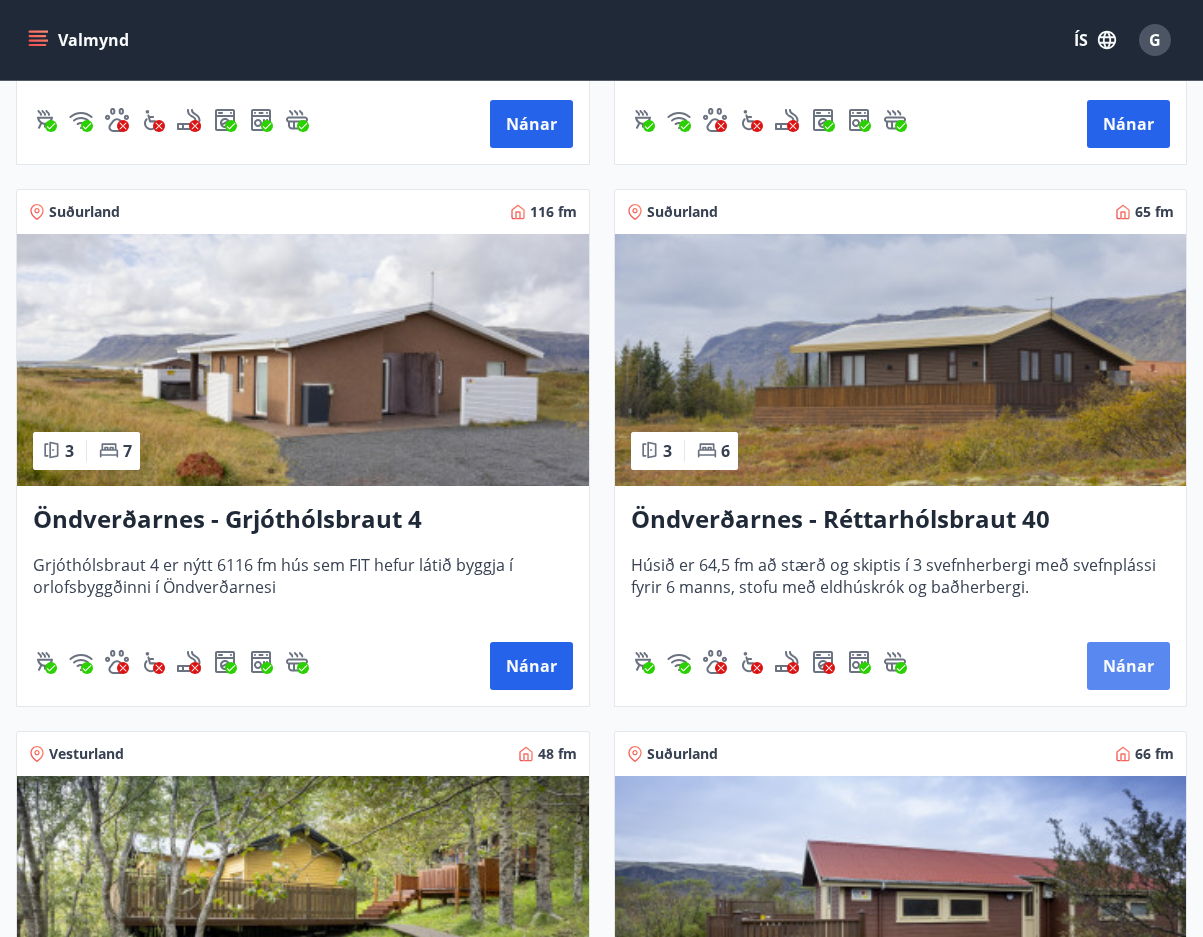 click on "Nánar" at bounding box center [1128, 666] 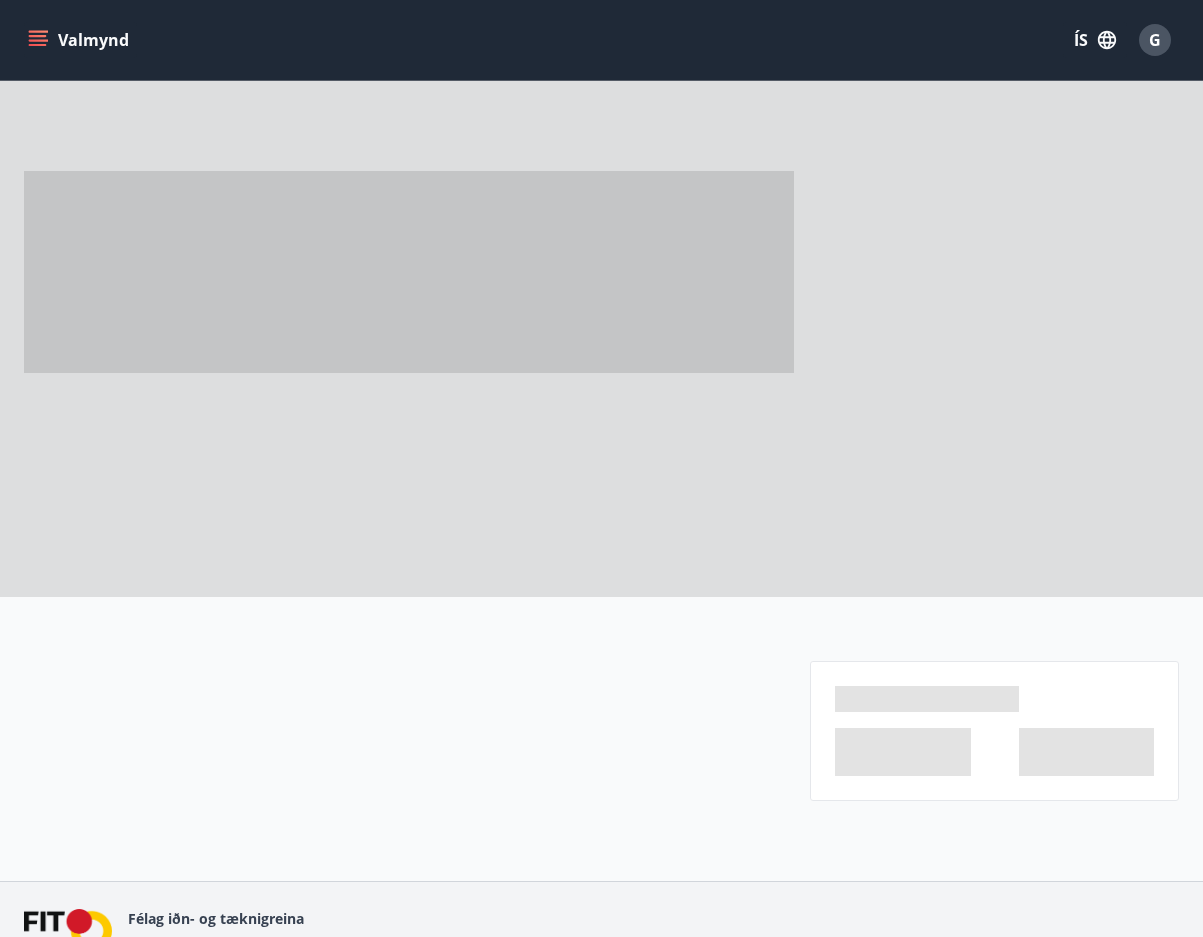 scroll, scrollTop: 0, scrollLeft: 0, axis: both 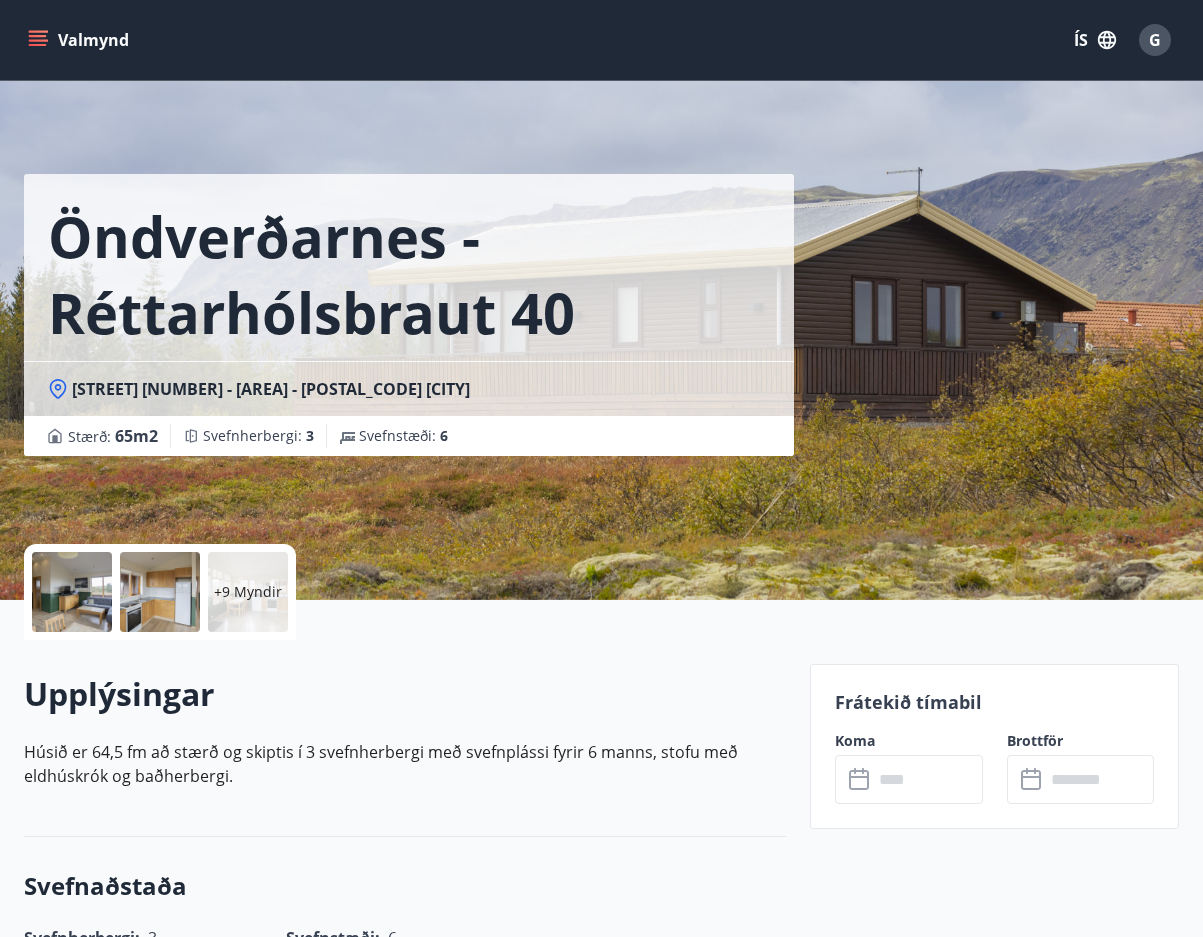 click 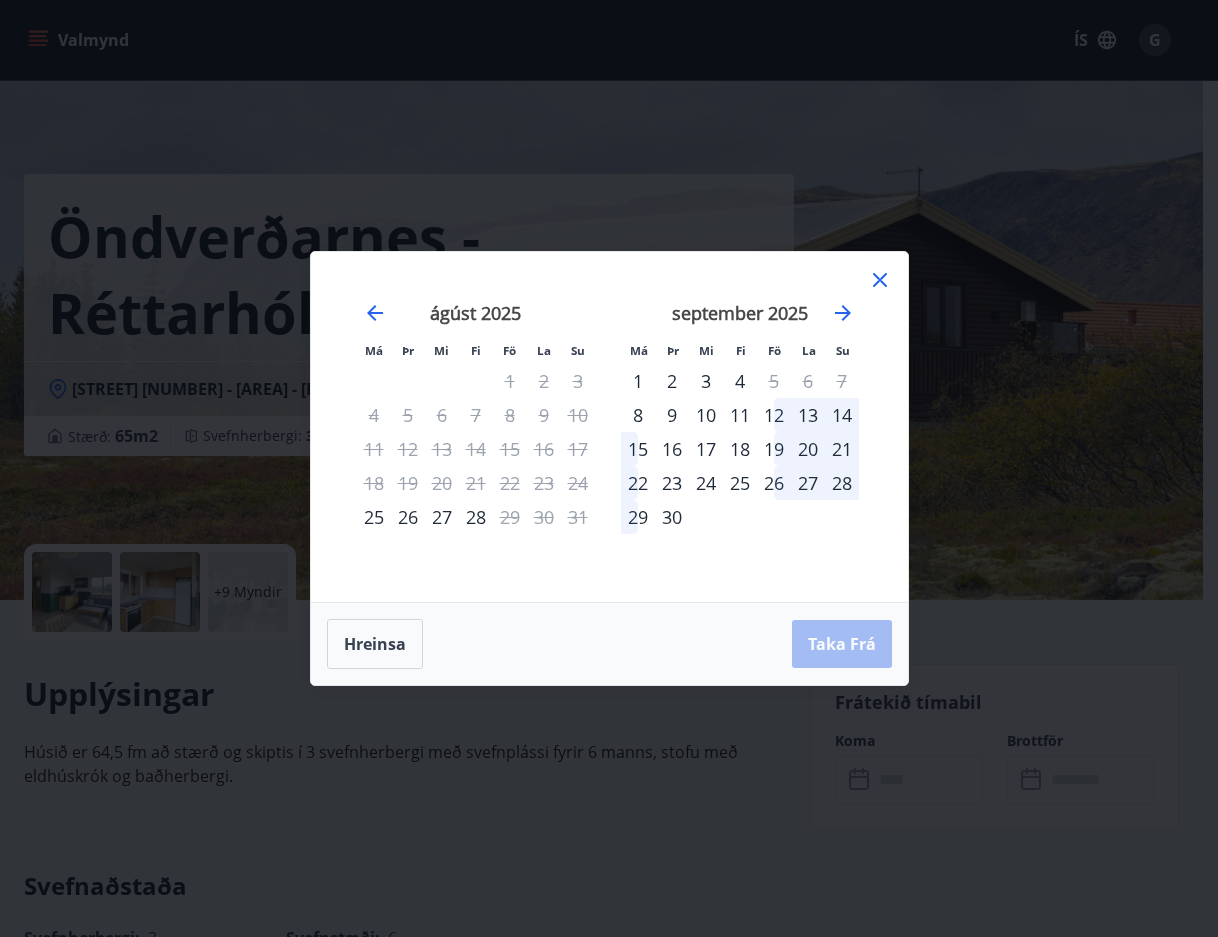 click 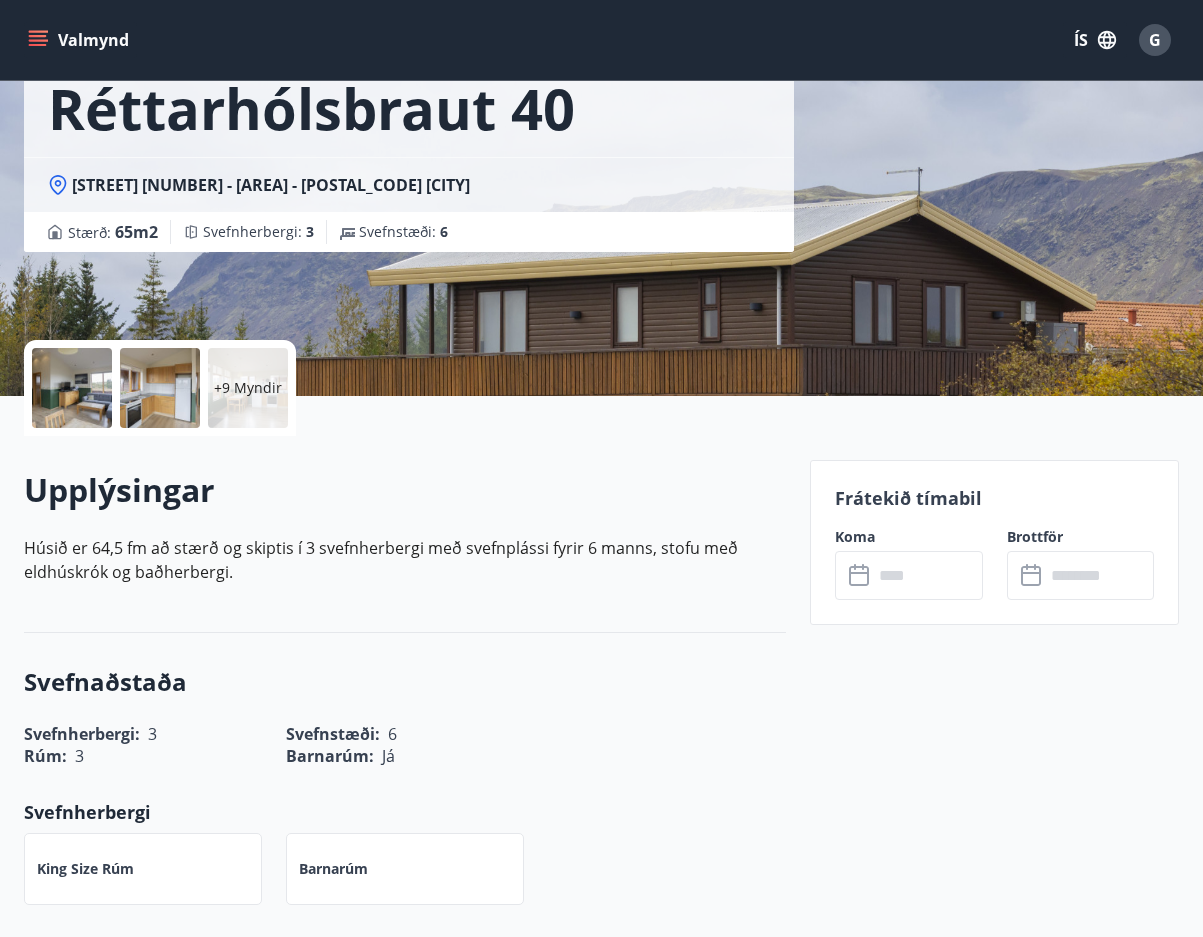 scroll, scrollTop: 0, scrollLeft: 0, axis: both 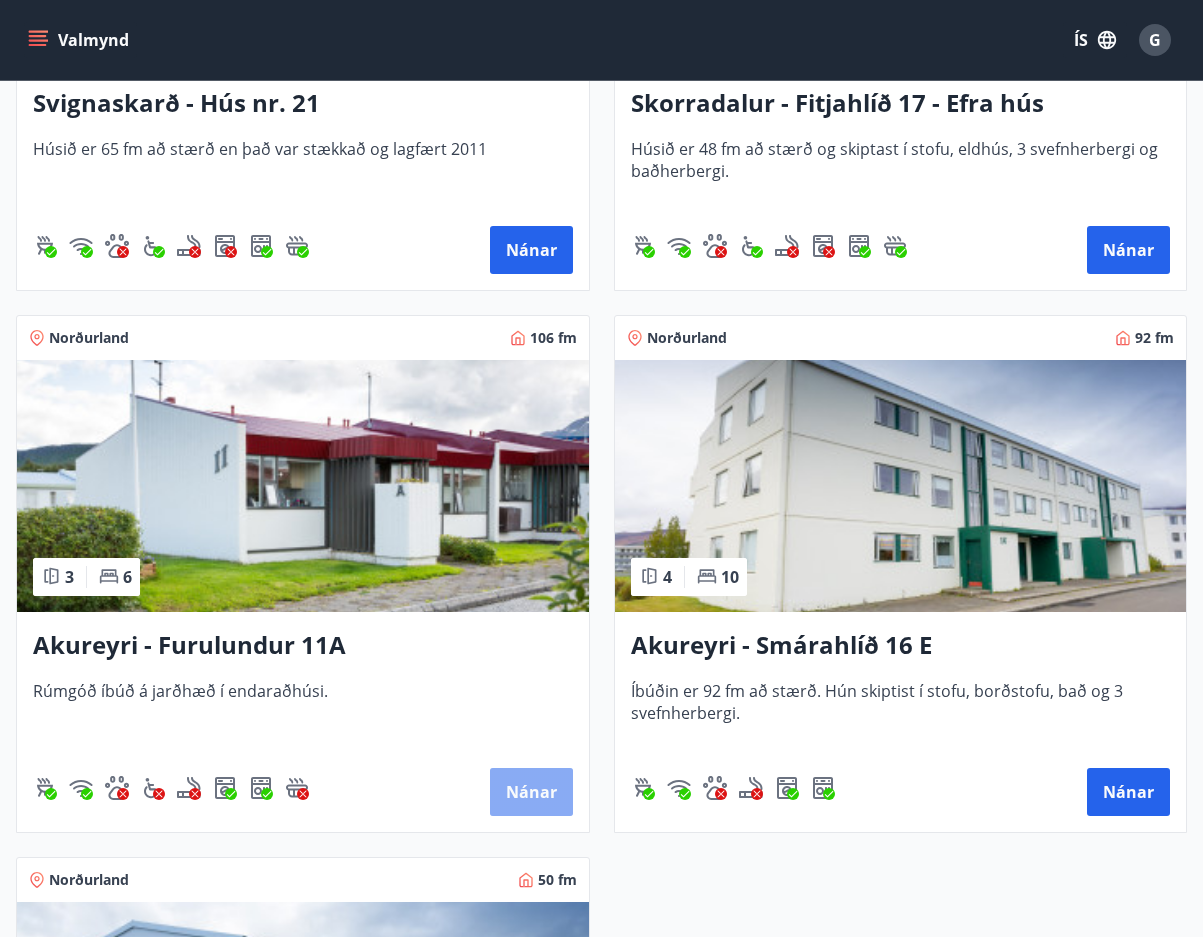 click on "Nánar" at bounding box center [531, 792] 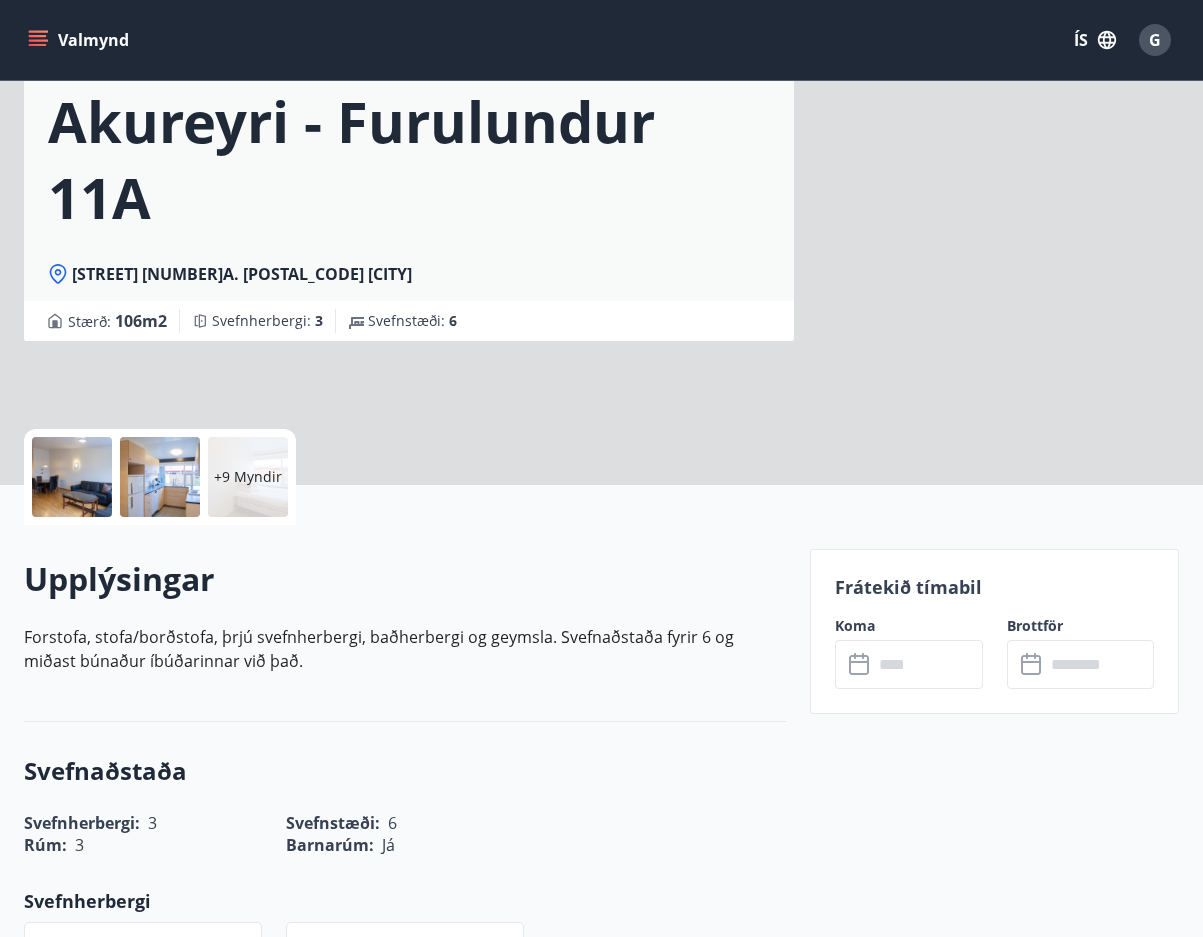 scroll, scrollTop: 0, scrollLeft: 0, axis: both 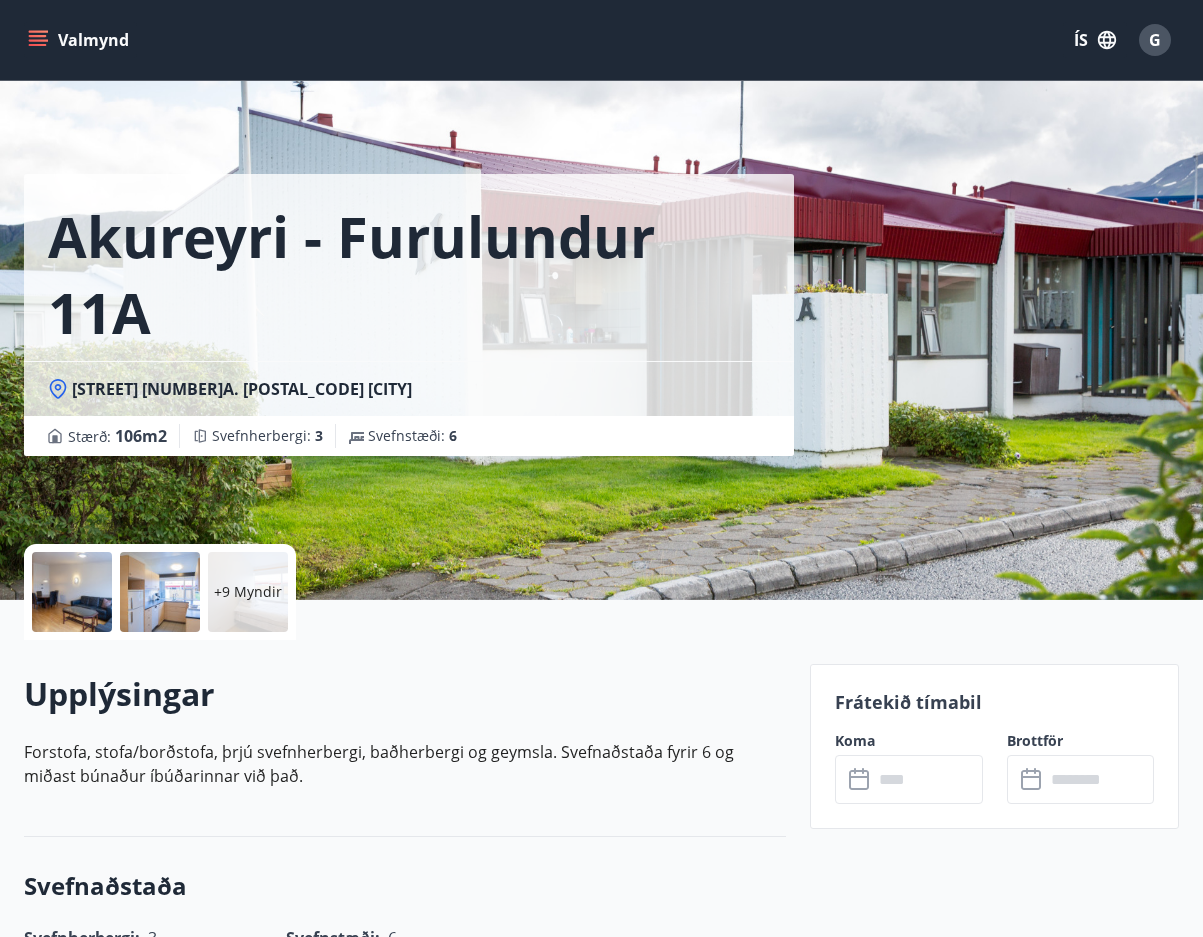 click 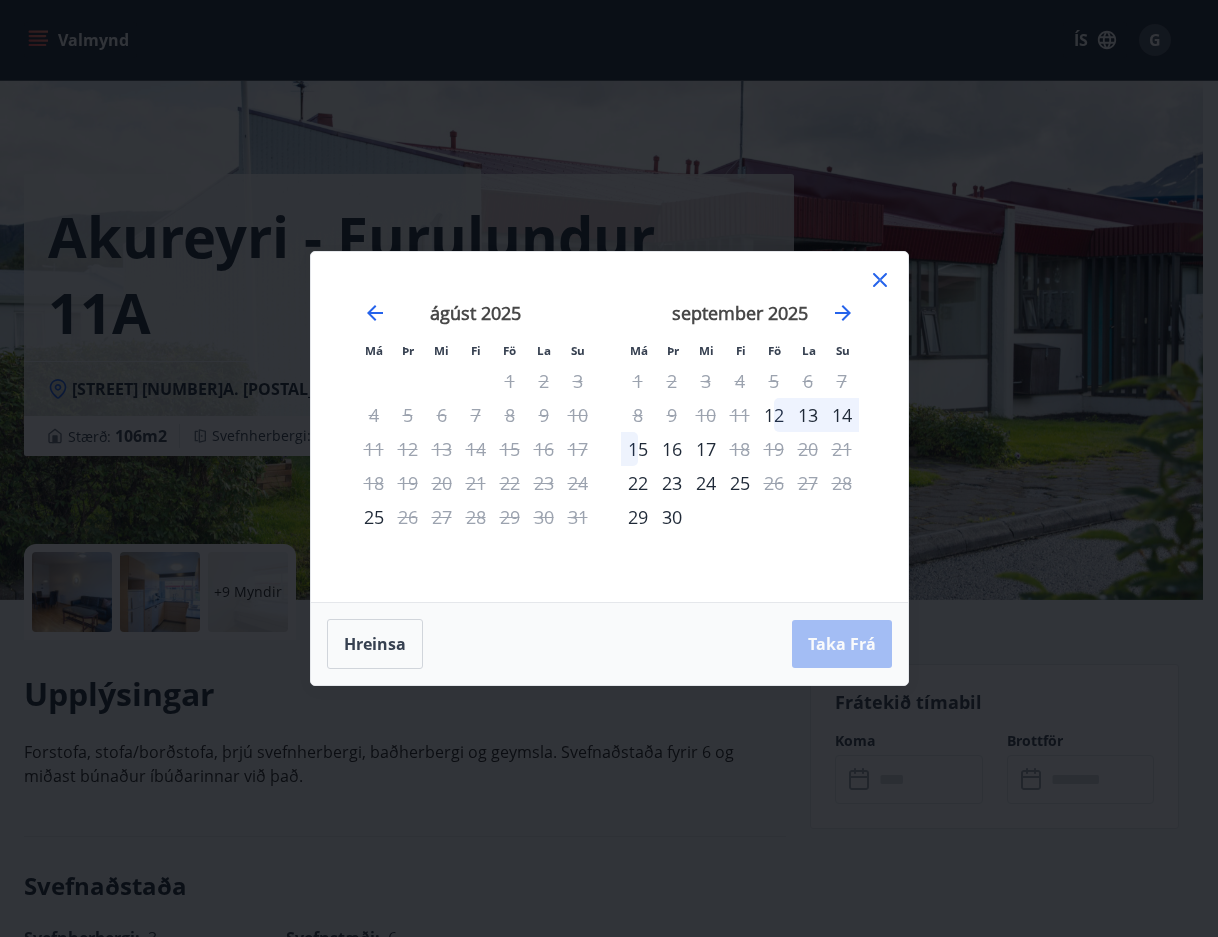 click 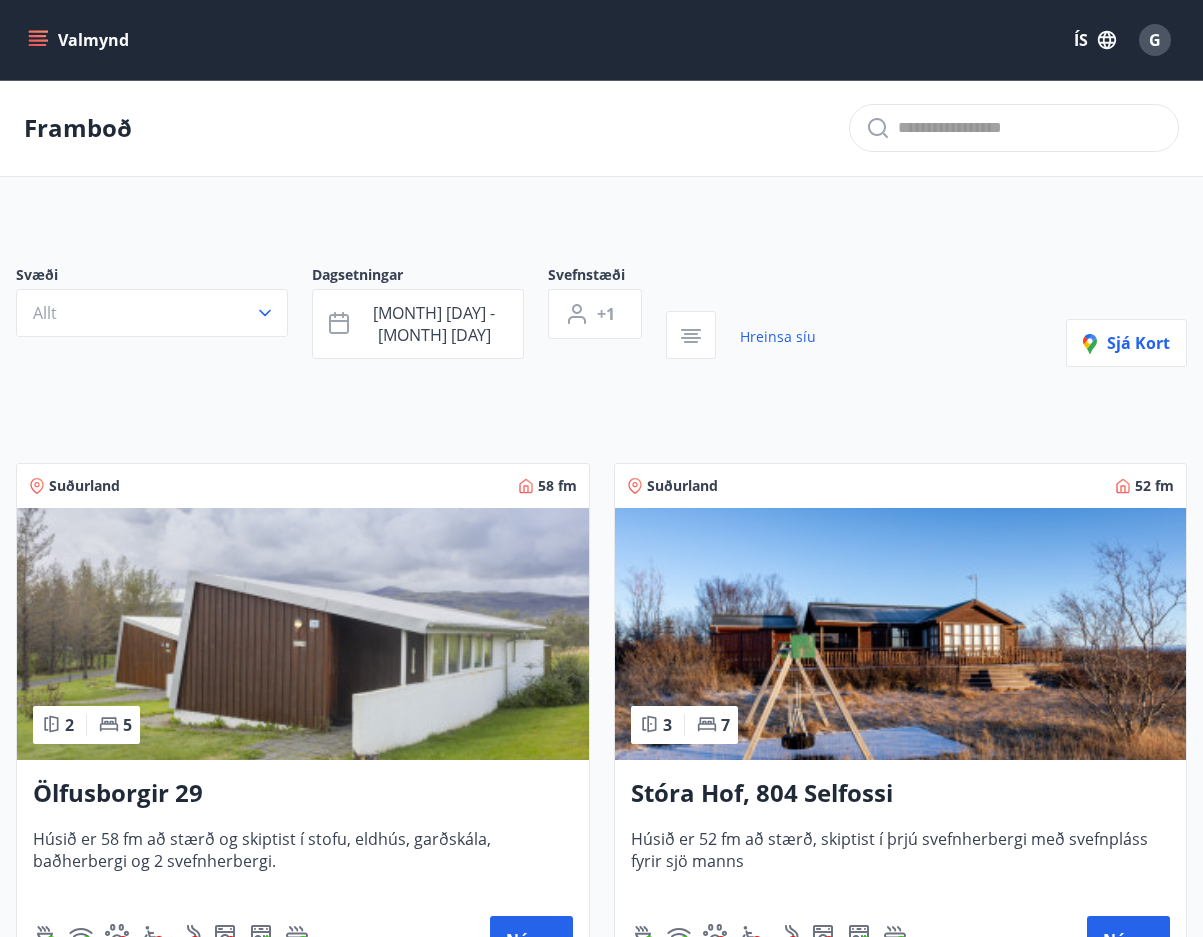 scroll, scrollTop: 300, scrollLeft: 0, axis: vertical 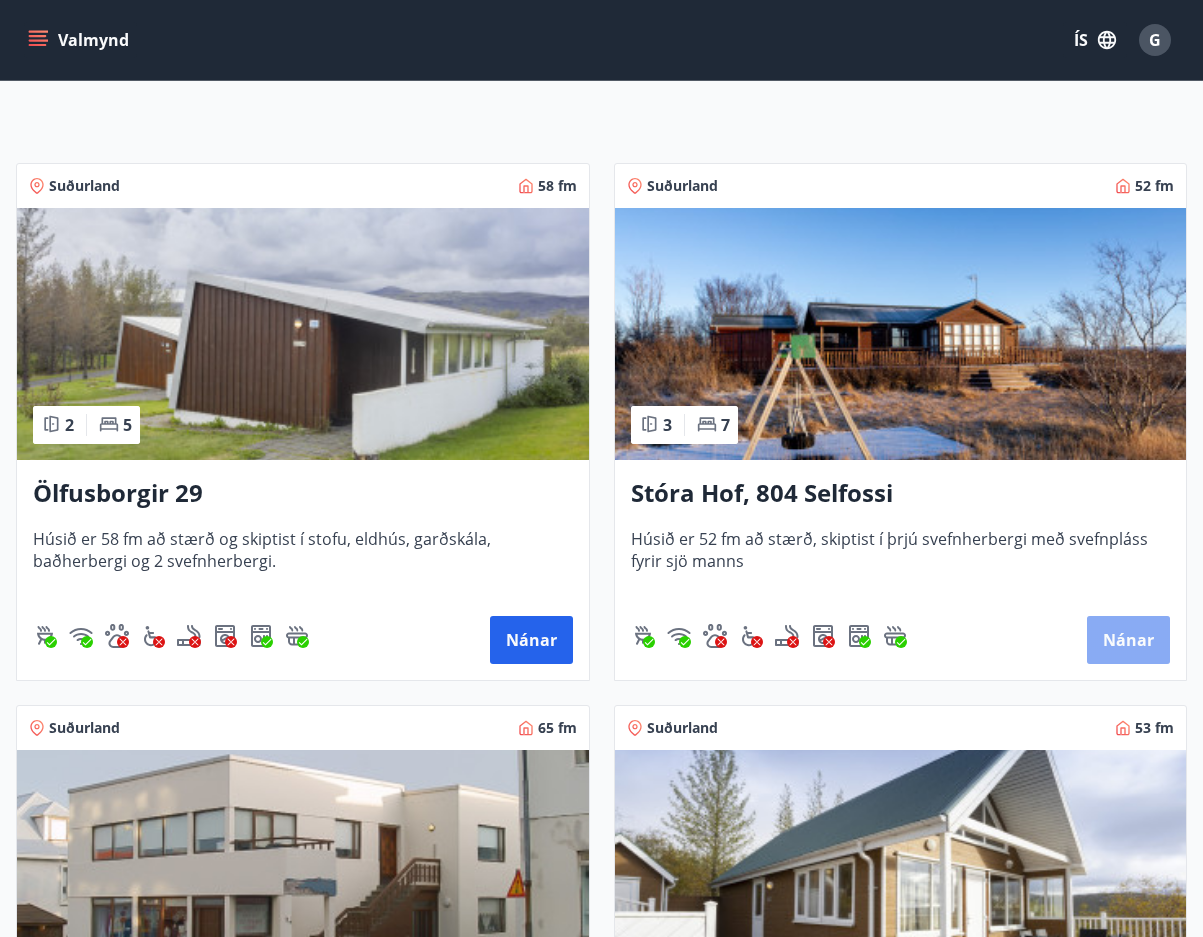 click on "Nánar" at bounding box center (1128, 640) 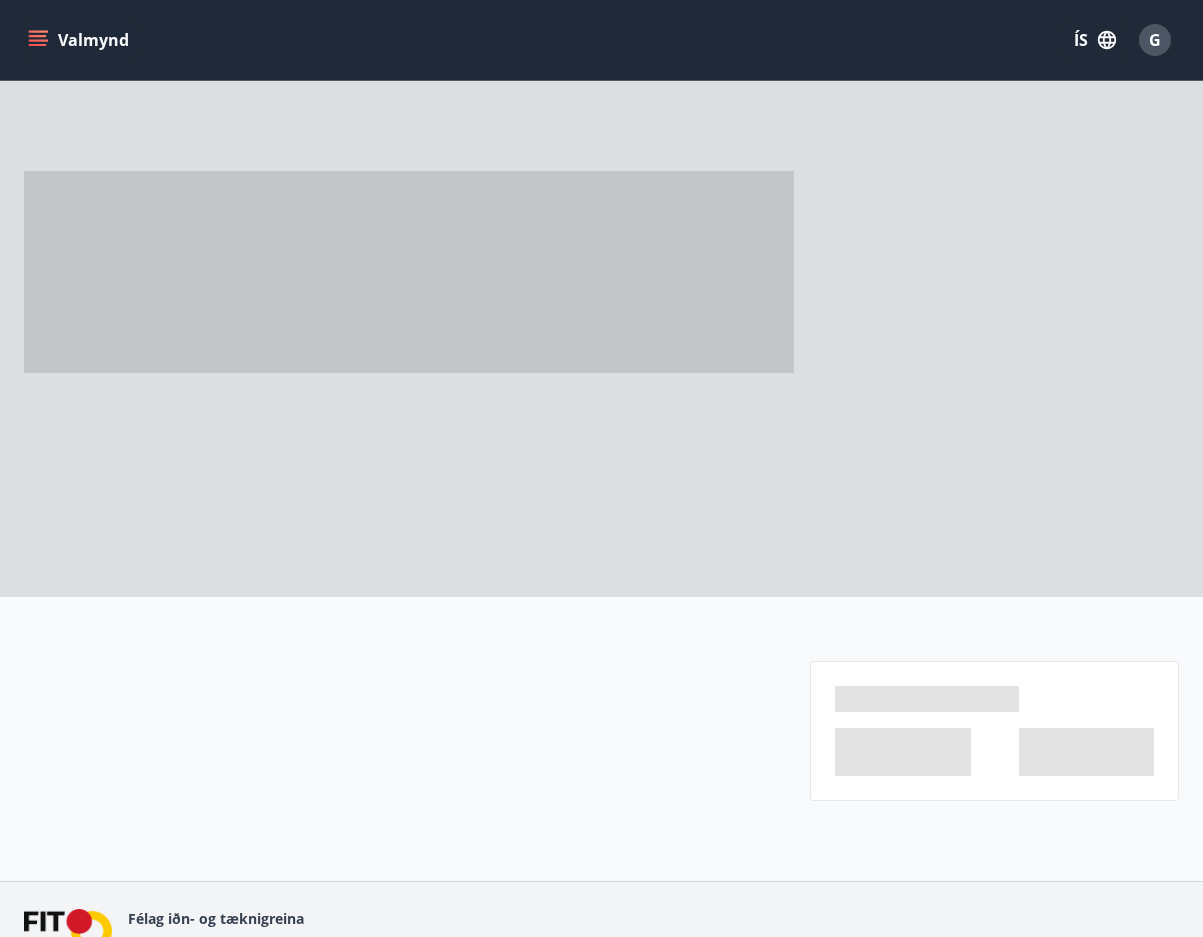 scroll, scrollTop: 0, scrollLeft: 0, axis: both 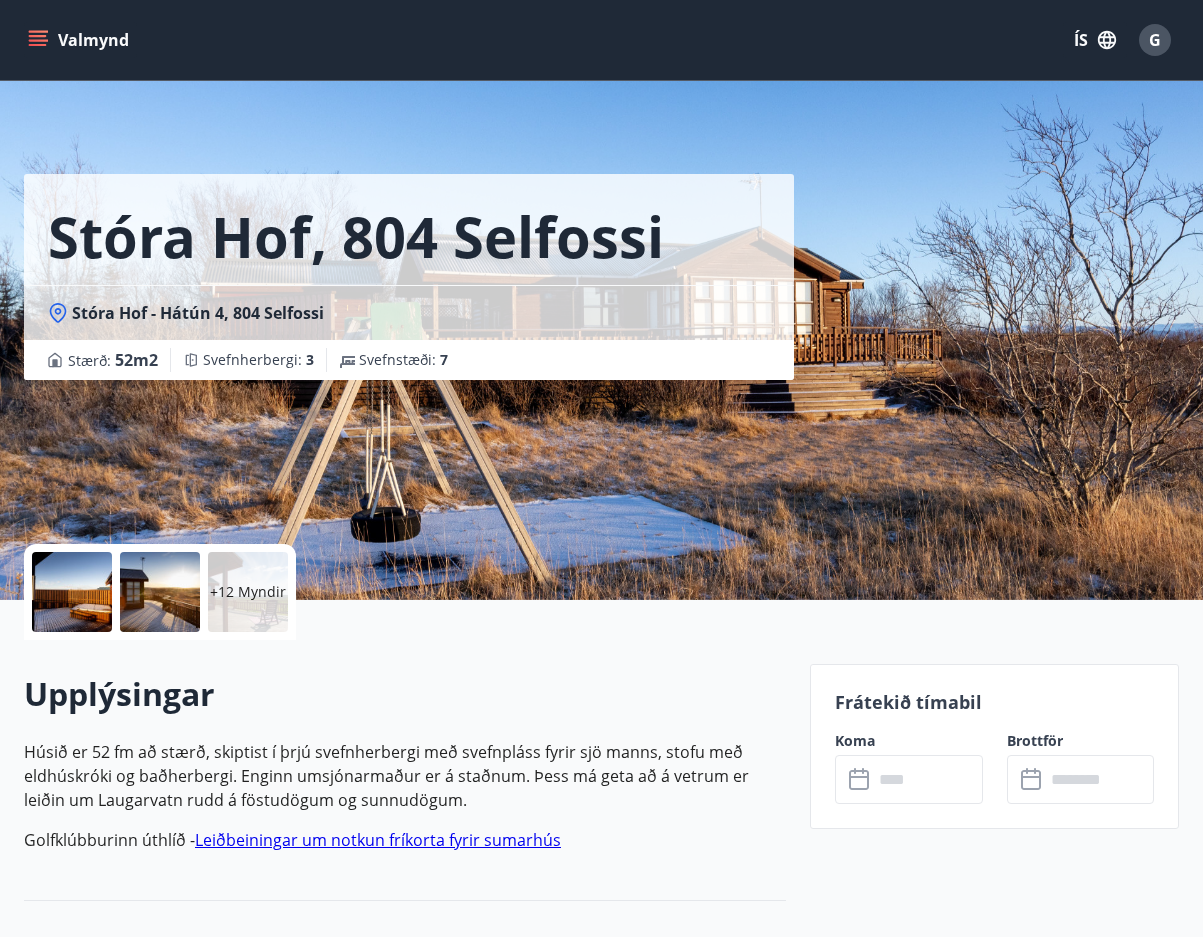 click 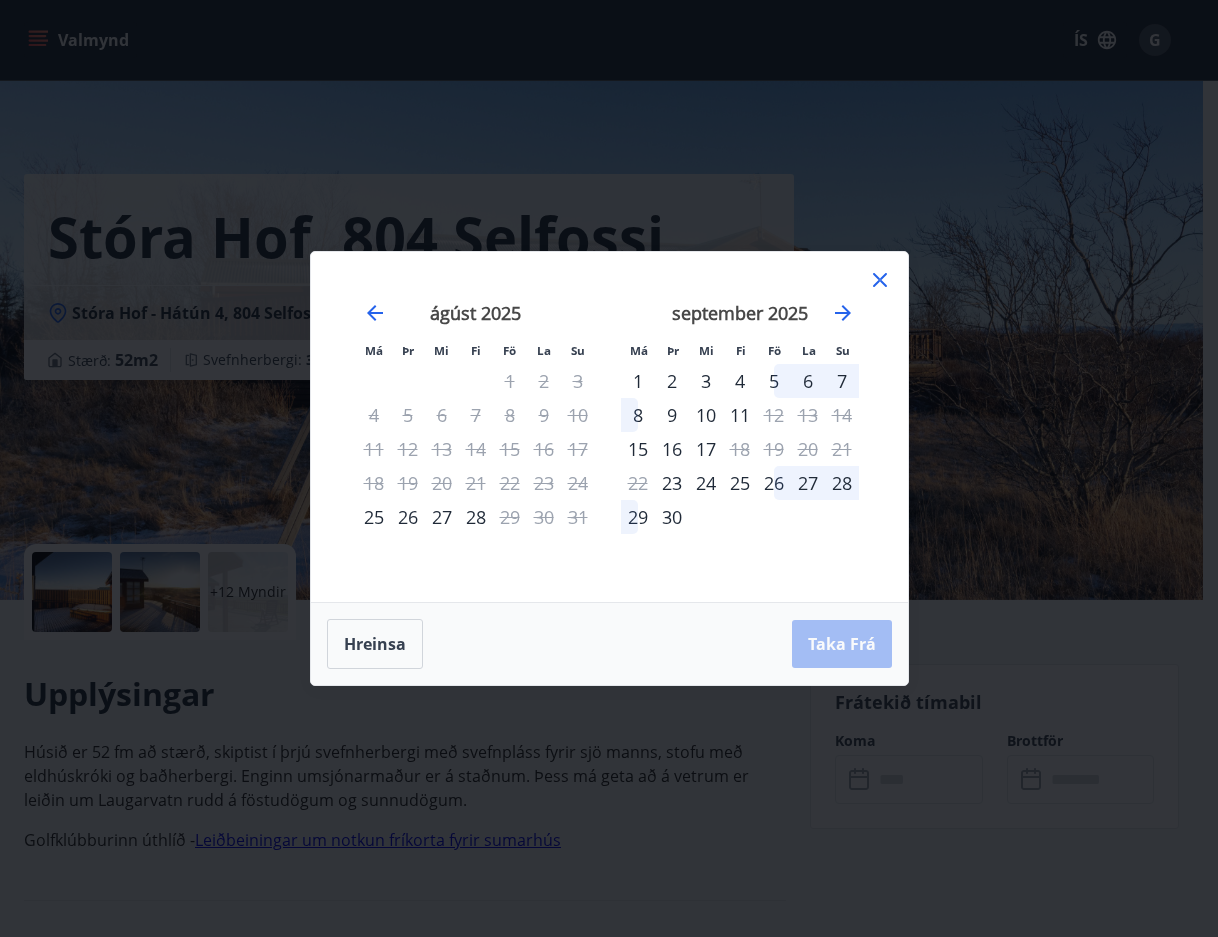 click 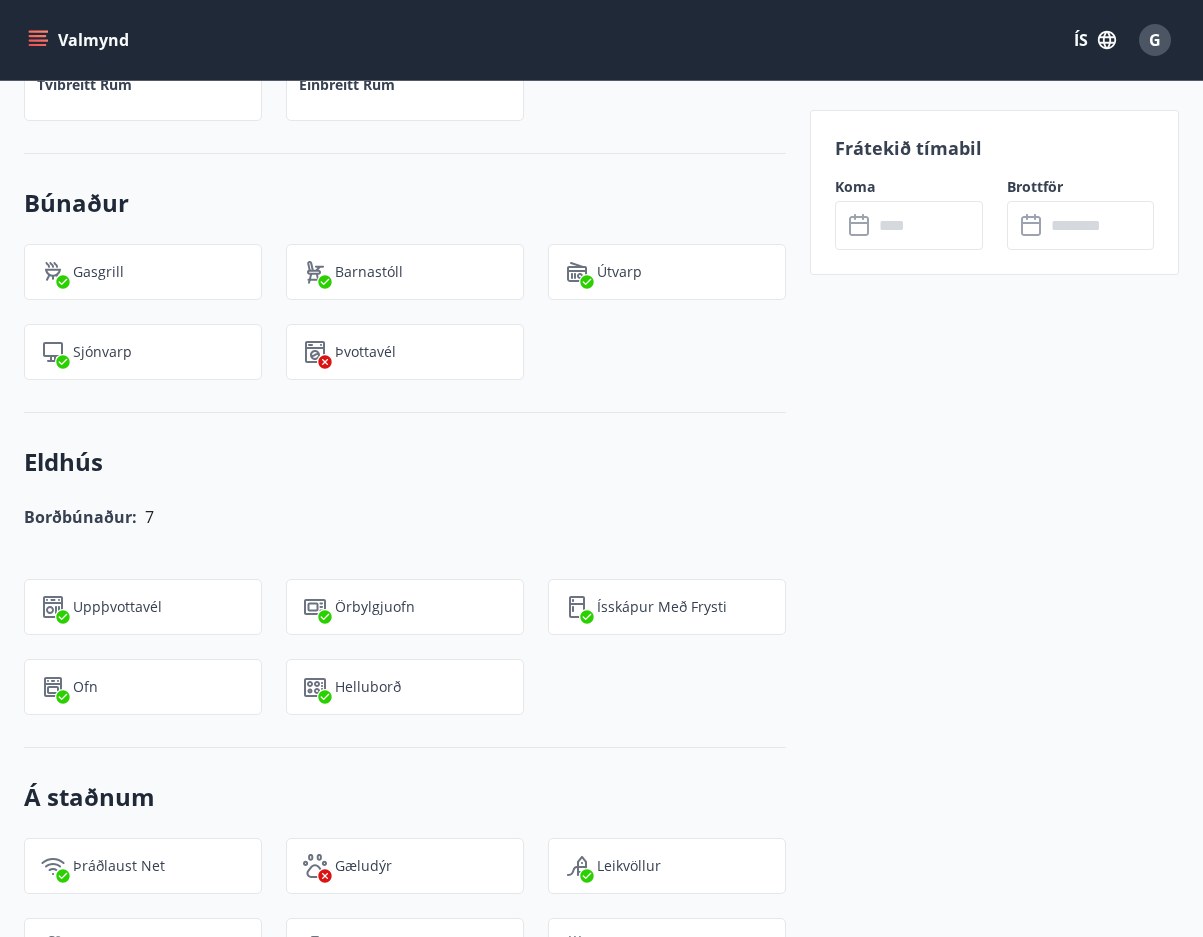 scroll, scrollTop: 1100, scrollLeft: 0, axis: vertical 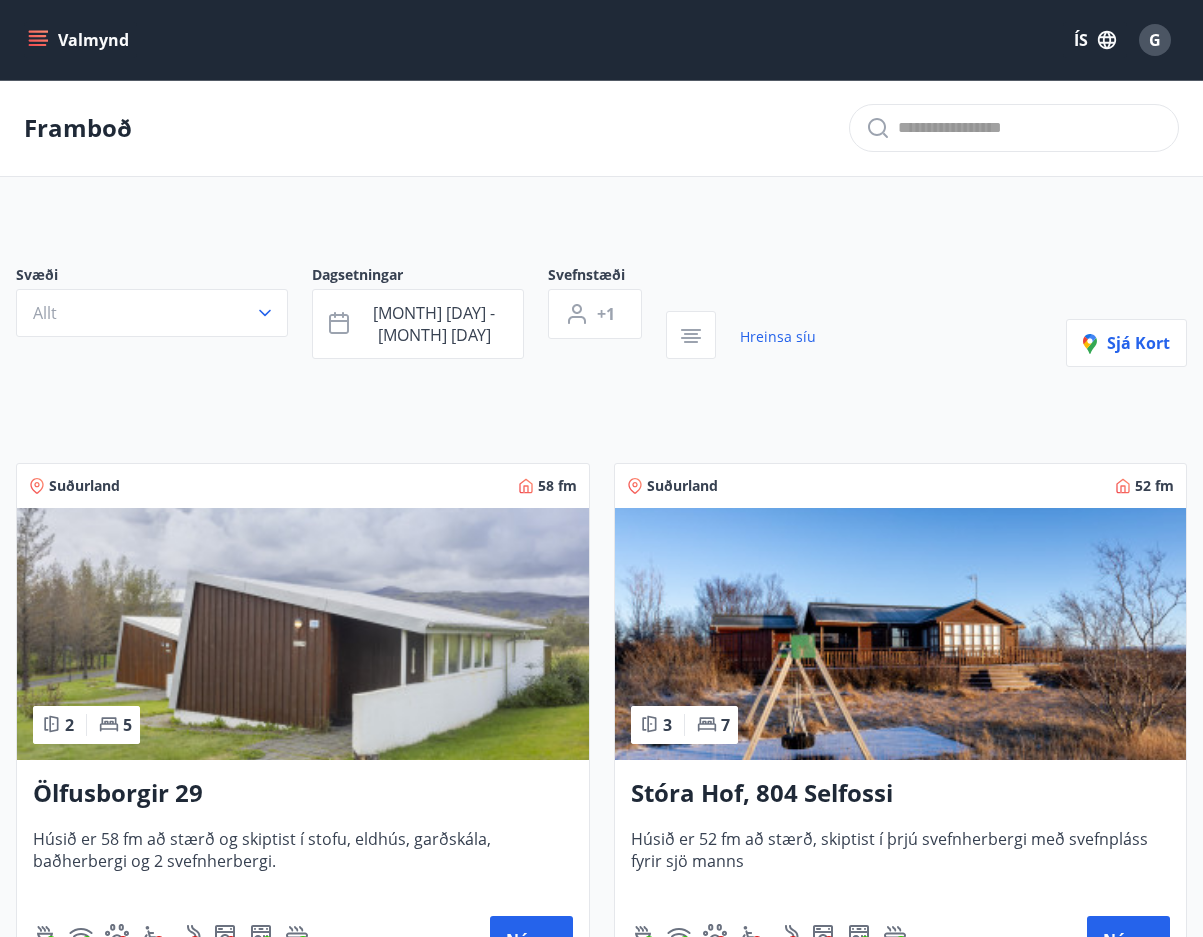 click 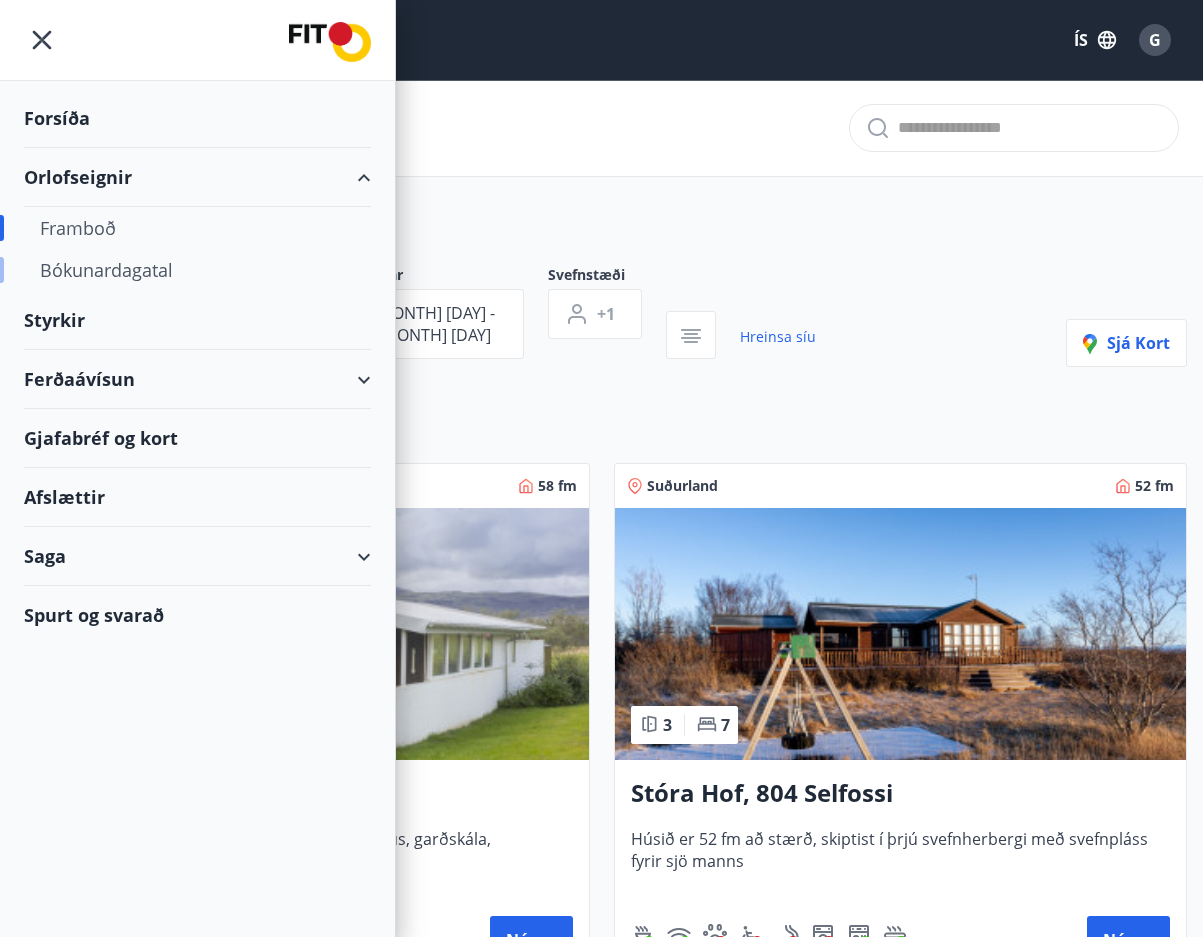 click on "Bókunardagatal" at bounding box center [197, 270] 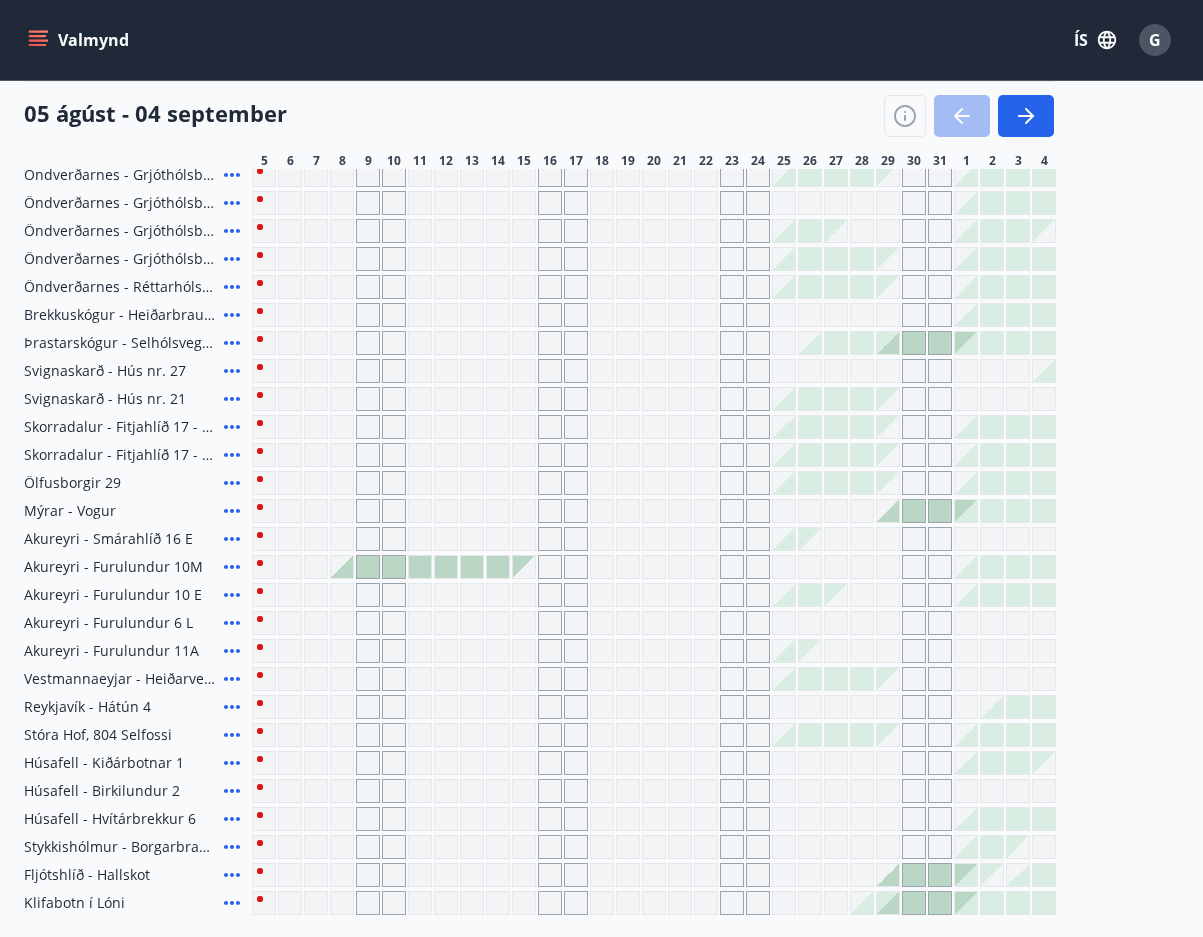 scroll, scrollTop: 400, scrollLeft: 0, axis: vertical 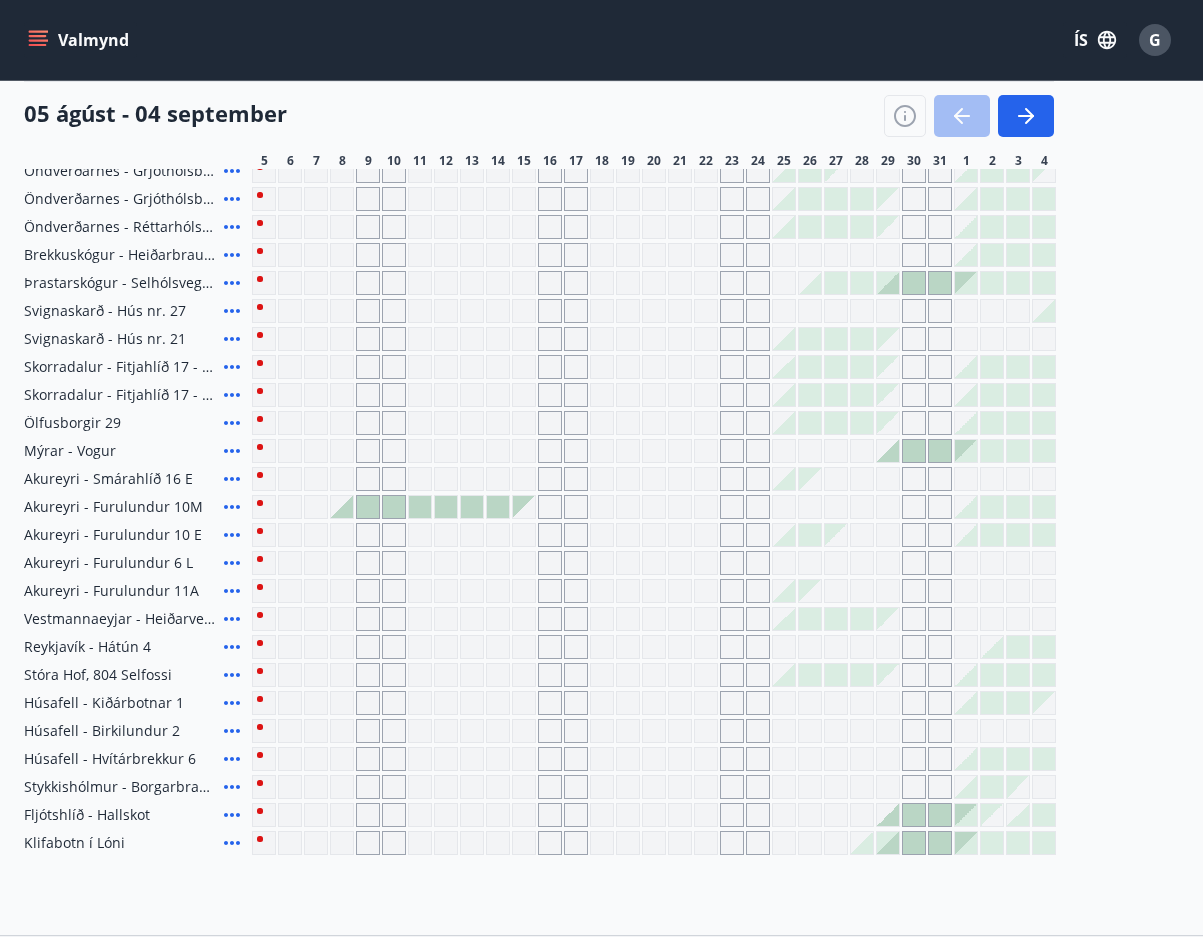 click at bounding box center (368, 423) 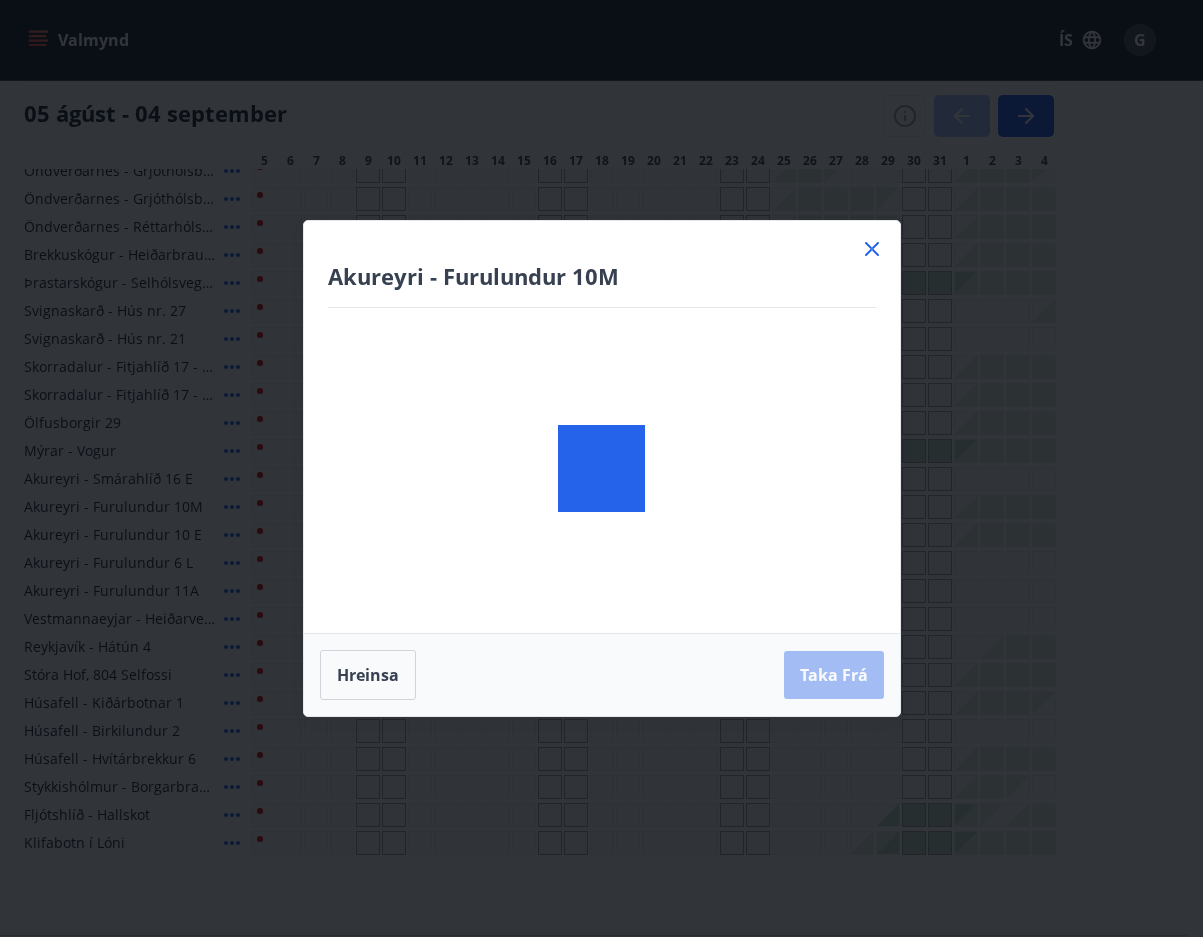 scroll, scrollTop: 100, scrollLeft: 0, axis: vertical 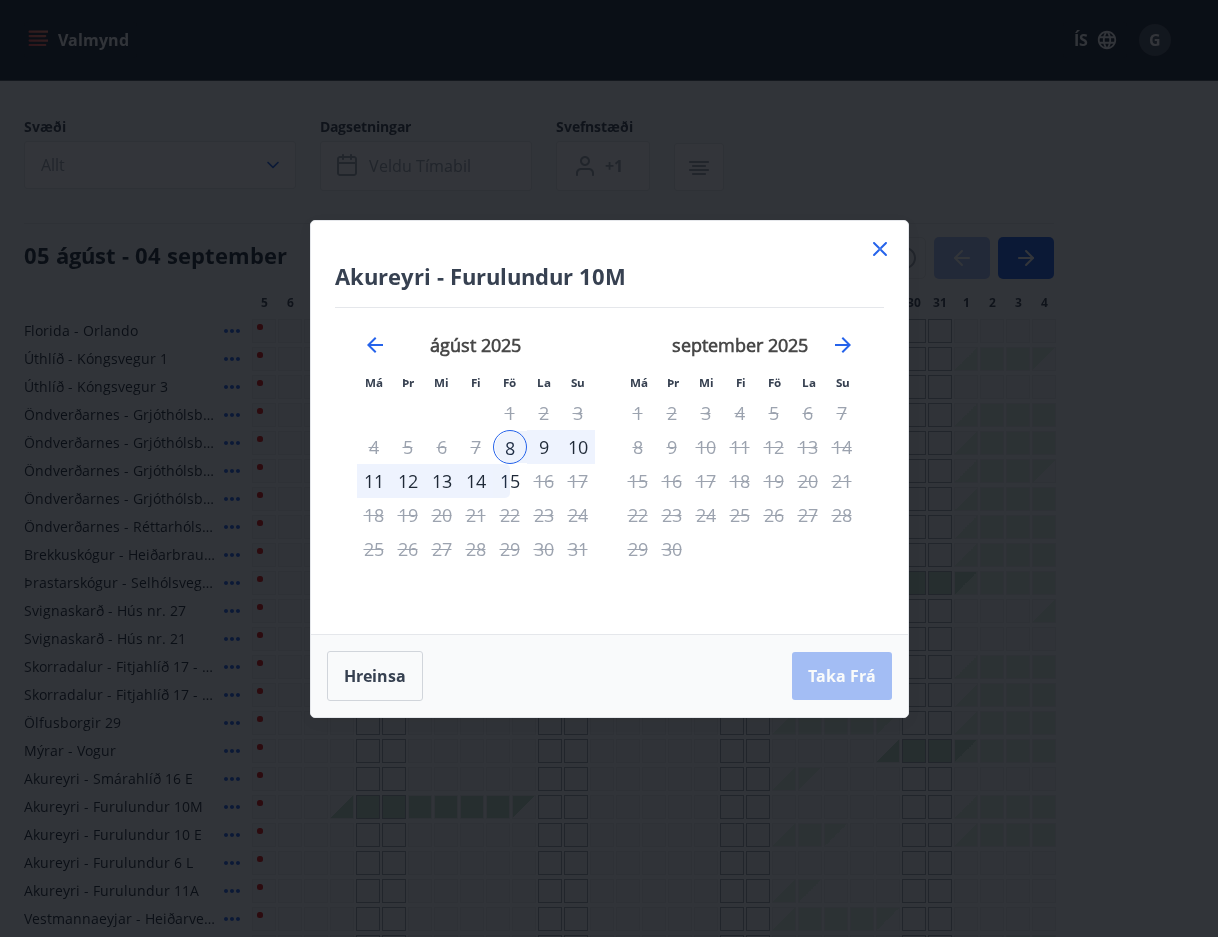 click 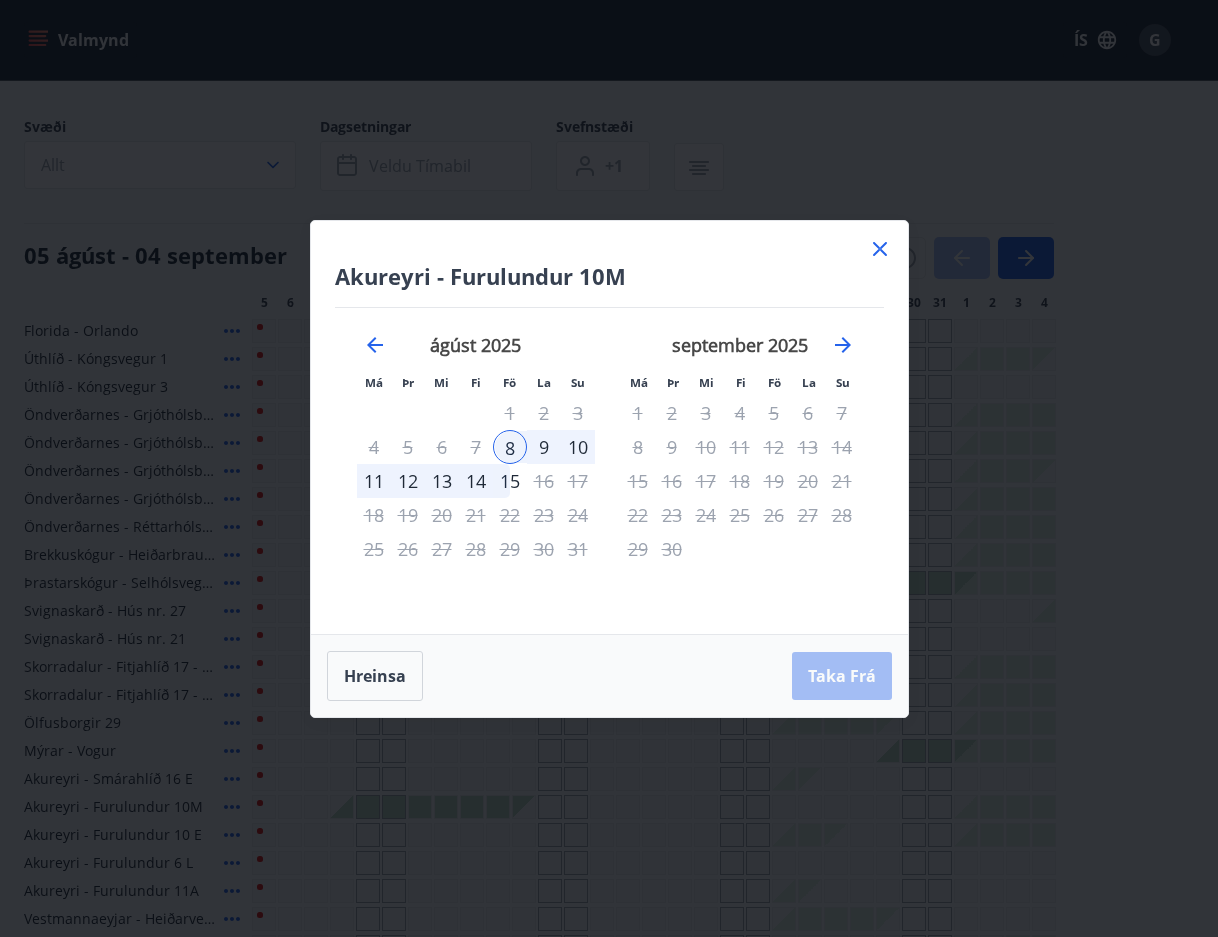 click on "05 ágúst - 04 september" at bounding box center (539, 251) 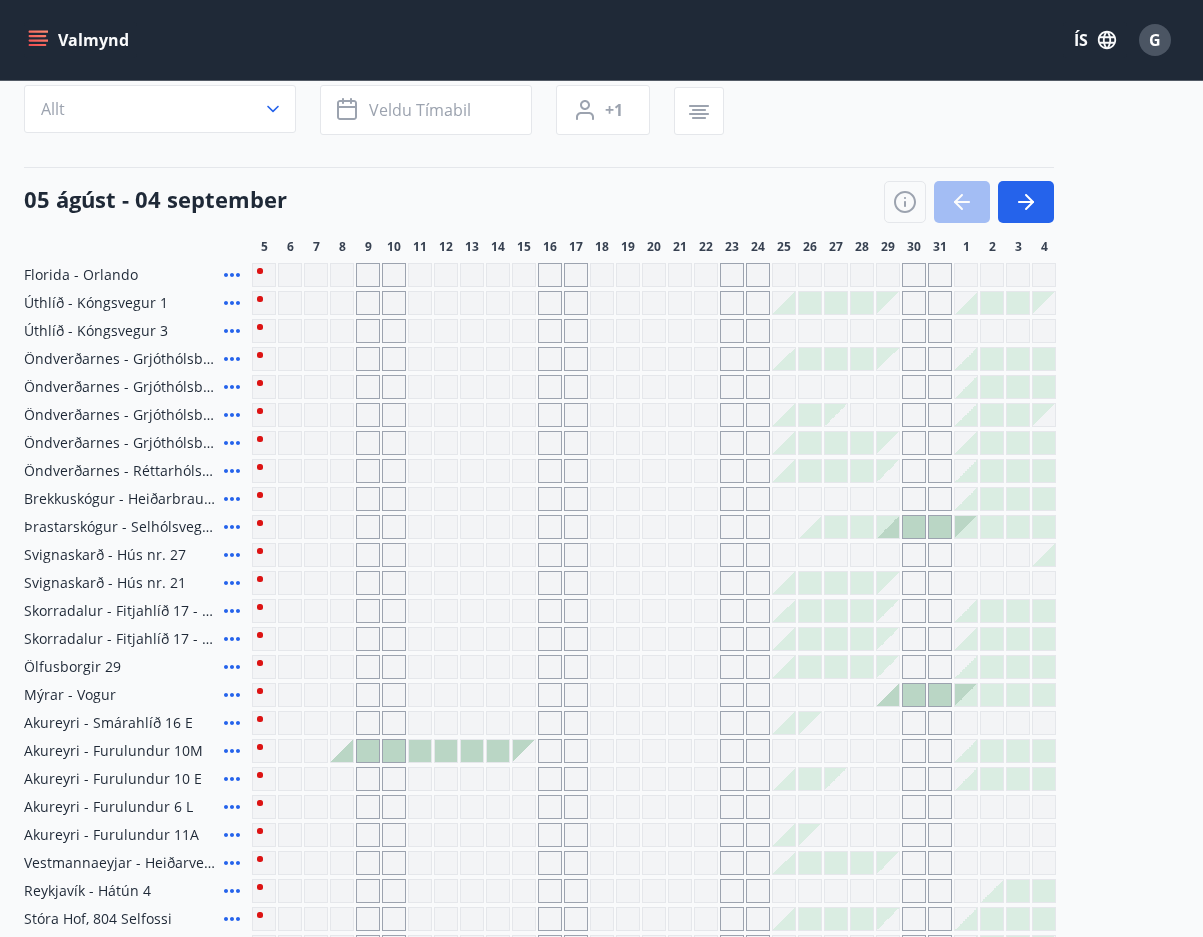 scroll, scrollTop: 0, scrollLeft: 0, axis: both 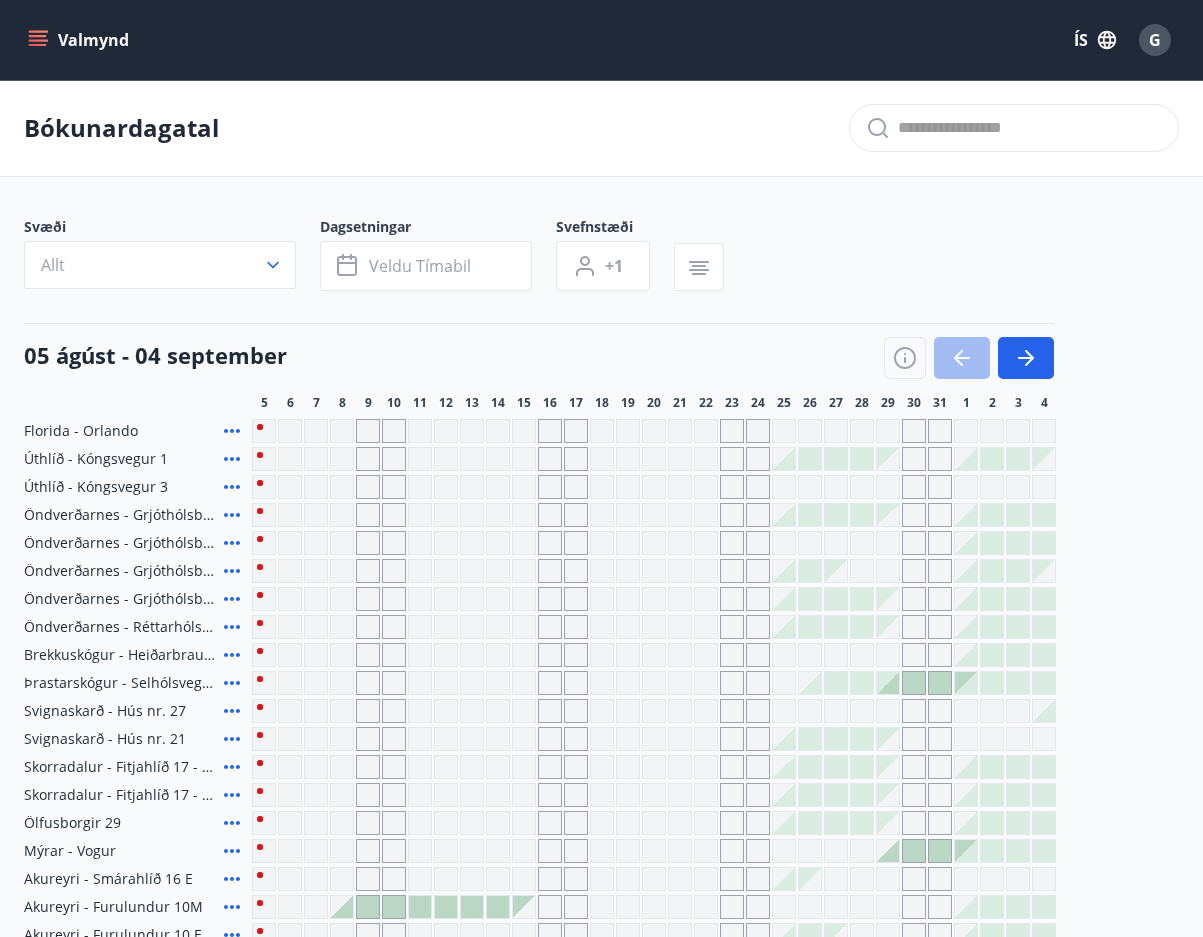 click at bounding box center [680, 599] 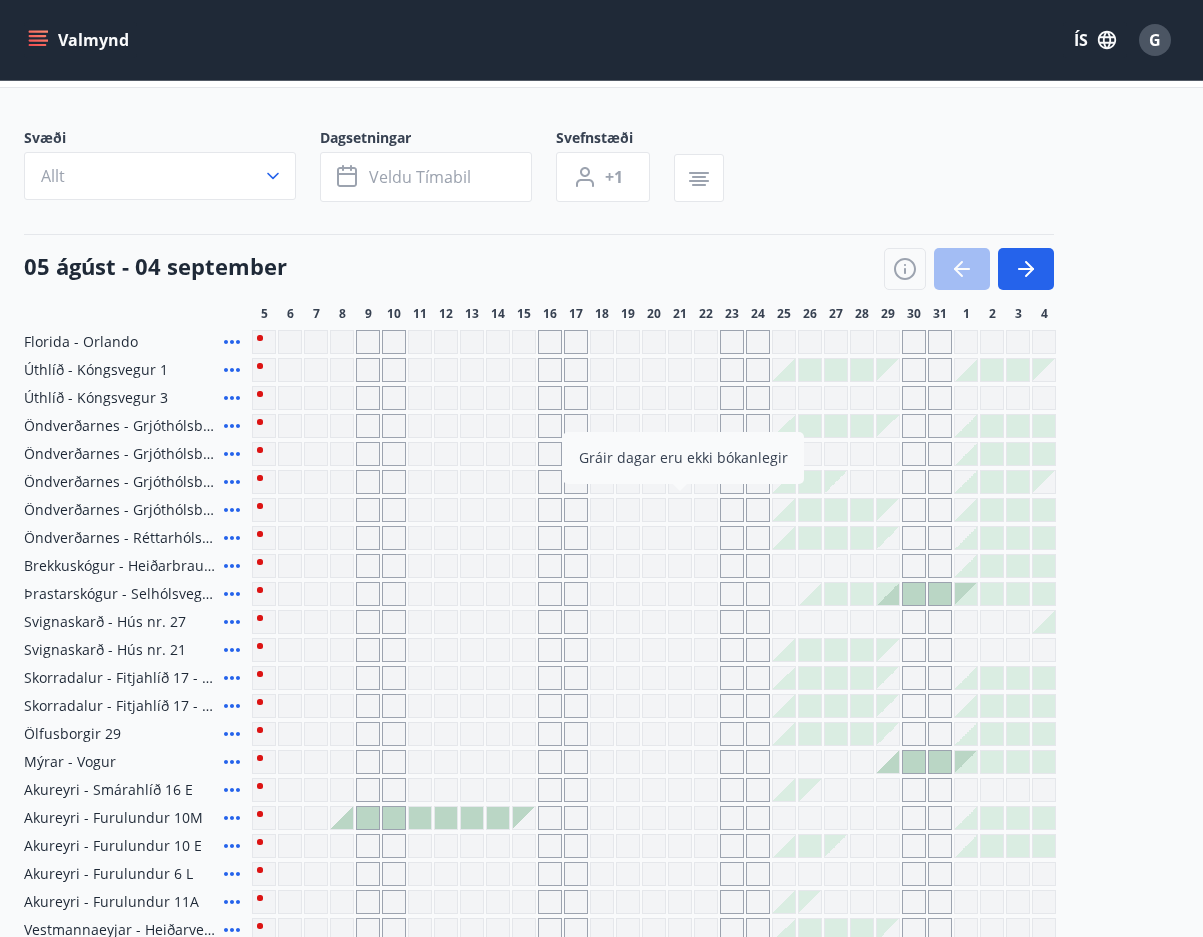 scroll, scrollTop: 0, scrollLeft: 0, axis: both 